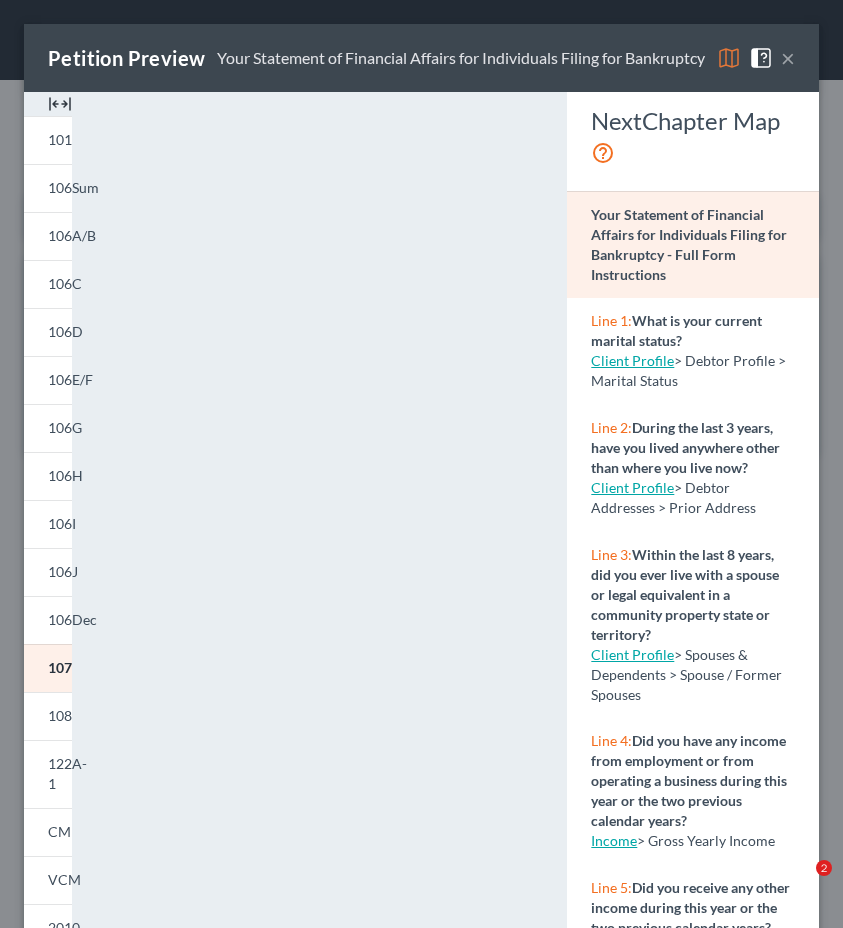scroll, scrollTop: 0, scrollLeft: 0, axis: both 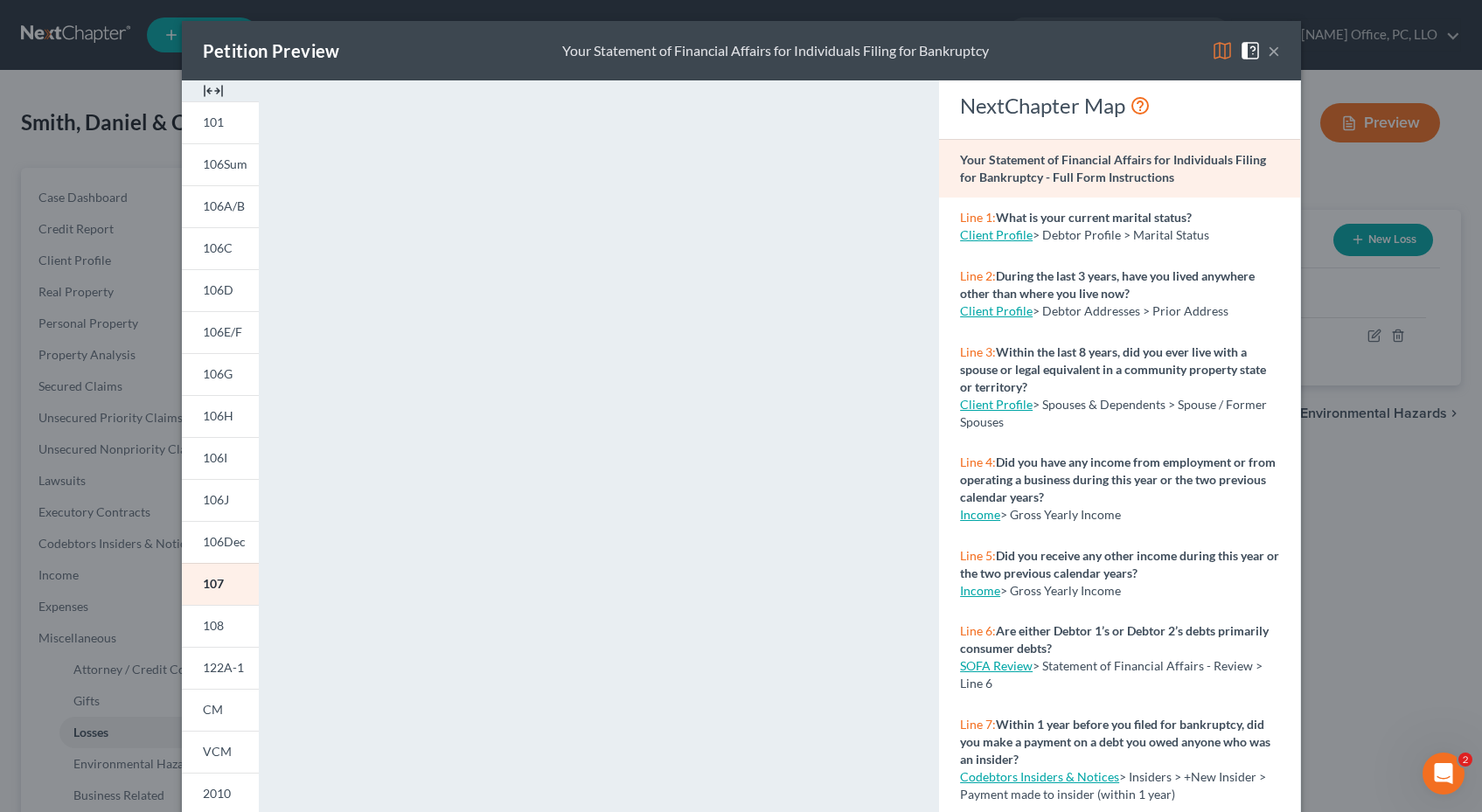 click on "Petition Preview Your Statement of Financial Affairs for Individuals Filing for Bankruptcy ×" at bounding box center [741, 51] 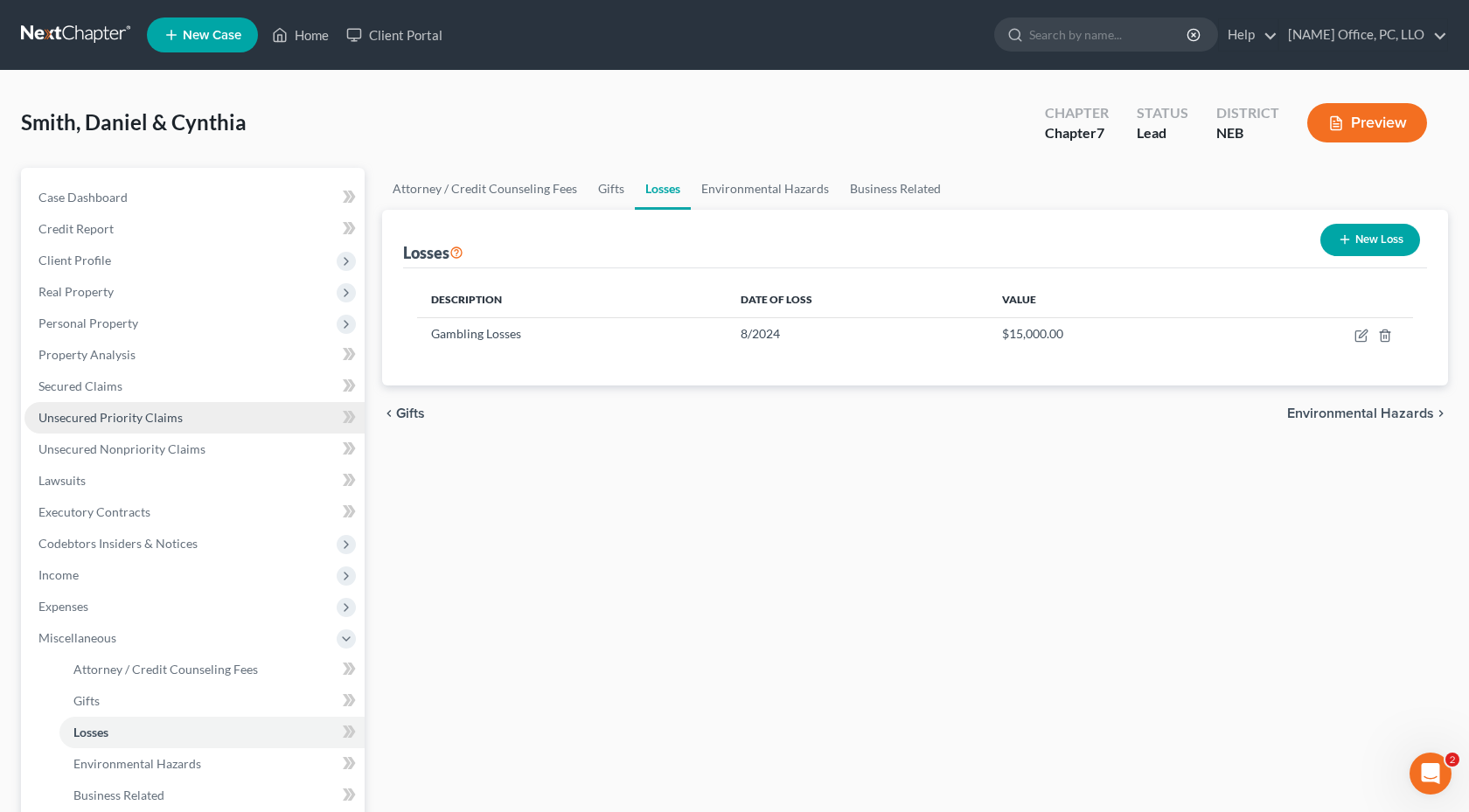 click on "Unsecured Priority Claims" at bounding box center (194, 418) 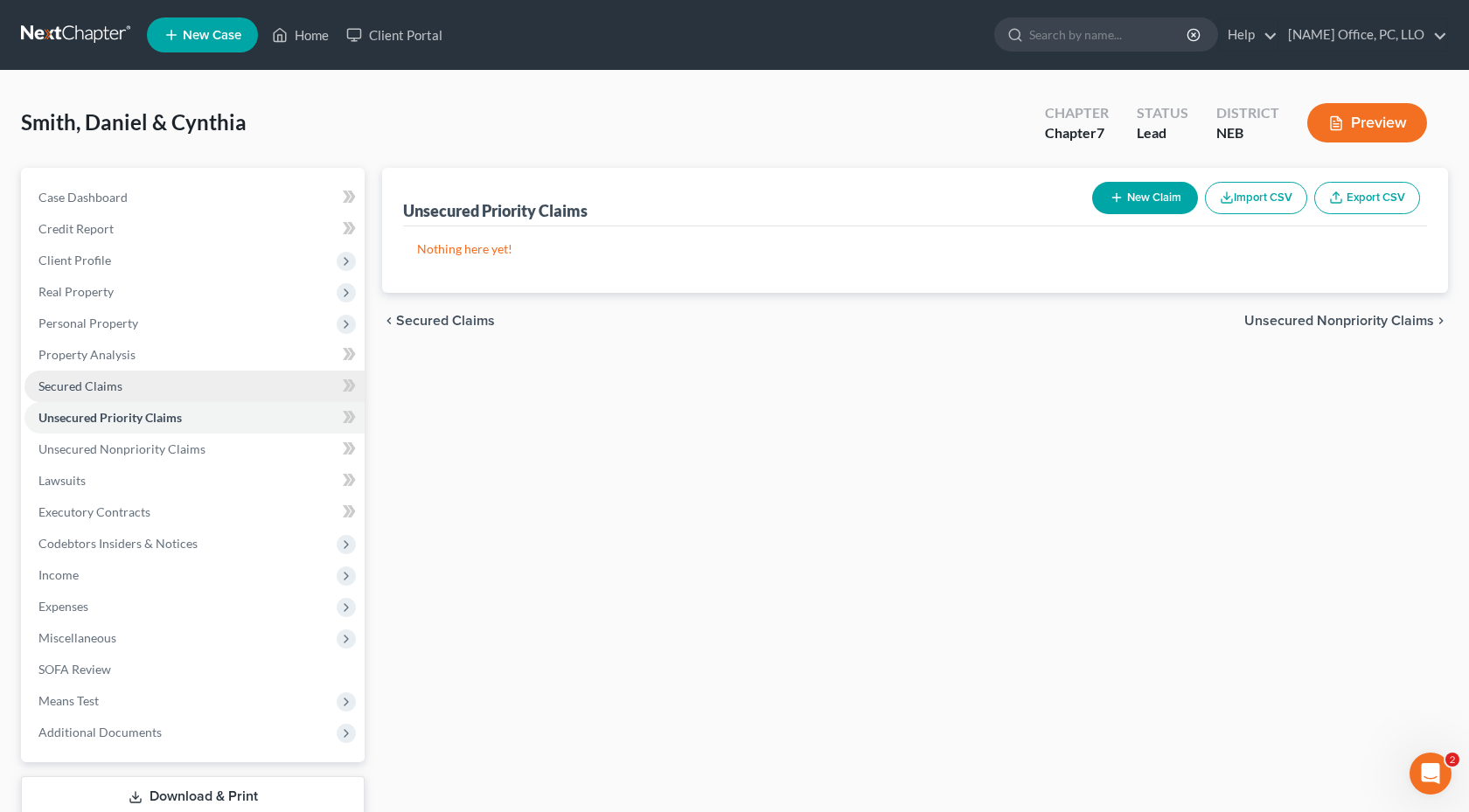 click on "Secured Claims" at bounding box center [194, 386] 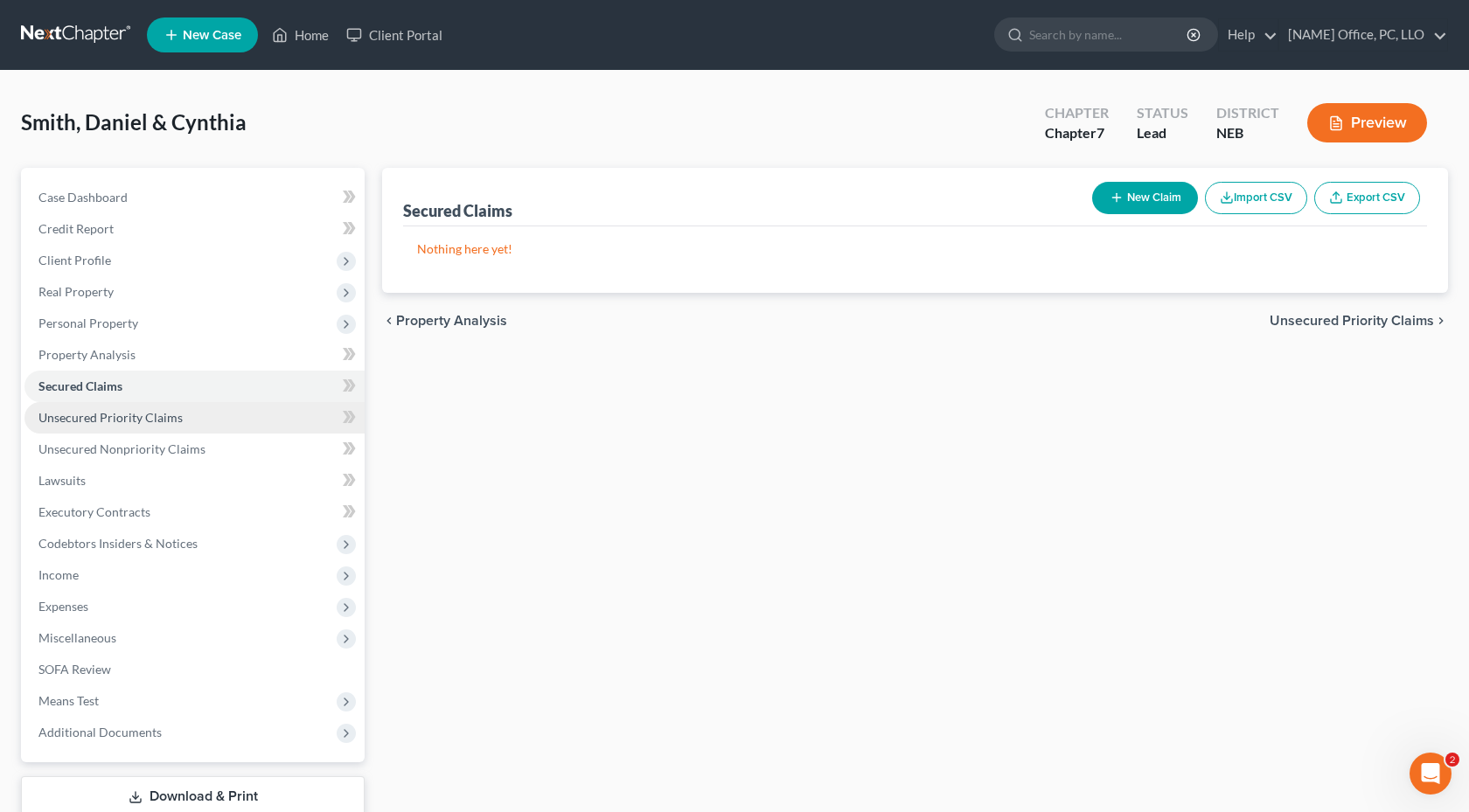 click on "Unsecured Priority Claims" at bounding box center [194, 418] 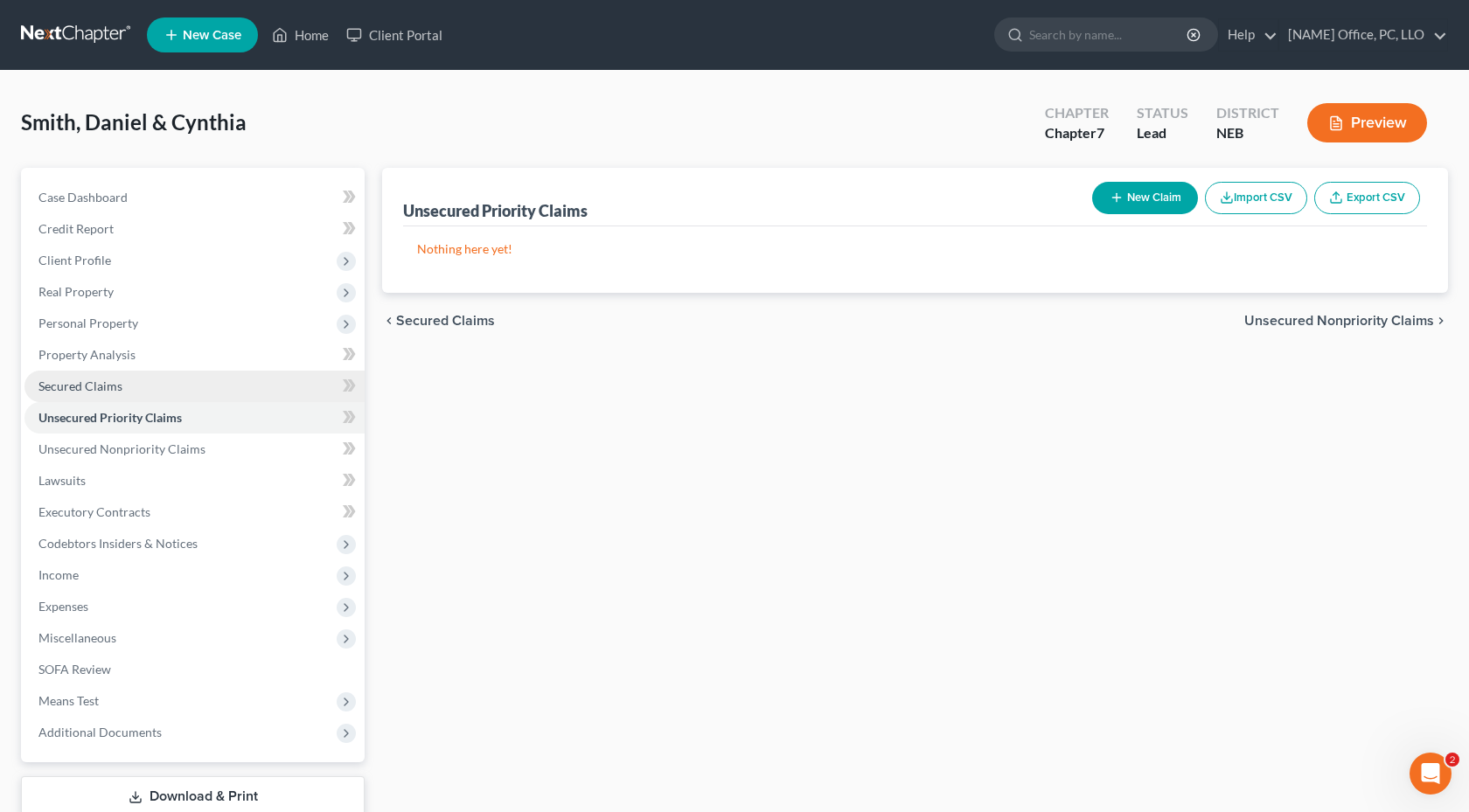 click on "Secured Claims" at bounding box center [194, 386] 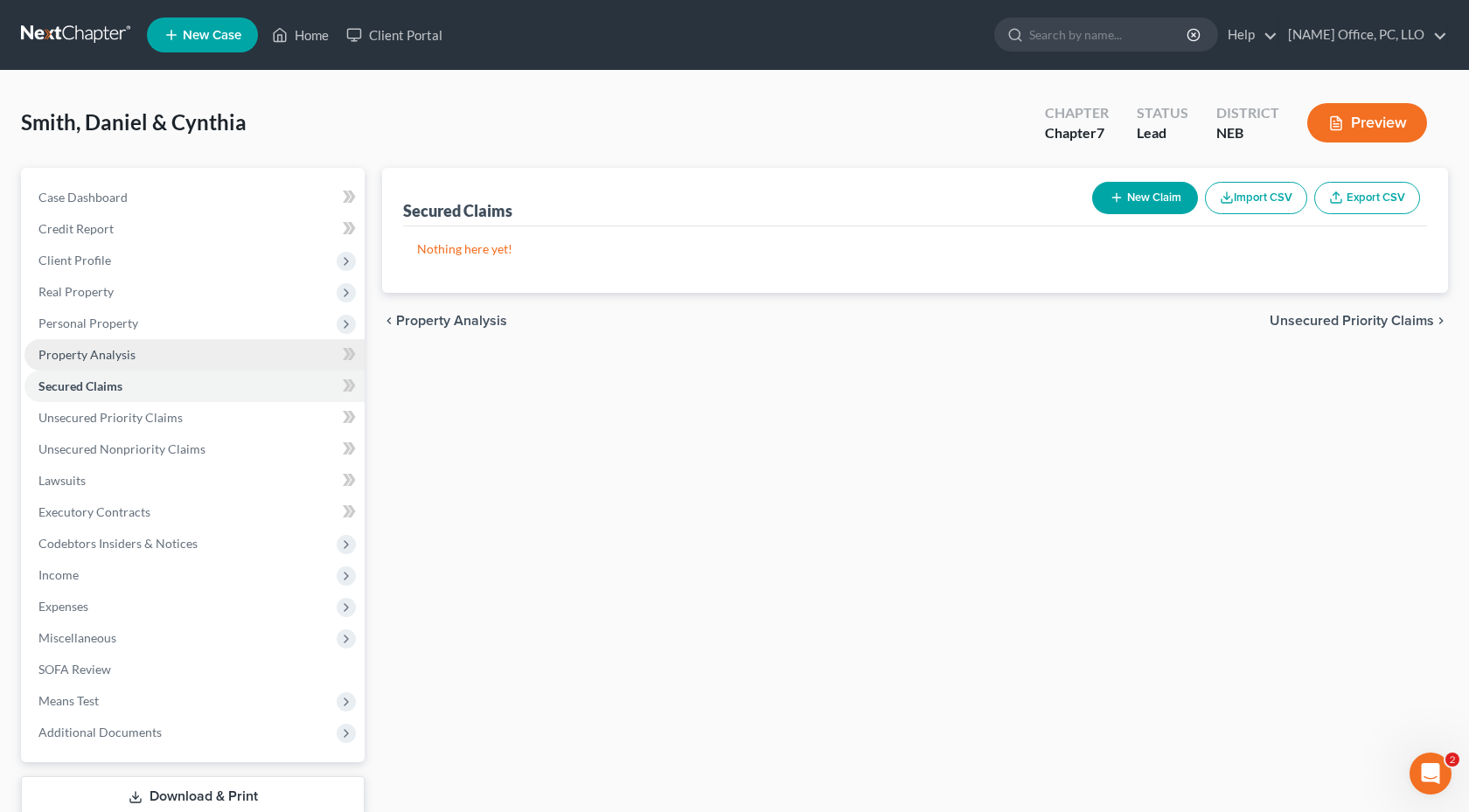 click on "Property Analysis" at bounding box center (194, 355) 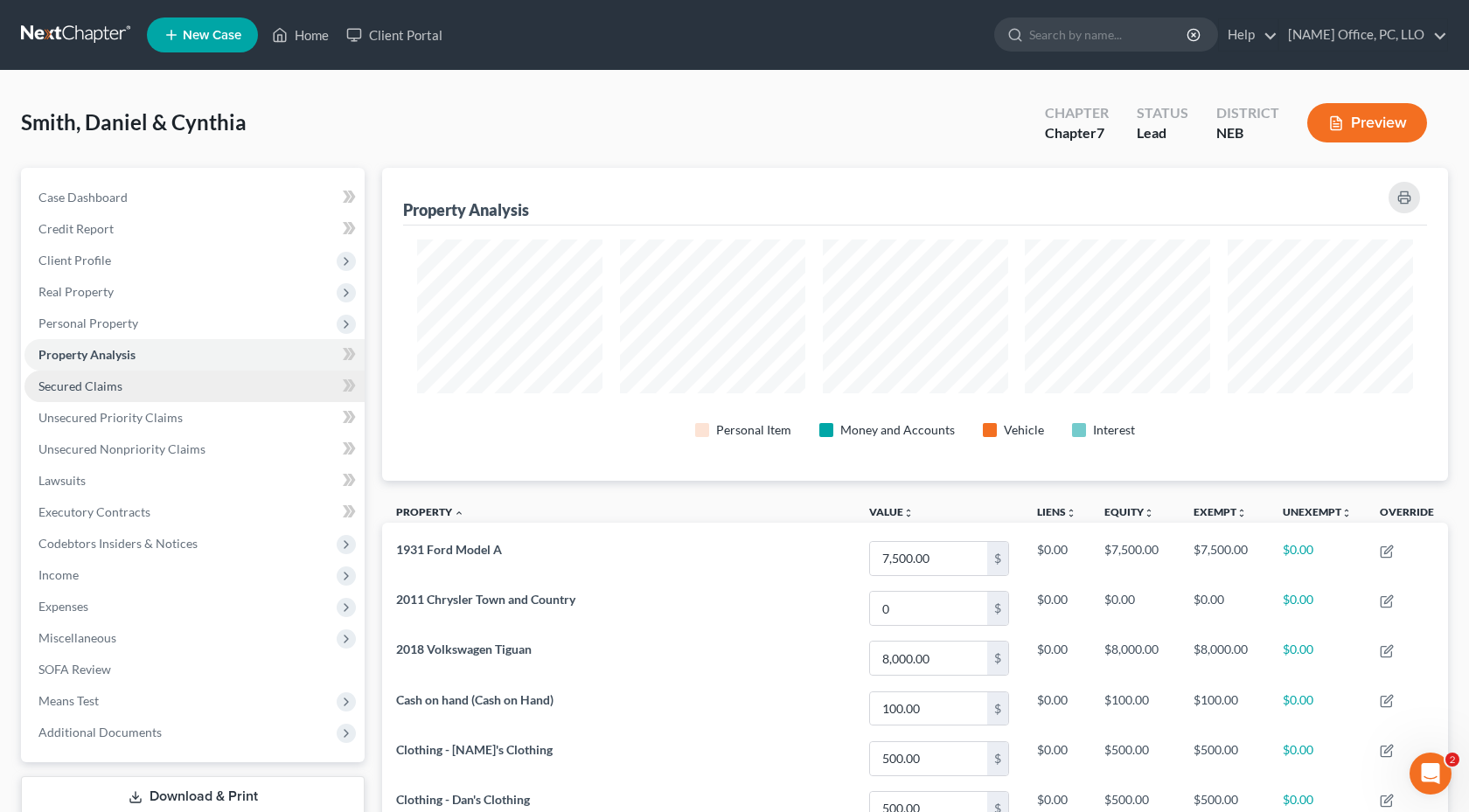 click on "Secured Claims" at bounding box center [194, 386] 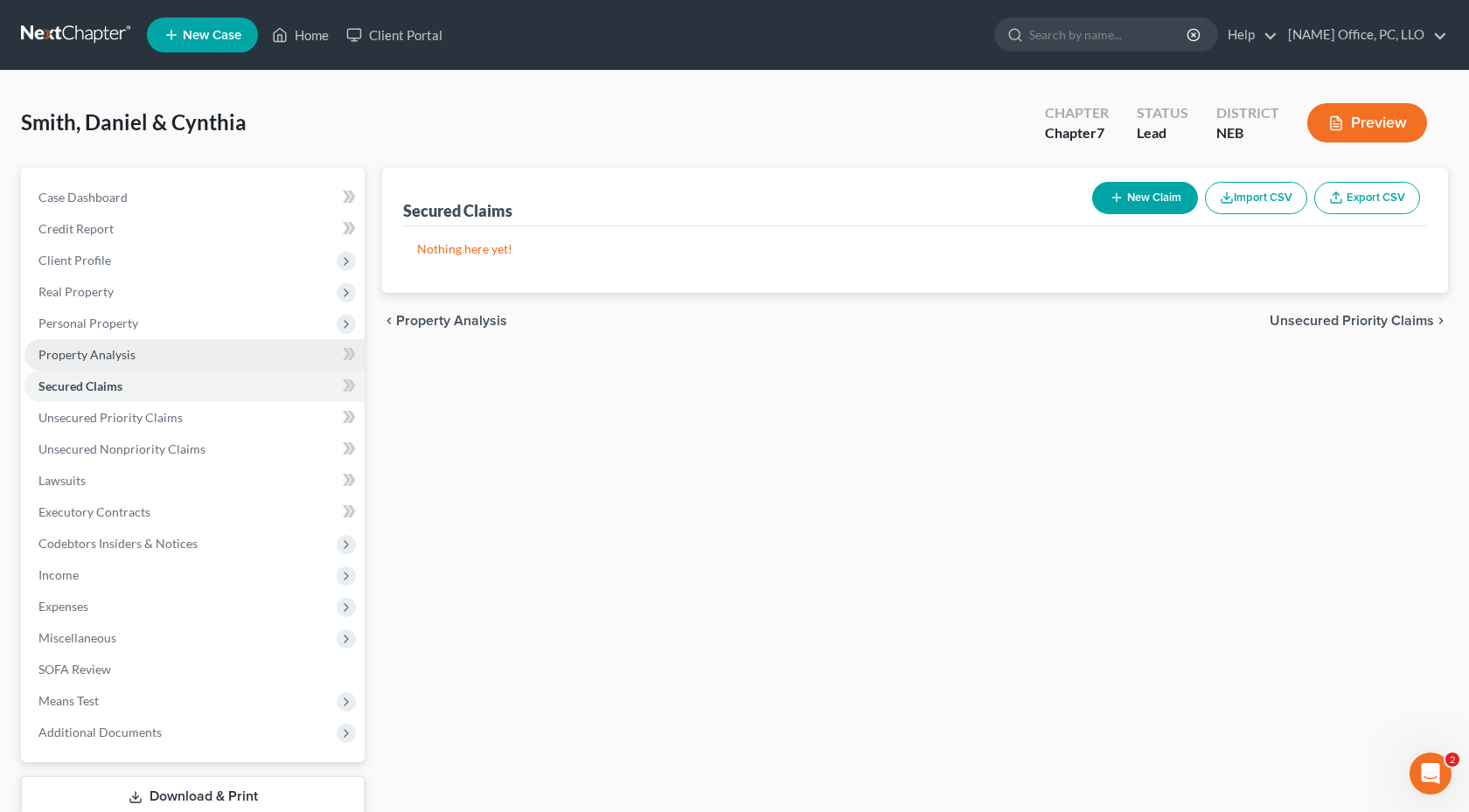 click on "Property Analysis" at bounding box center (194, 355) 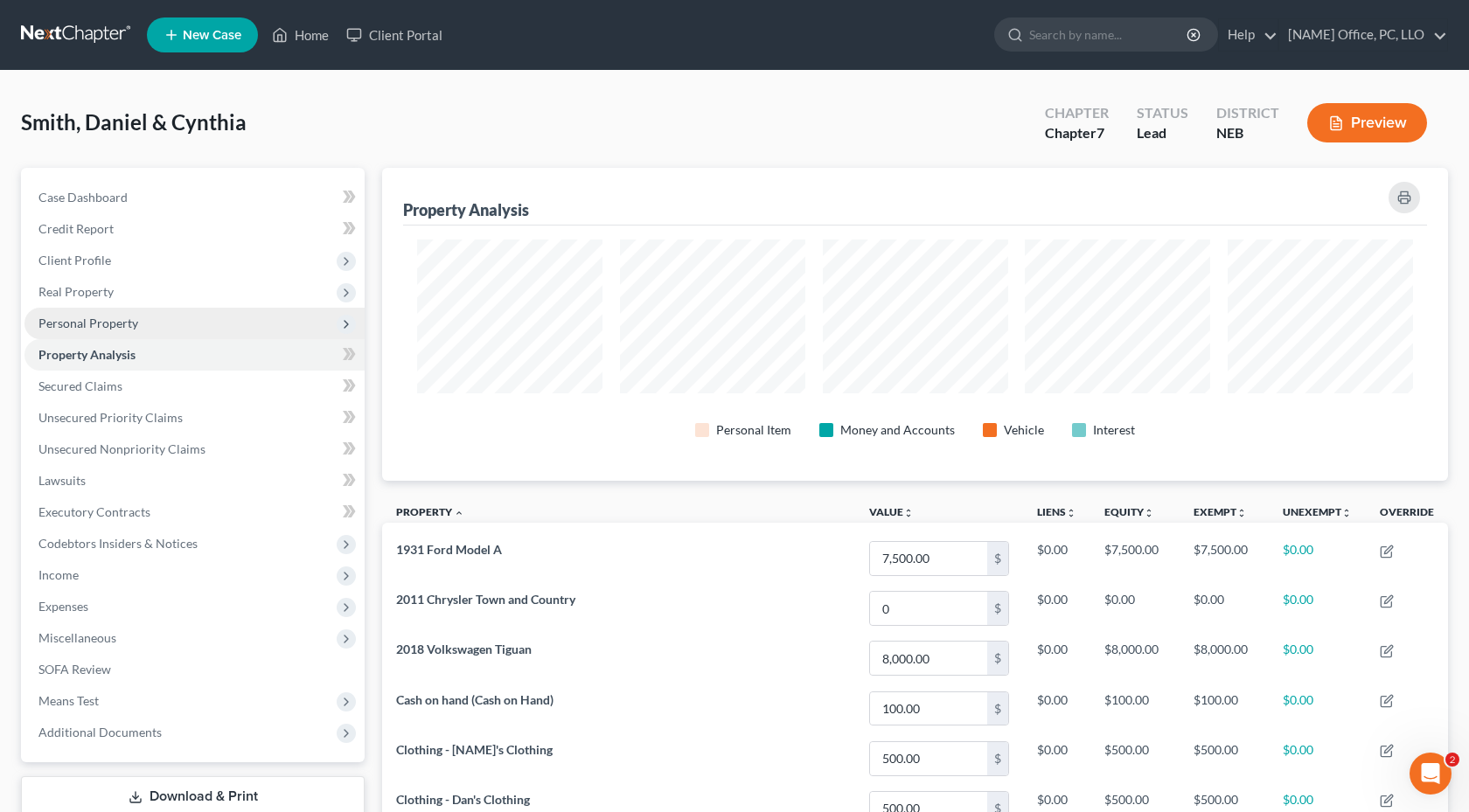 scroll, scrollTop: 873745, scrollLeft: 873339, axis: both 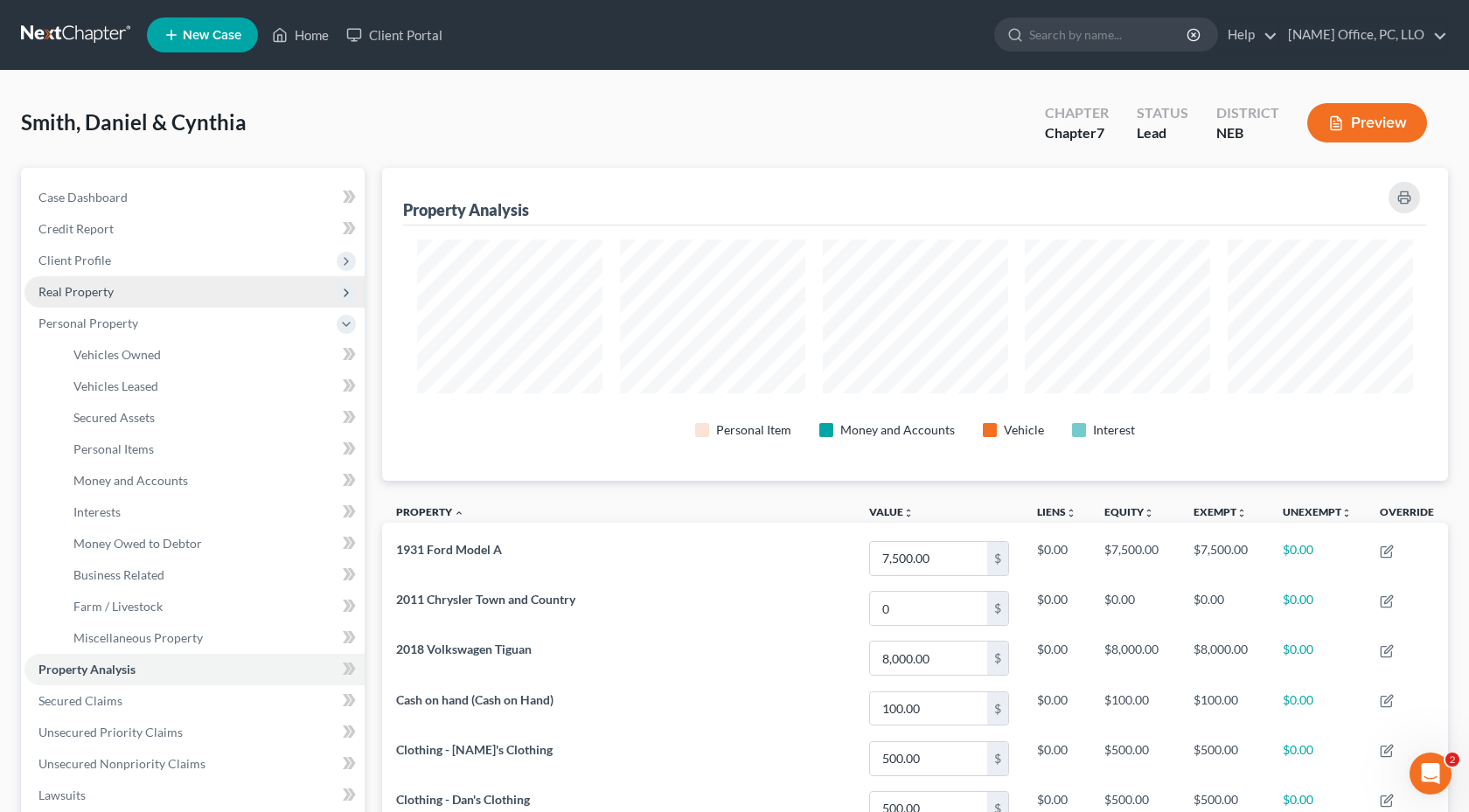 click on "Real Property" at bounding box center (194, 292) 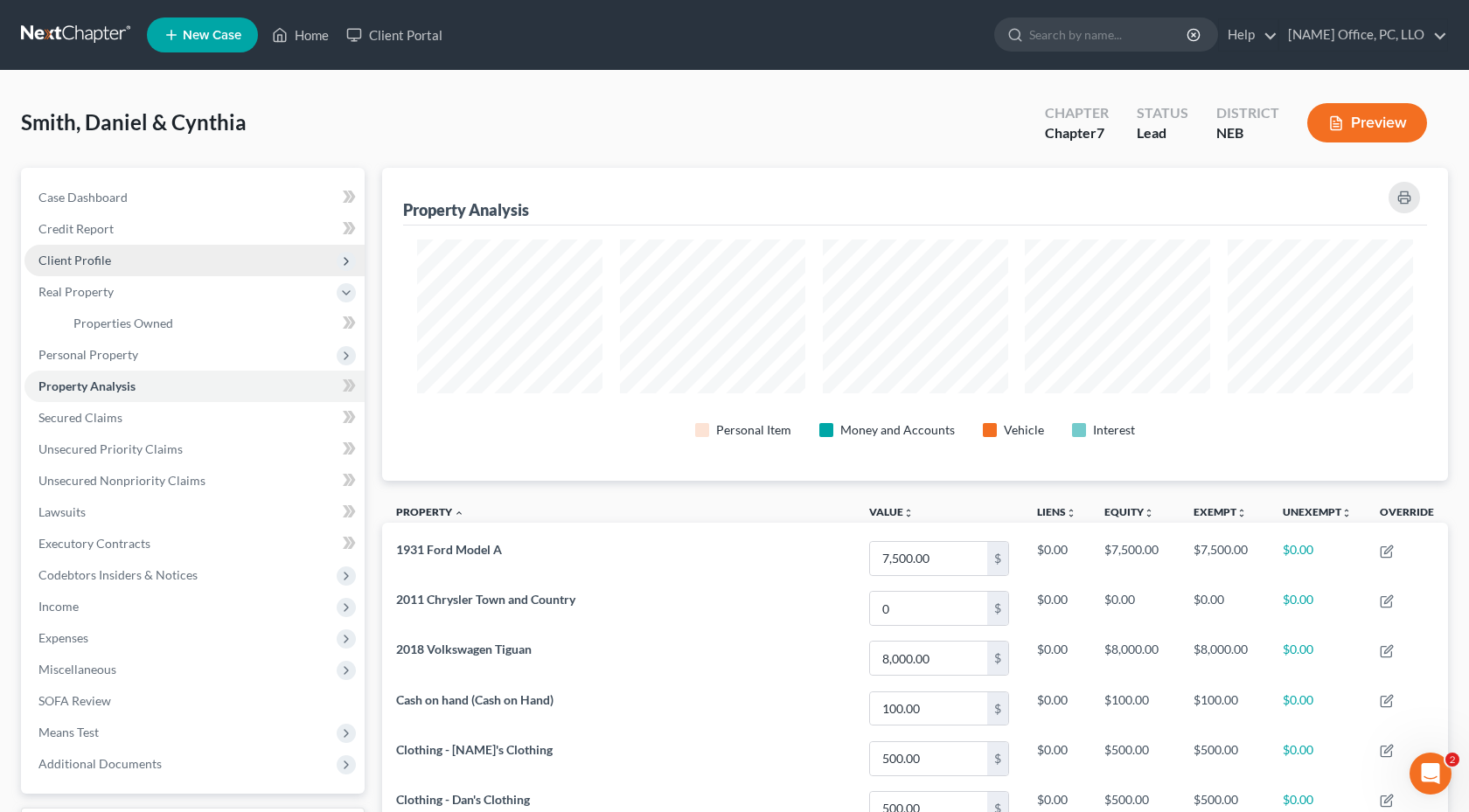 click on "Client Profile" at bounding box center (194, 260) 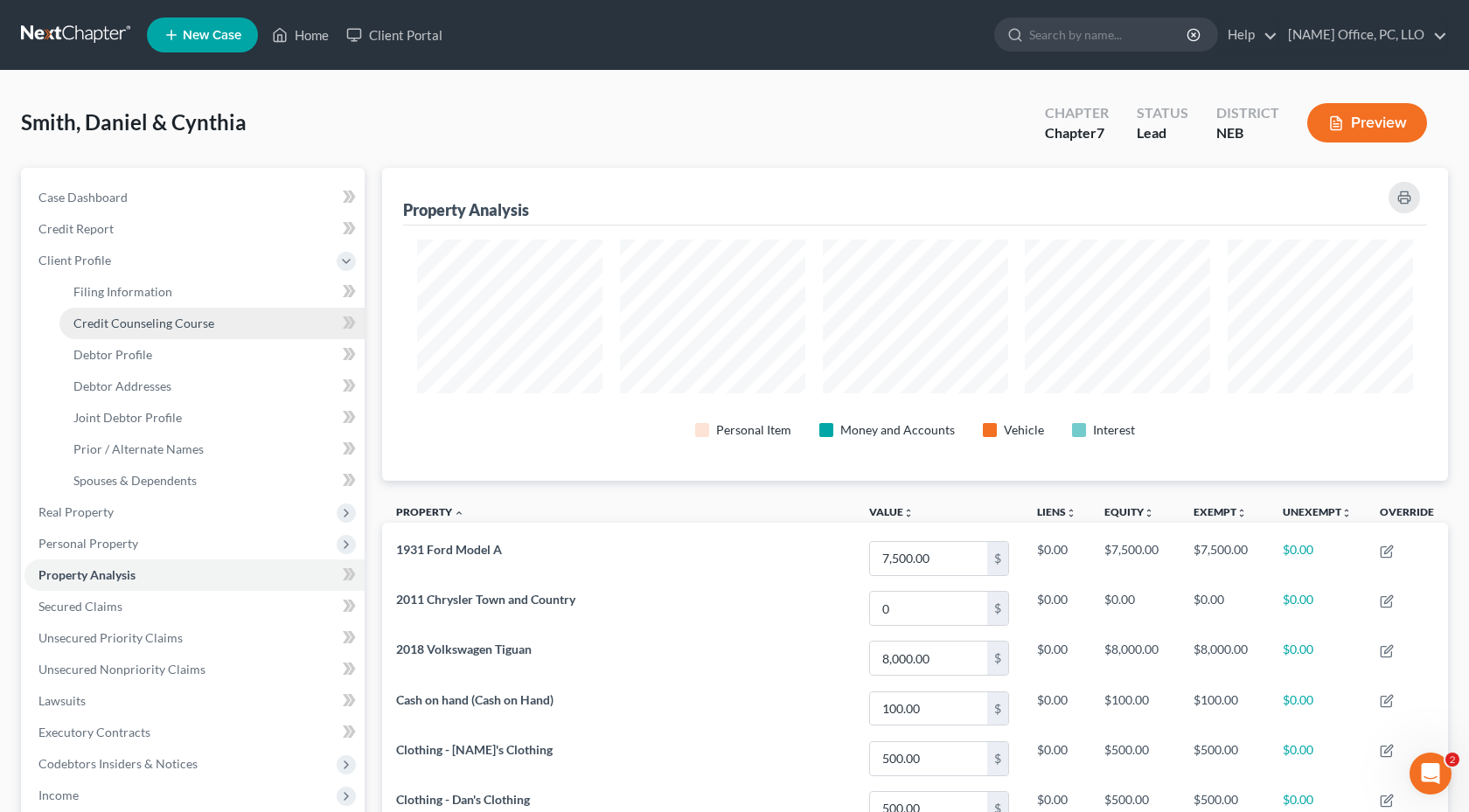 click on "Credit Counseling Course" at bounding box center [143, 323] 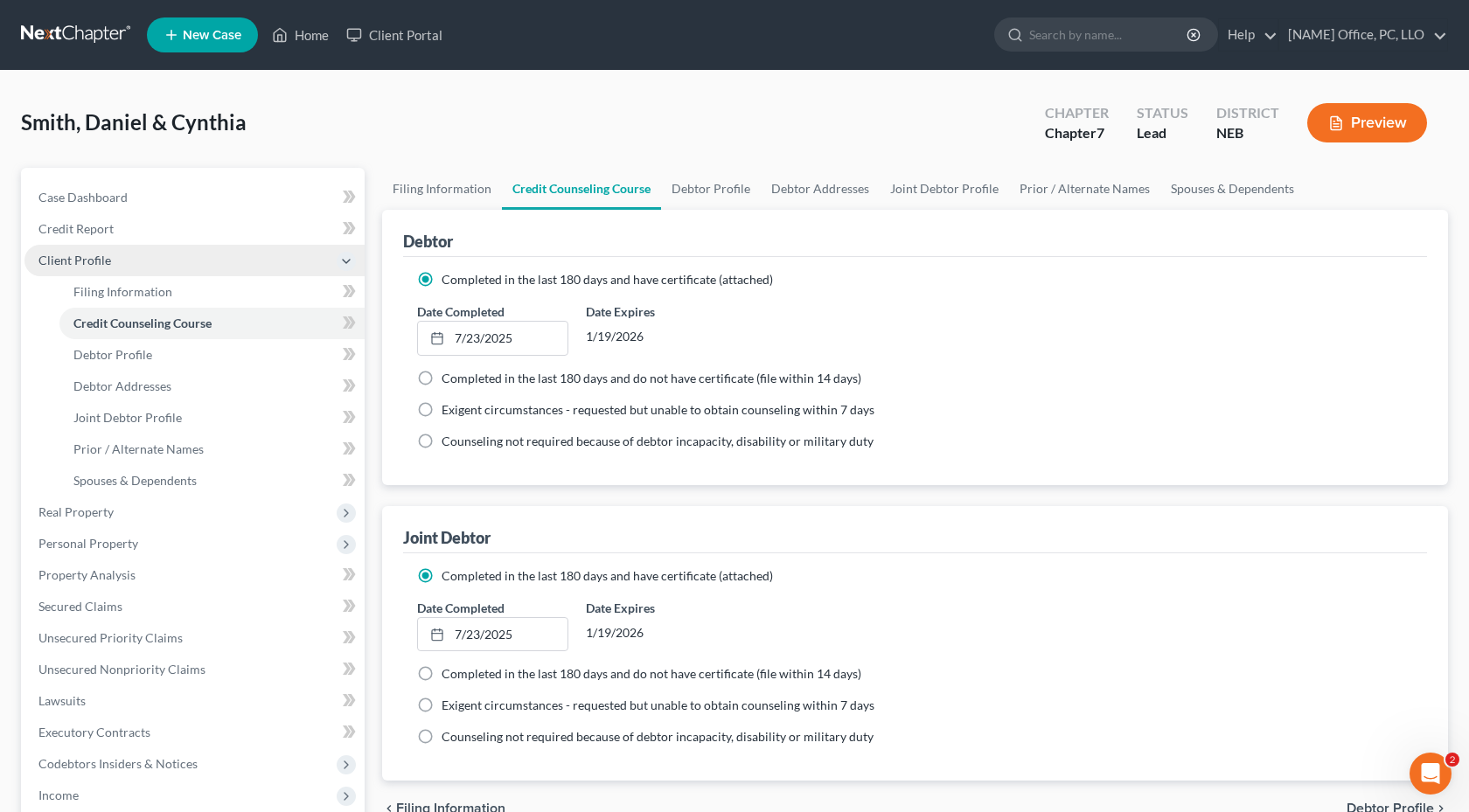click on "Client Profile" at bounding box center (194, 260) 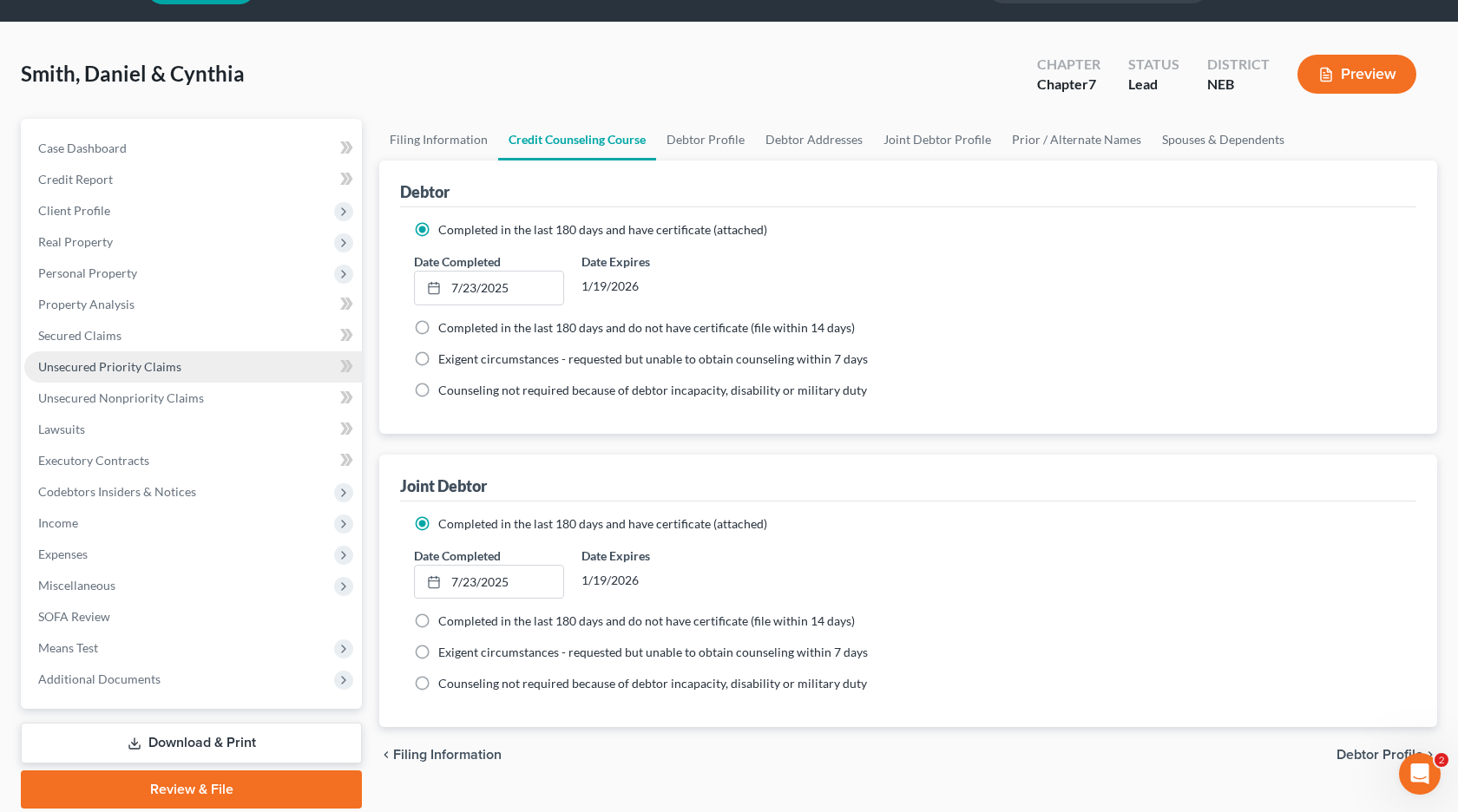 scroll, scrollTop: 50, scrollLeft: 0, axis: vertical 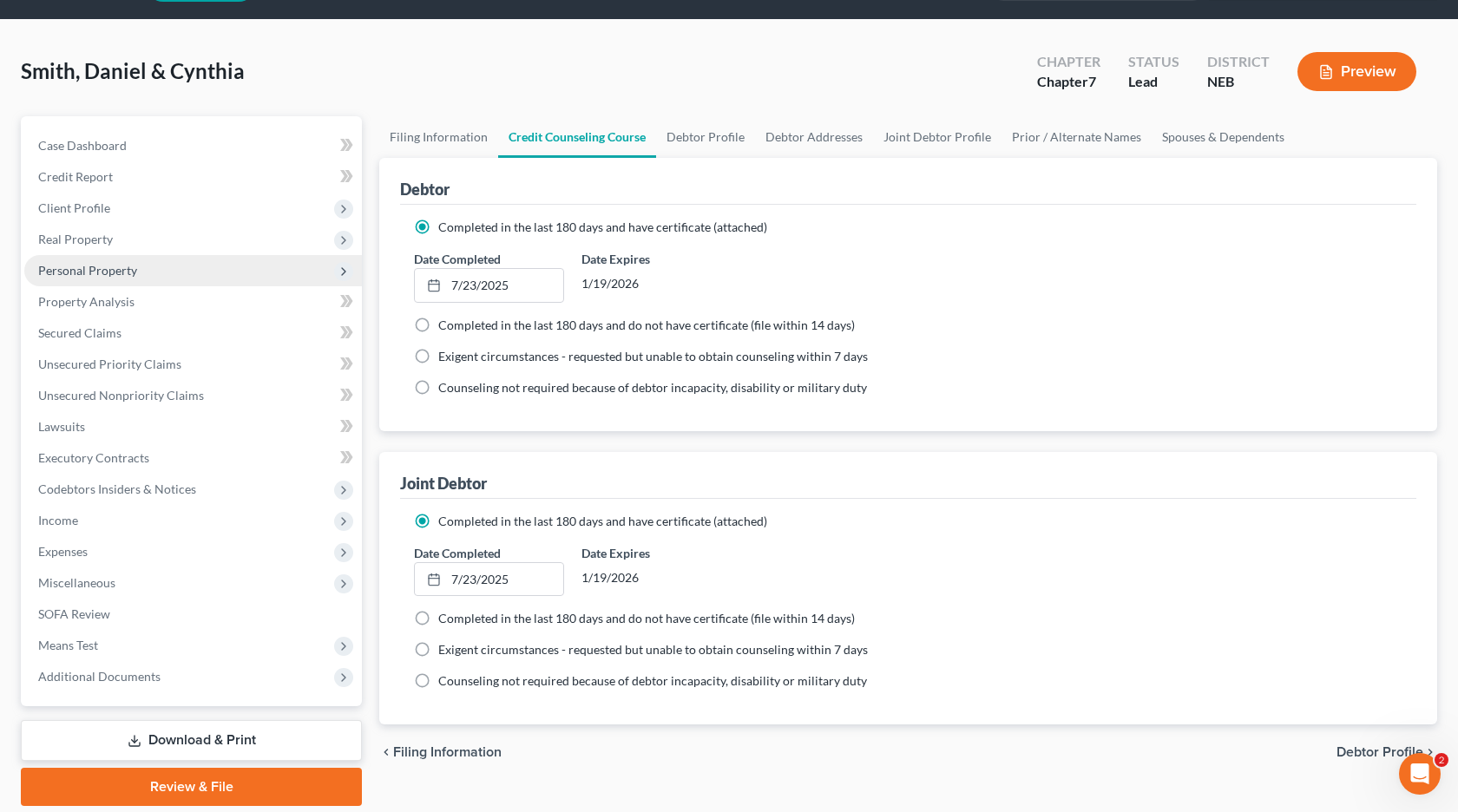 click on "Personal Property" at bounding box center [193, 271] 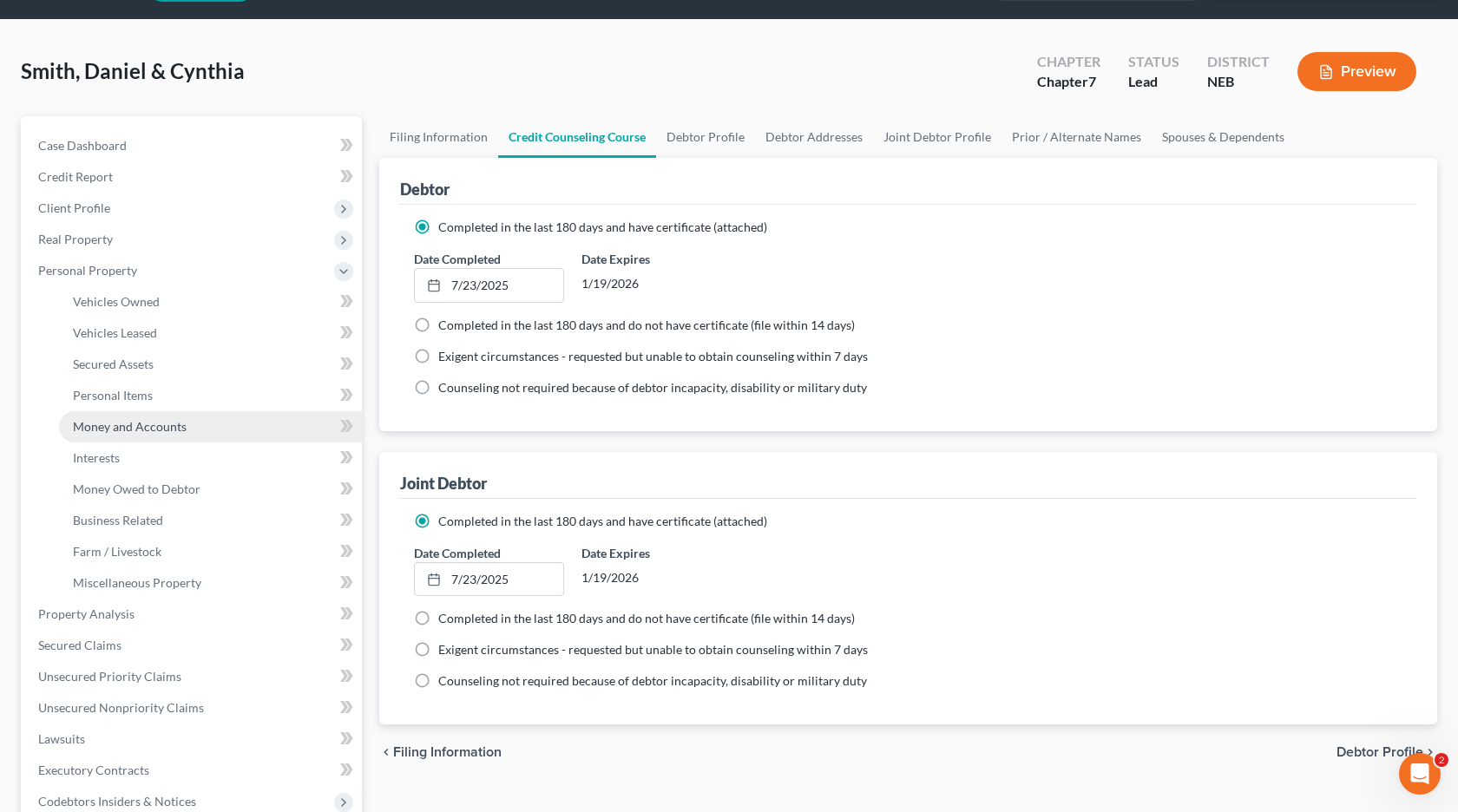 click on "Money and Accounts" at bounding box center (129, 426) 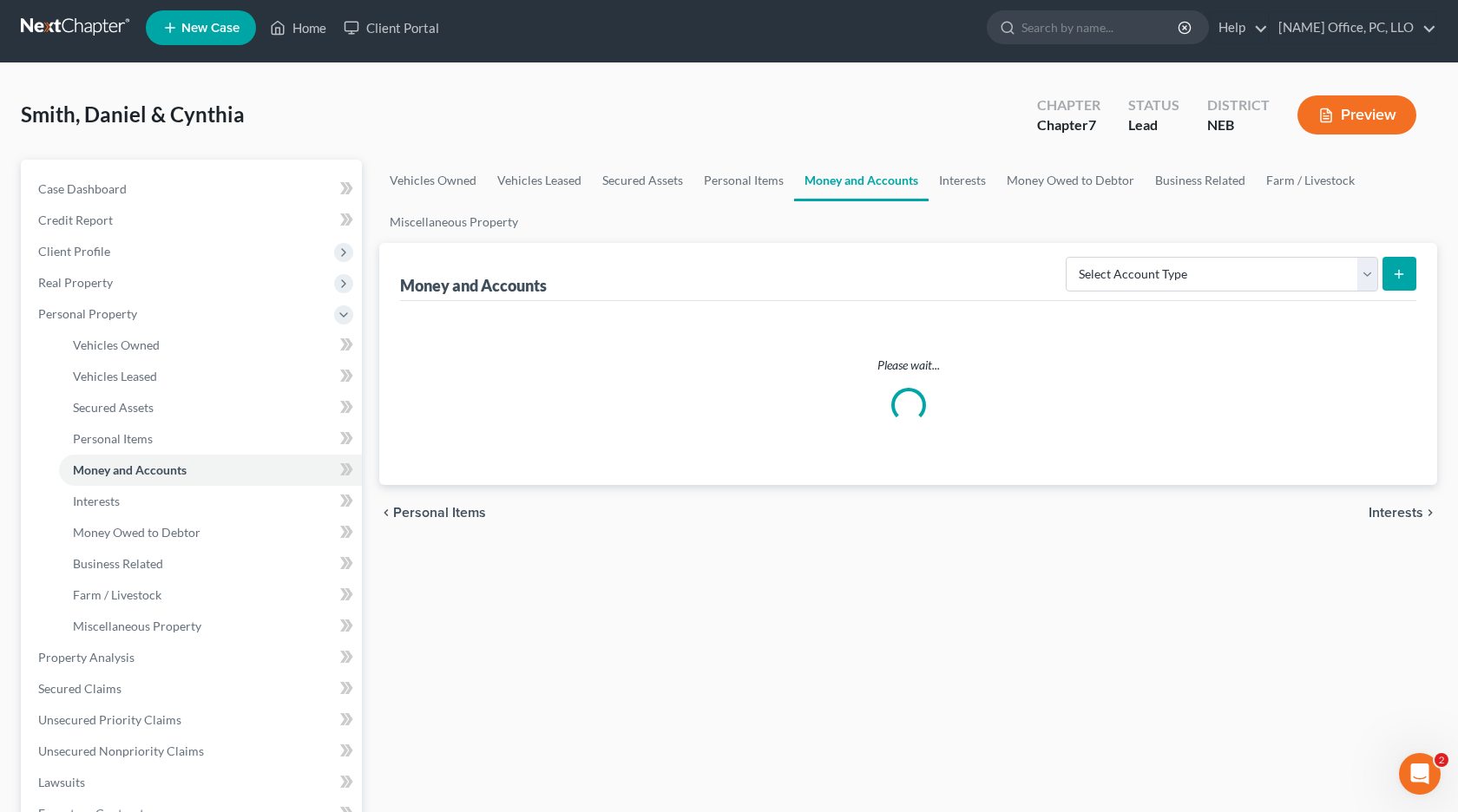 scroll, scrollTop: 0, scrollLeft: 0, axis: both 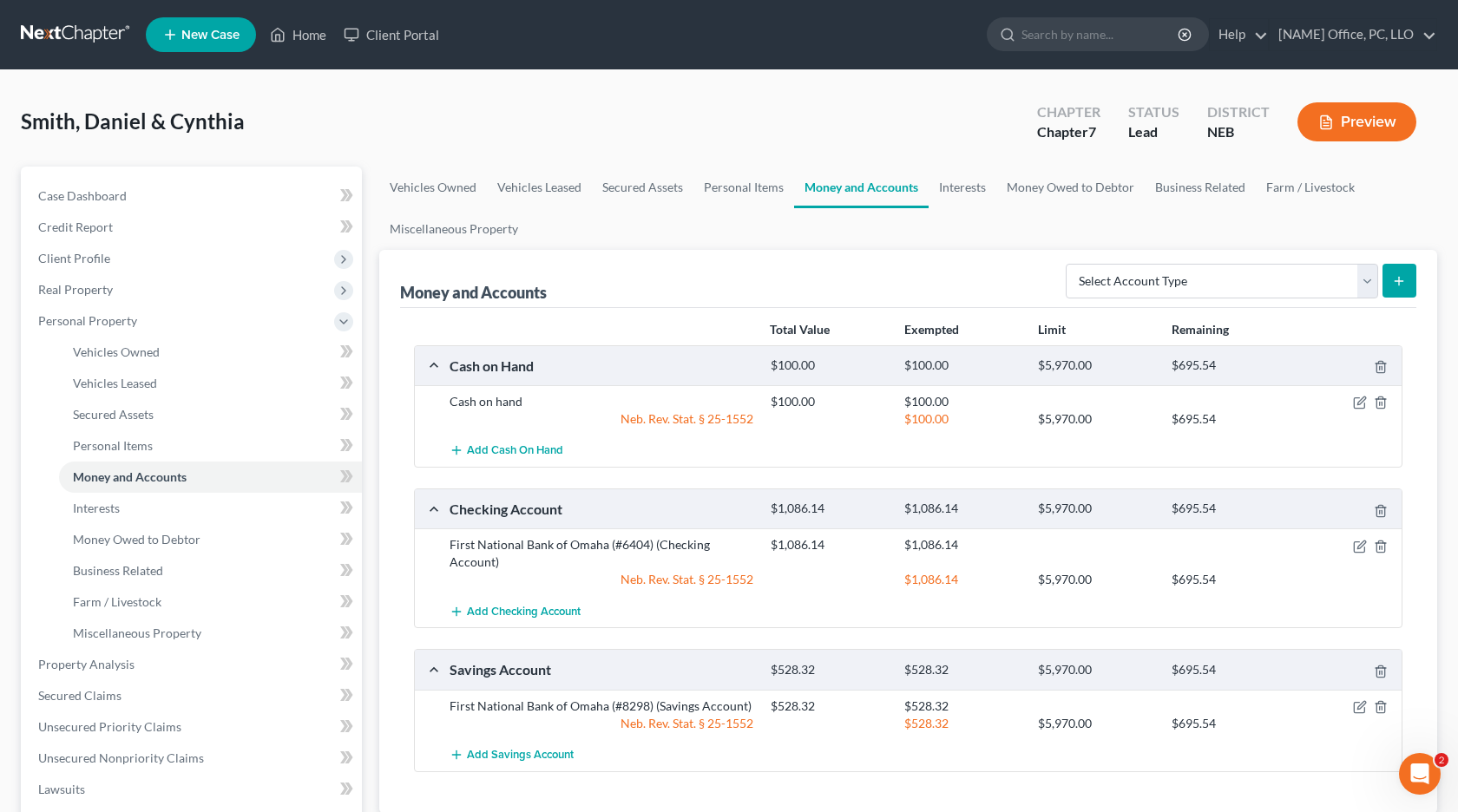 click on "Total Value Exempted Limit Remaining" at bounding box center (908, 330) 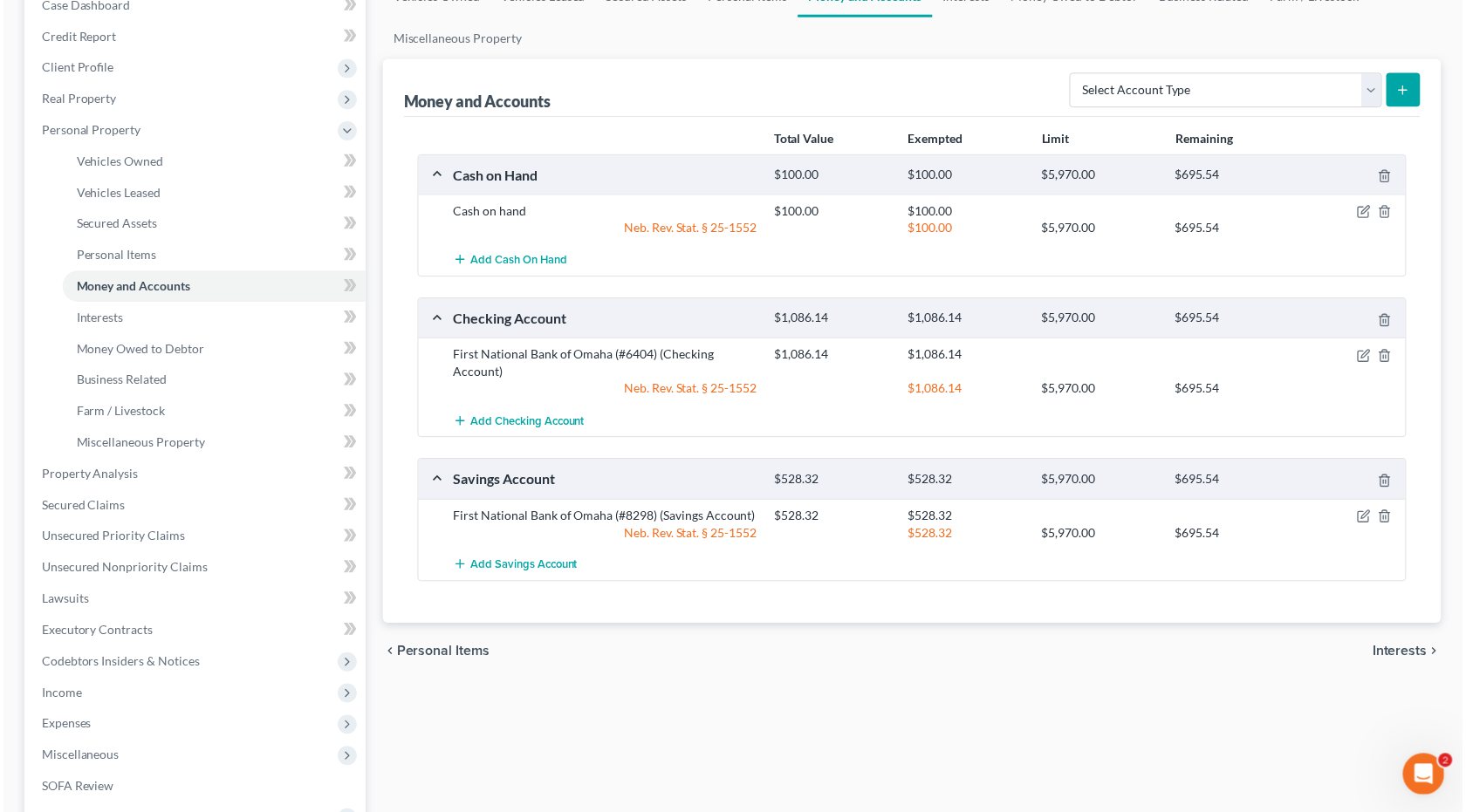 scroll, scrollTop: 193, scrollLeft: 0, axis: vertical 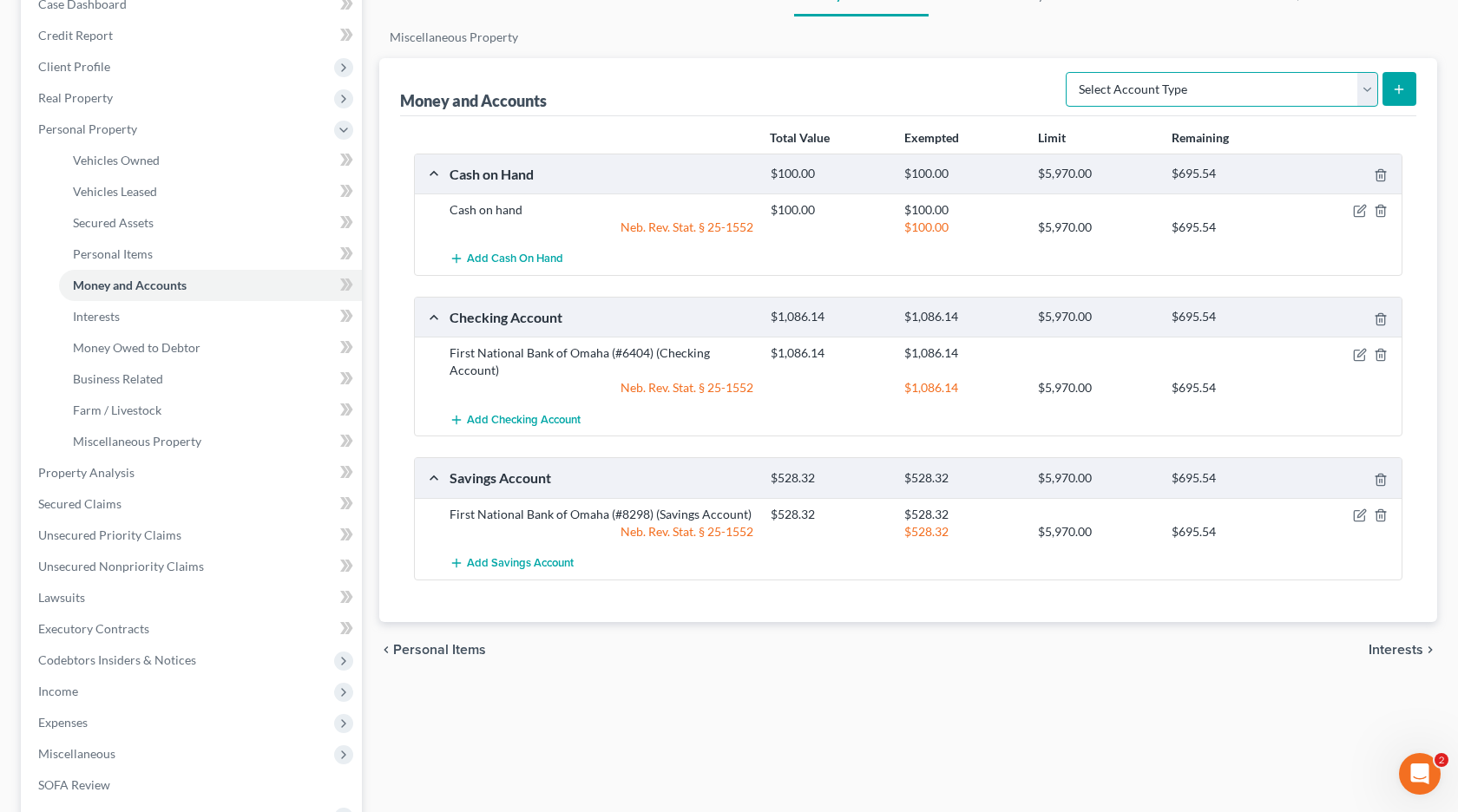 click on "Select Account Type Brokerage Cash on Hand Certificates of Deposit Checking Account Money Market Other (Credit Union, Health Savings Account, etc) Safe Deposit Box Savings Account Security Deposits or Prepayments" at bounding box center (1222, 89) 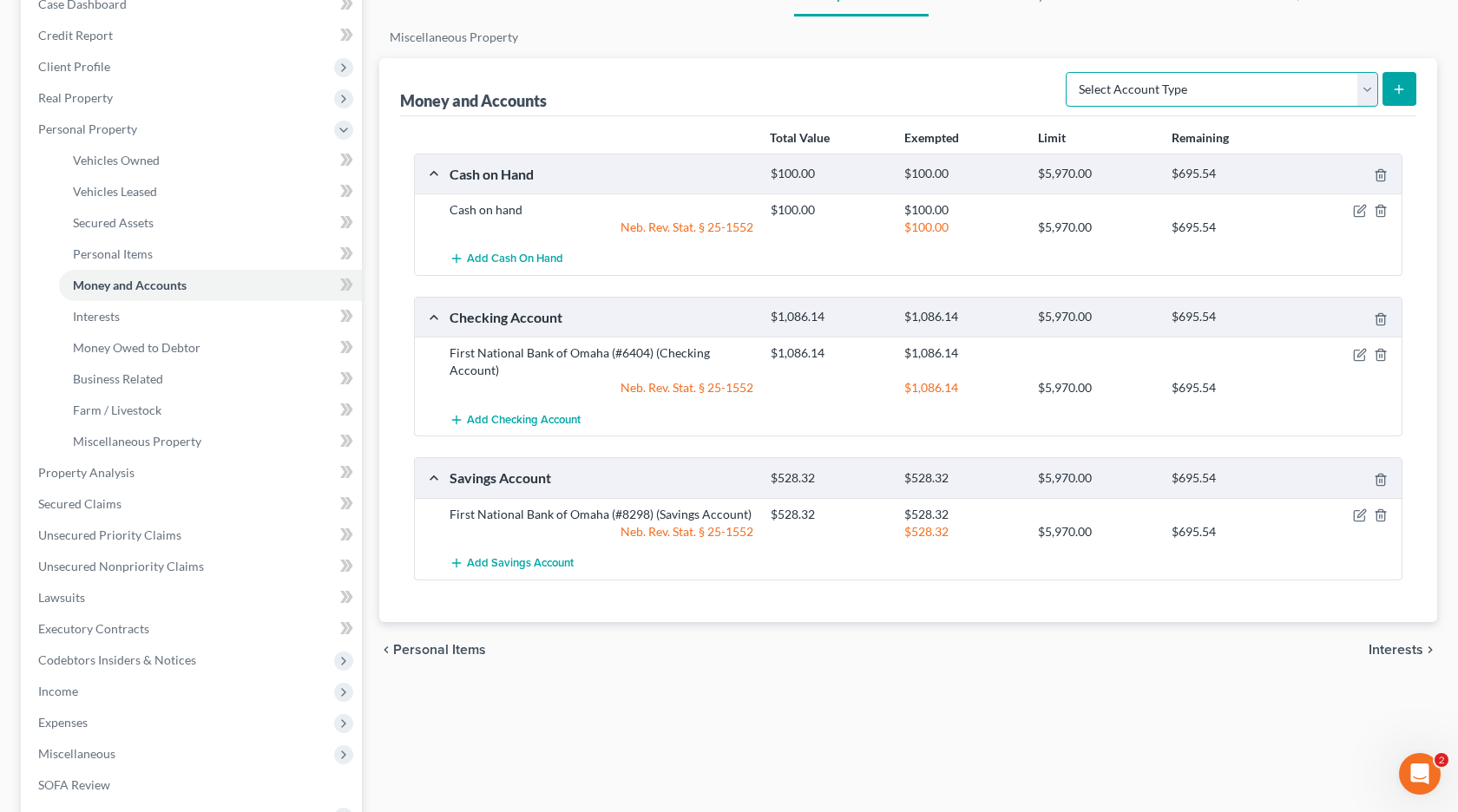 click on "Select Account Type Brokerage Cash on Hand Certificates of Deposit Checking Account Money Market Other (Credit Union, Health Savings Account, etc) Safe Deposit Box Savings Account Security Deposits or Prepayments" at bounding box center (1222, 89) 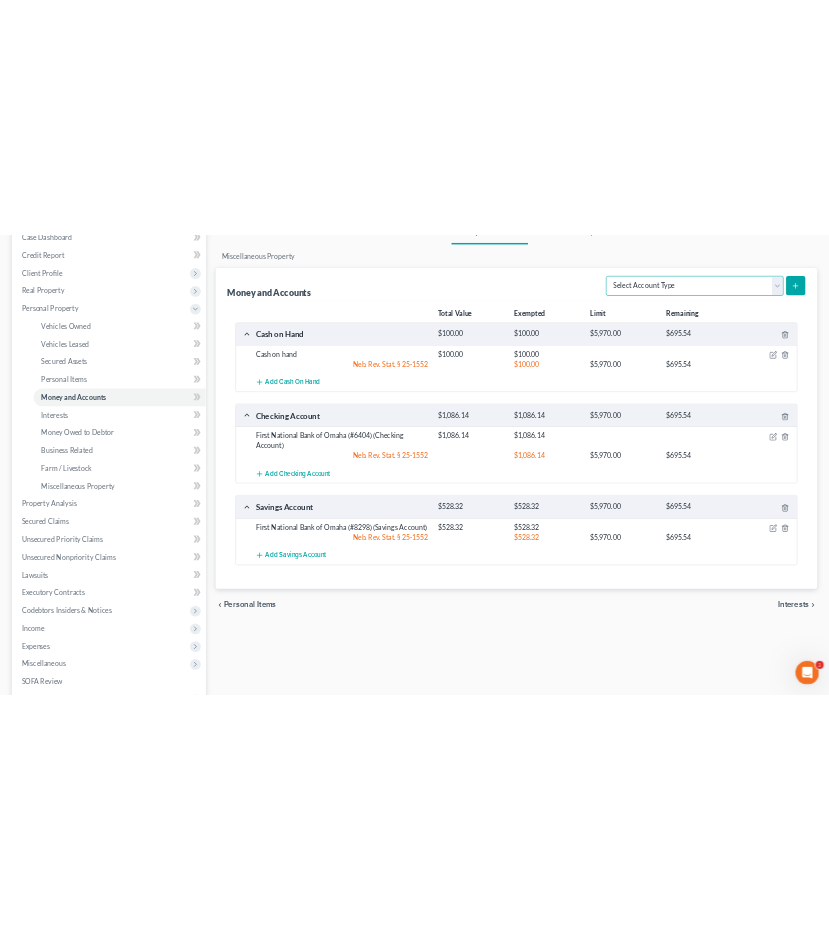 scroll, scrollTop: 133, scrollLeft: 0, axis: vertical 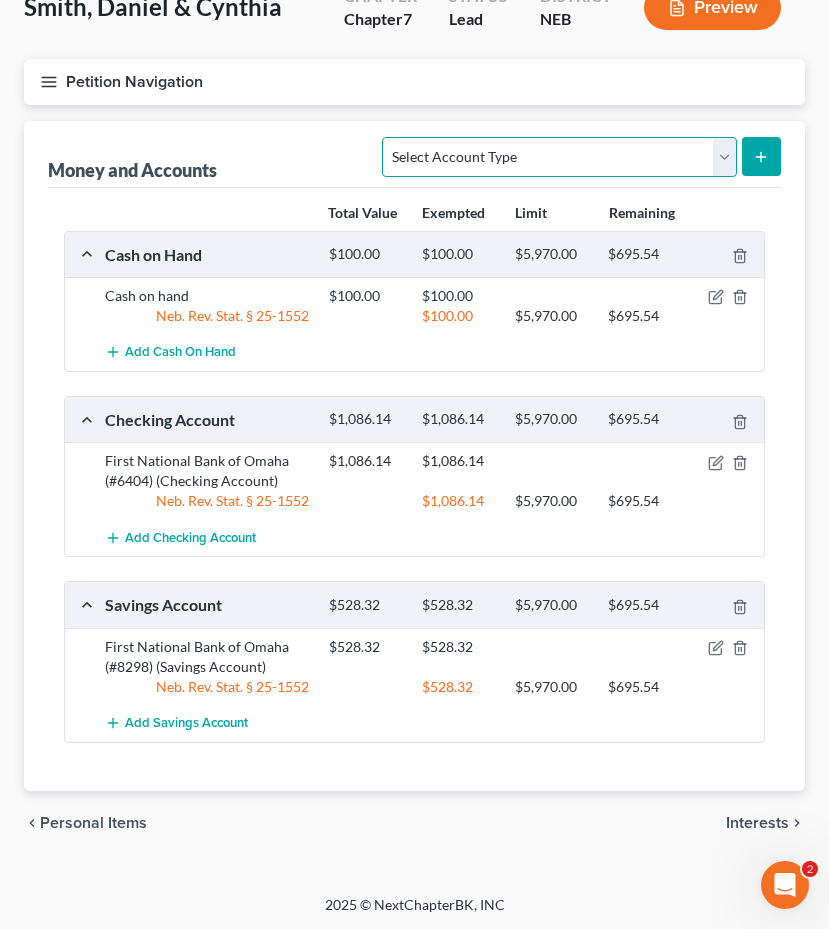 click on "Select Account Type Brokerage Cash on Hand Certificates of Deposit Checking Account Money Market Other (Credit Union, Health Savings Account, etc) Safe Deposit Box Savings Account Security Deposits or Prepayments" at bounding box center (559, 157) 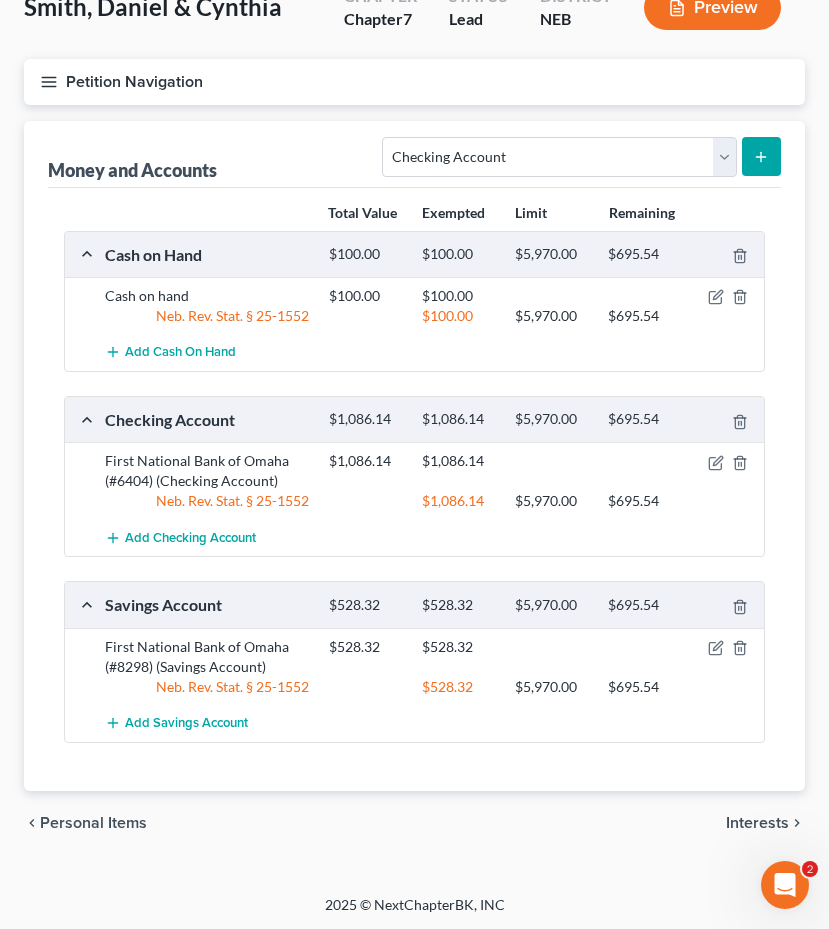click 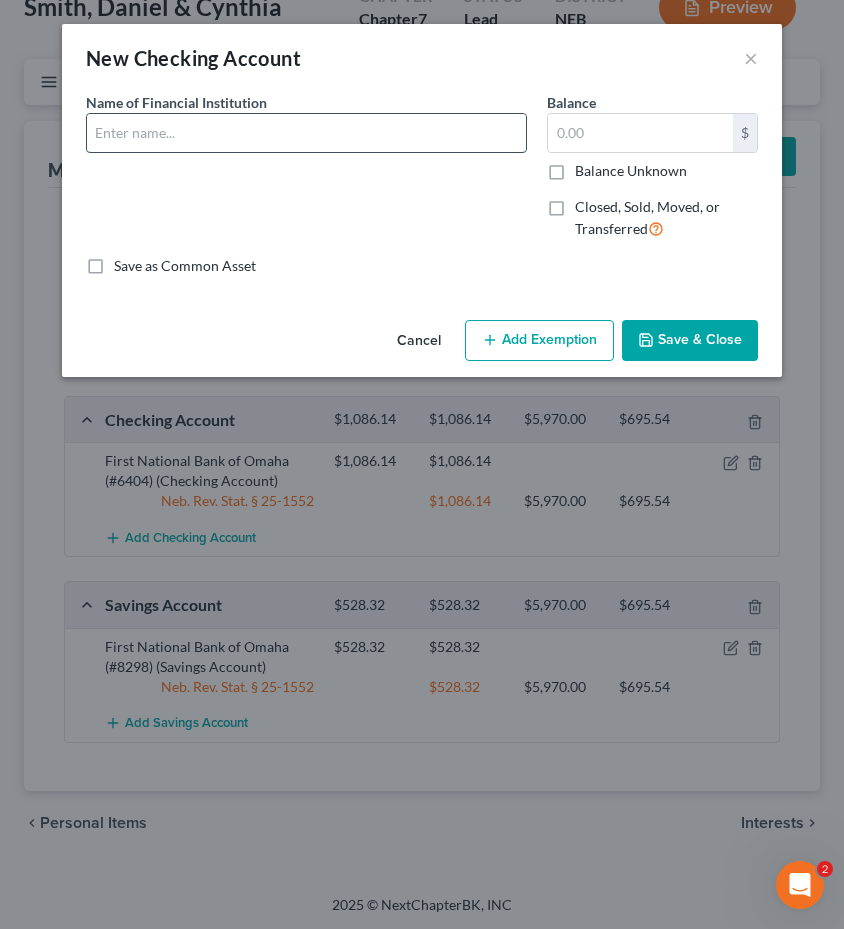 click at bounding box center (306, 133) 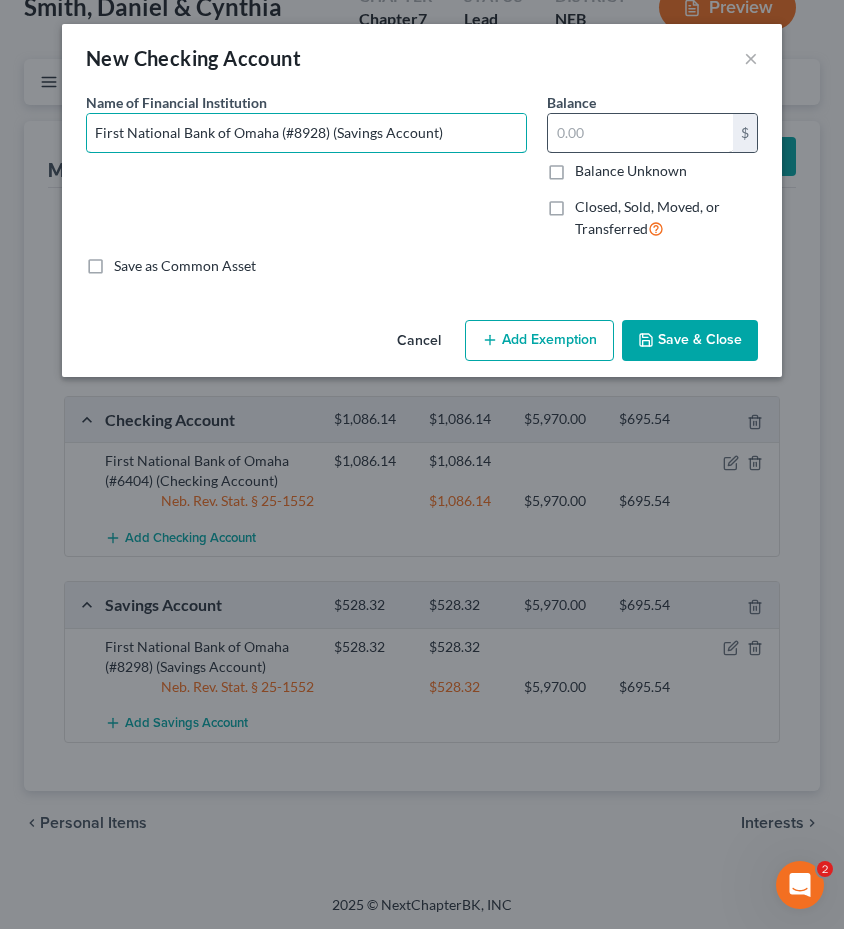 type on "First National Bank of Omaha (#8928) (Savings Account)" 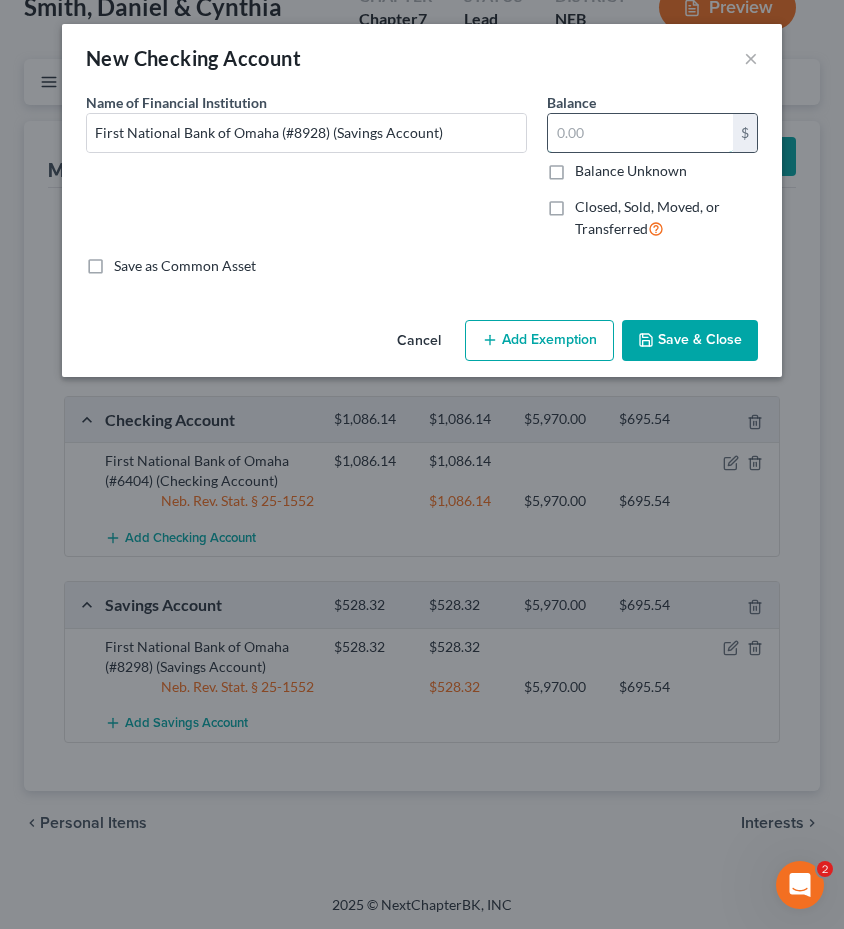 click at bounding box center (640, 133) 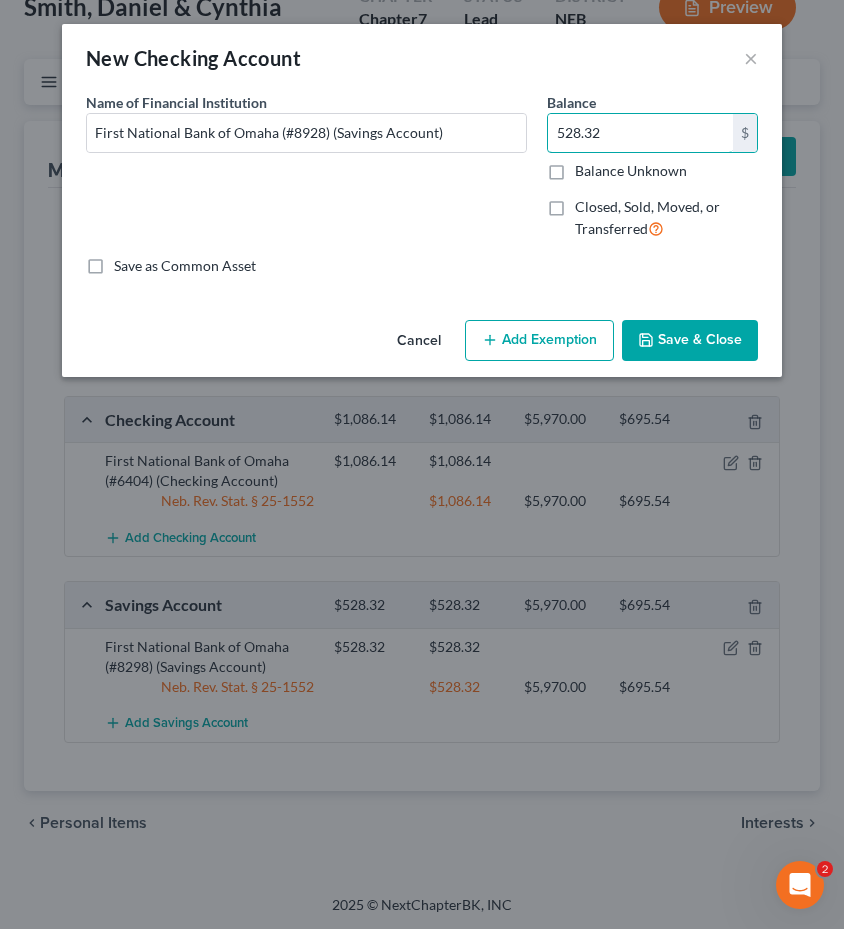 type on "528.32" 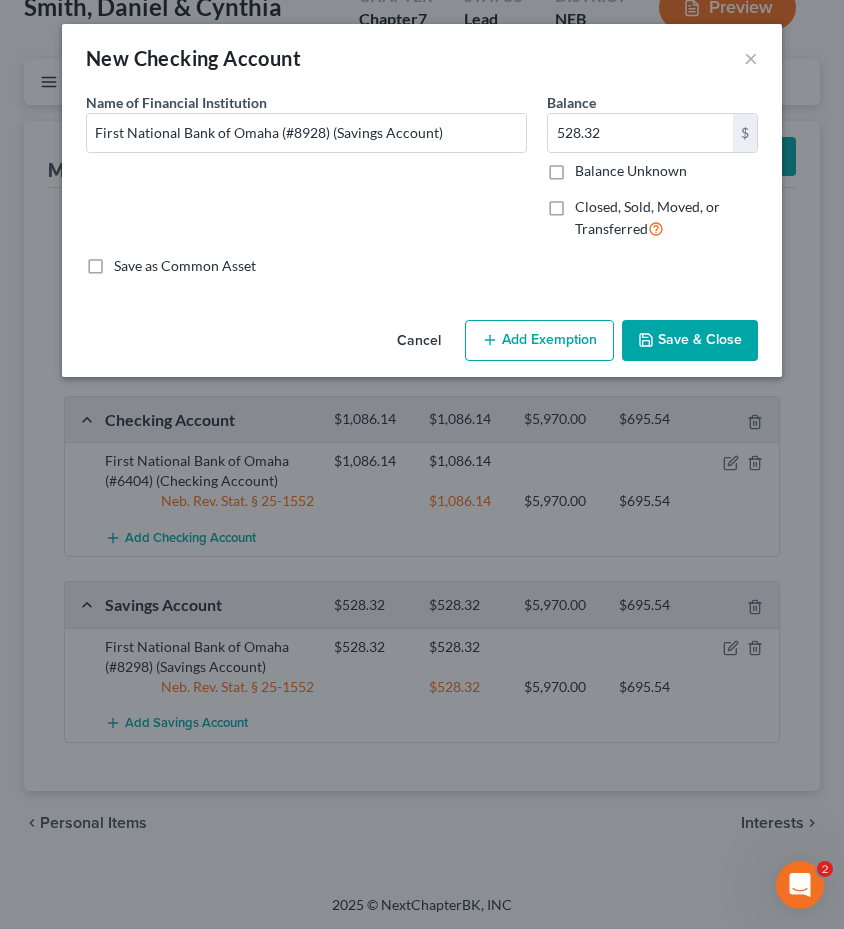 click on "Save as Common Asset" at bounding box center (422, 266) 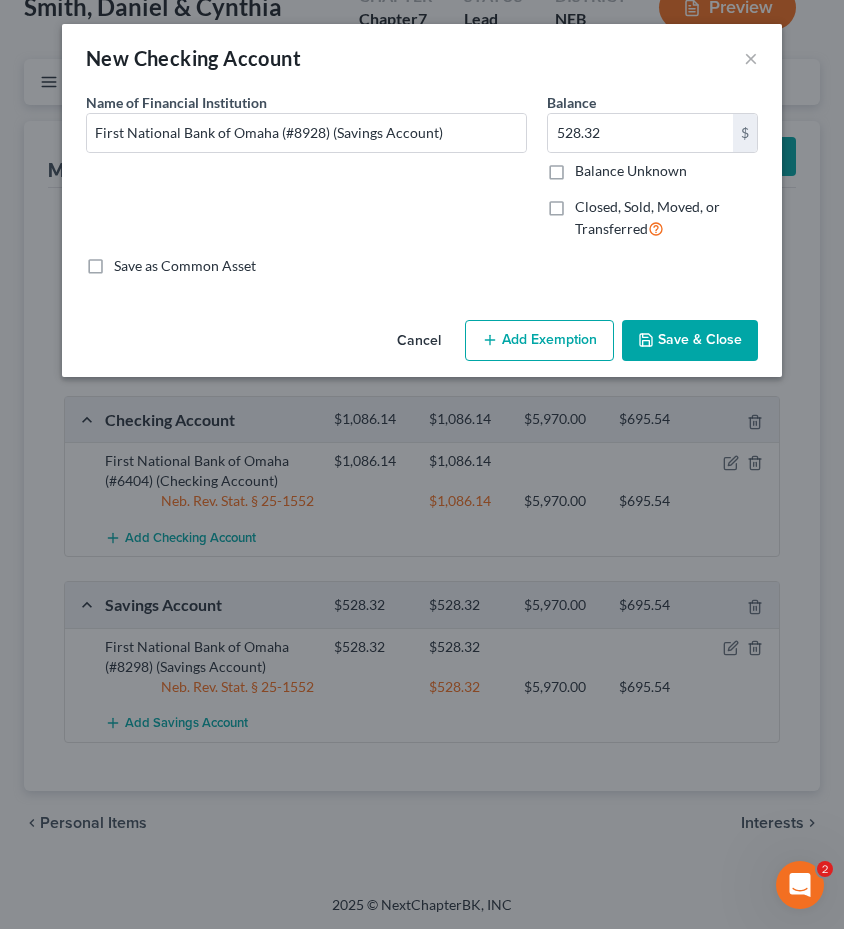 click on "Add Exemption" at bounding box center [539, 341] 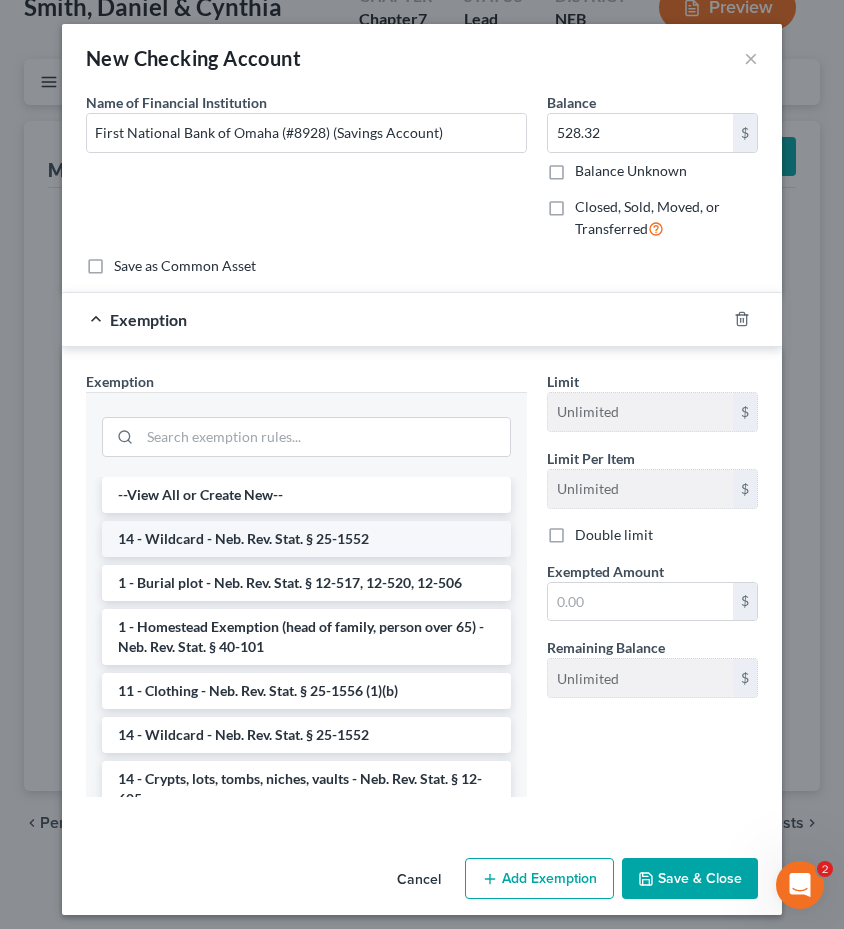 click on "14 - Wildcard - Neb. Rev. Stat. § 25-1552" at bounding box center [306, 539] 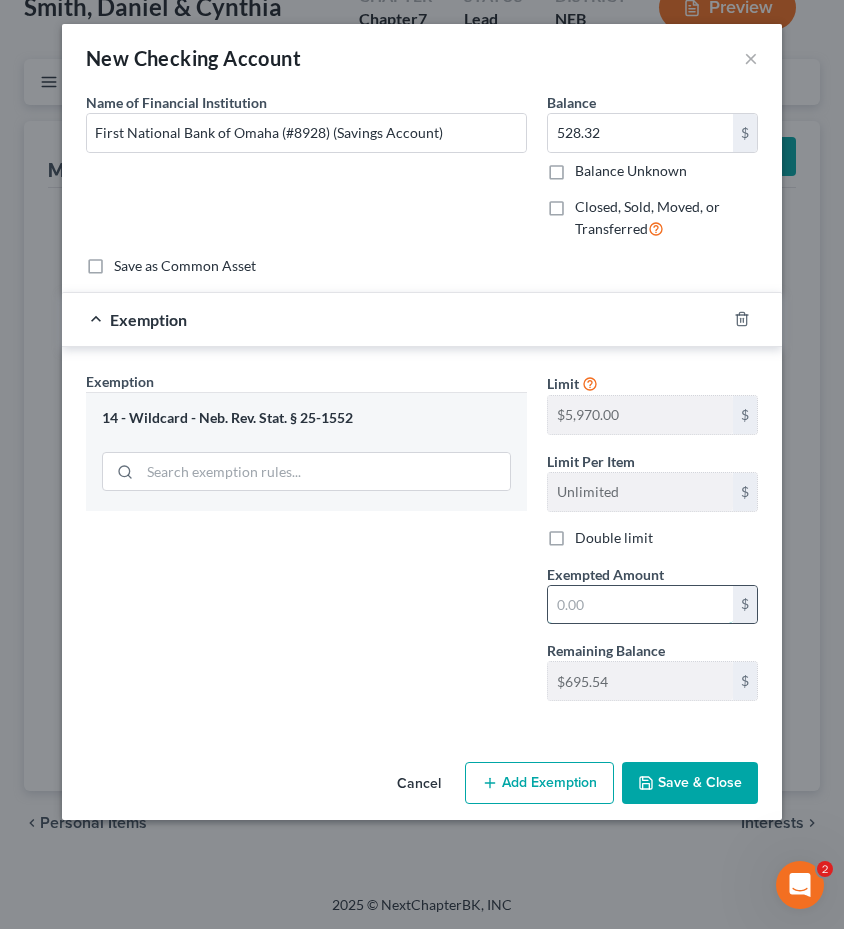 click at bounding box center (640, 605) 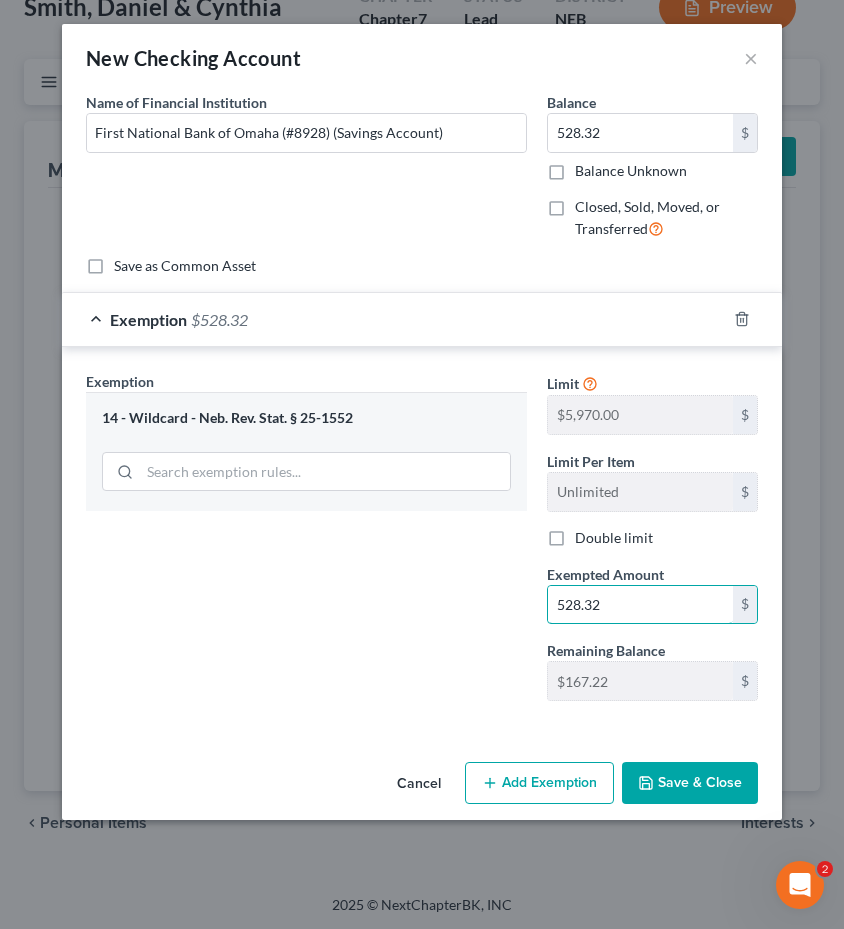 type on "528.32" 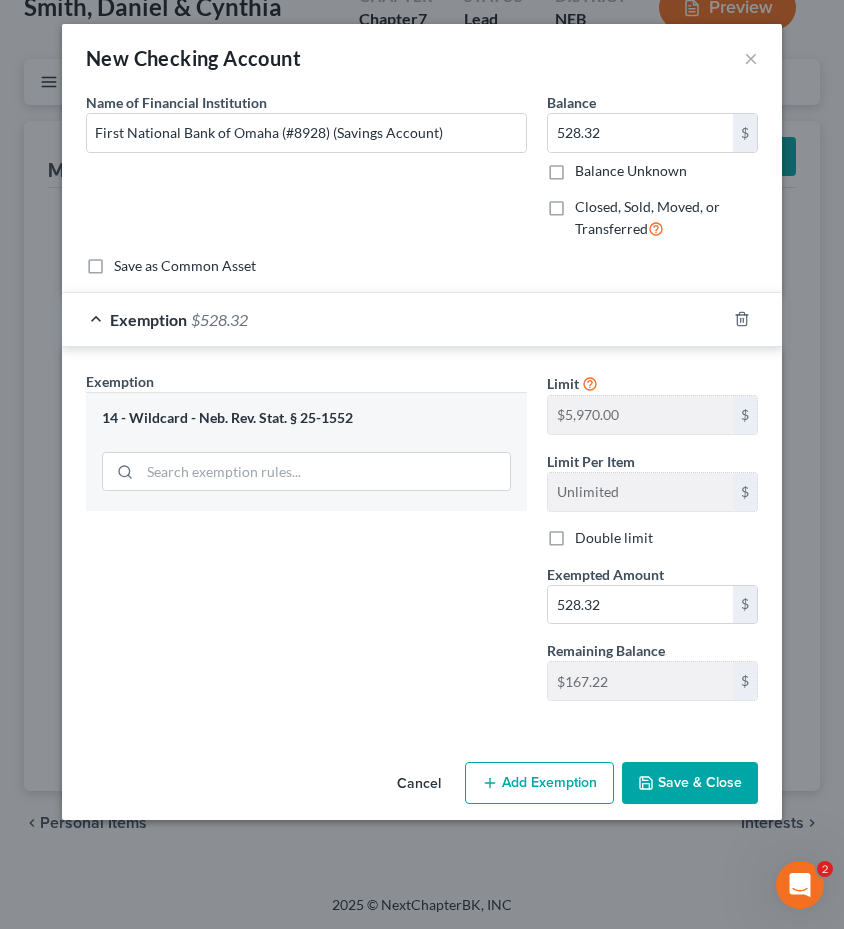 click on "Exemption Set must be selected for CA.
Exemption
*
14 - Wildcard - Neb. Rev. Stat. § 25-1552" at bounding box center (306, 544) 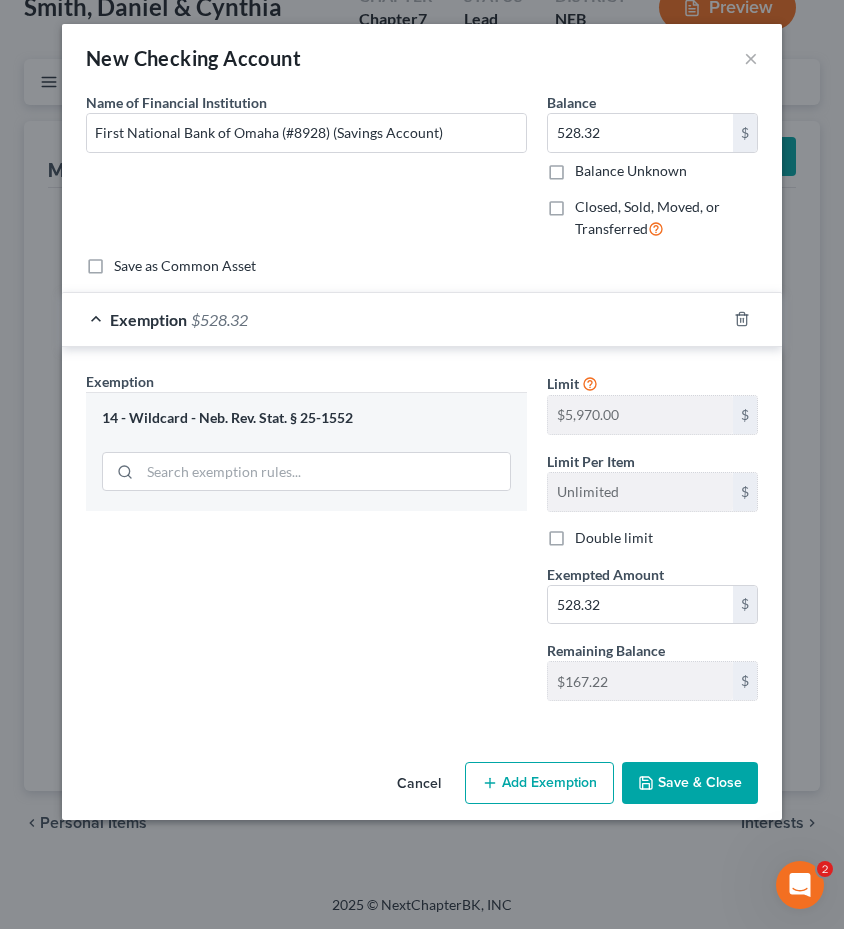 click on "Save & Close" at bounding box center [690, 783] 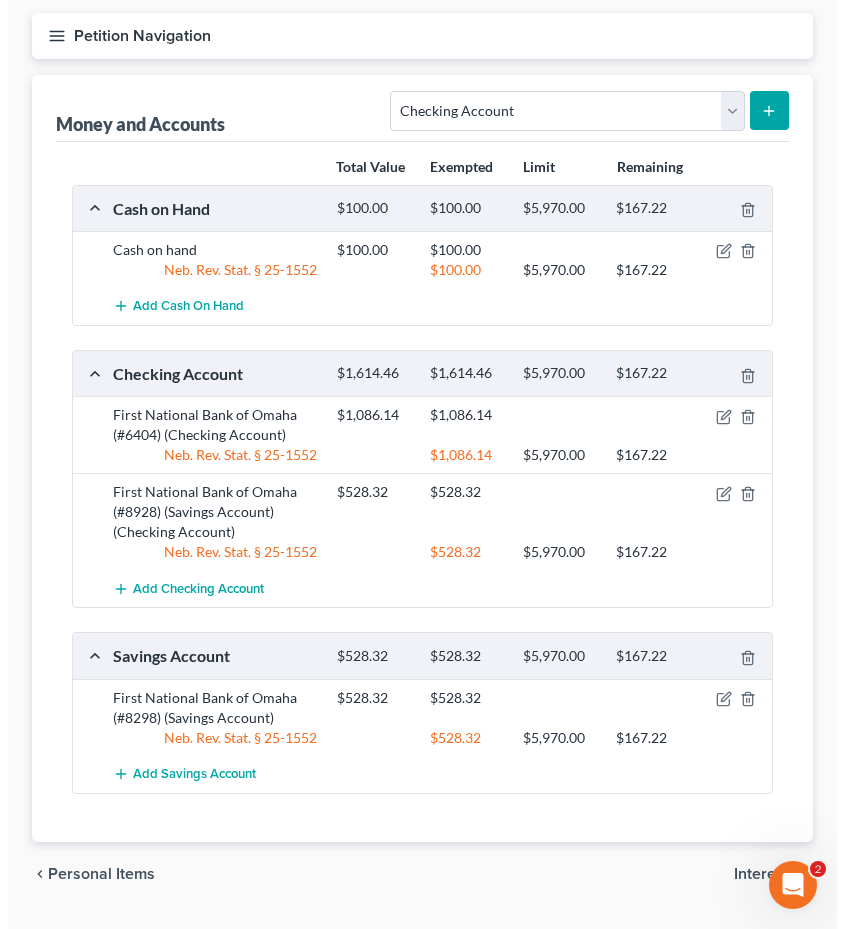 scroll, scrollTop: 185, scrollLeft: 0, axis: vertical 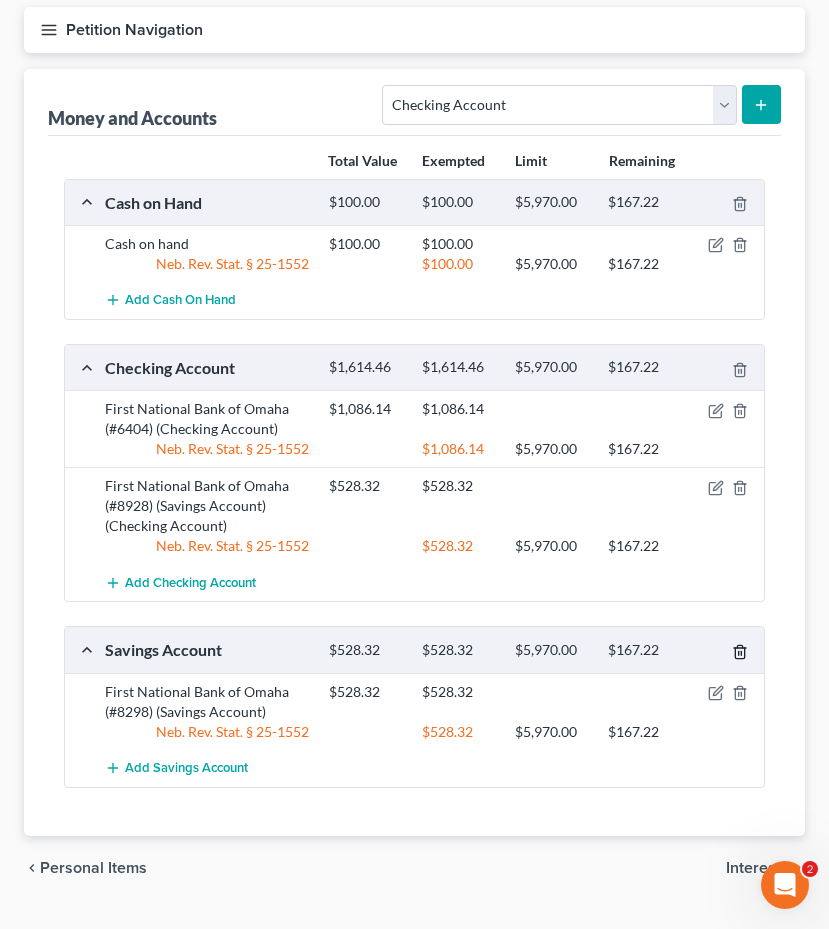 click 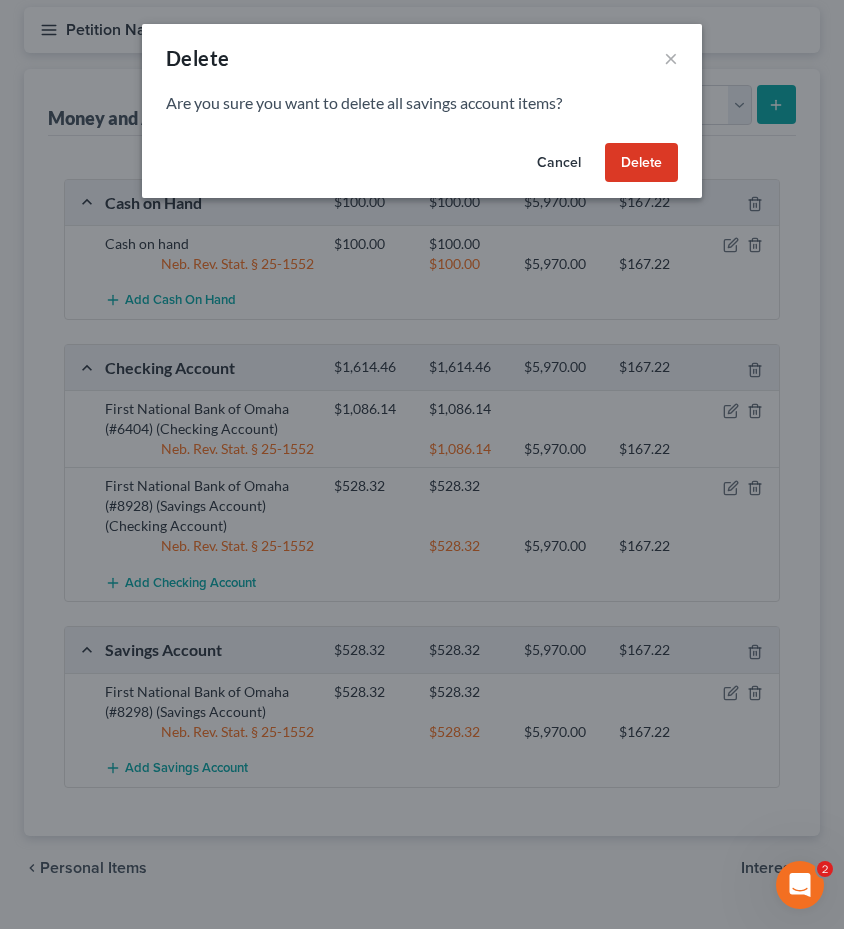 click on "Delete" at bounding box center (641, 163) 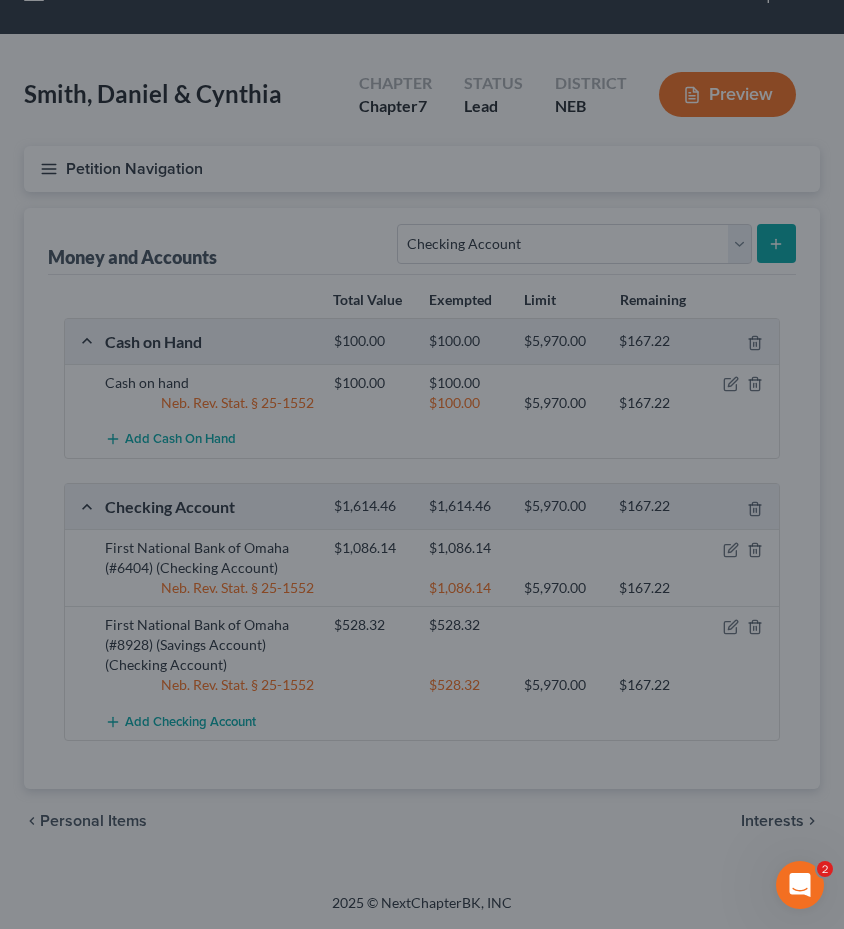 scroll, scrollTop: 45, scrollLeft: 0, axis: vertical 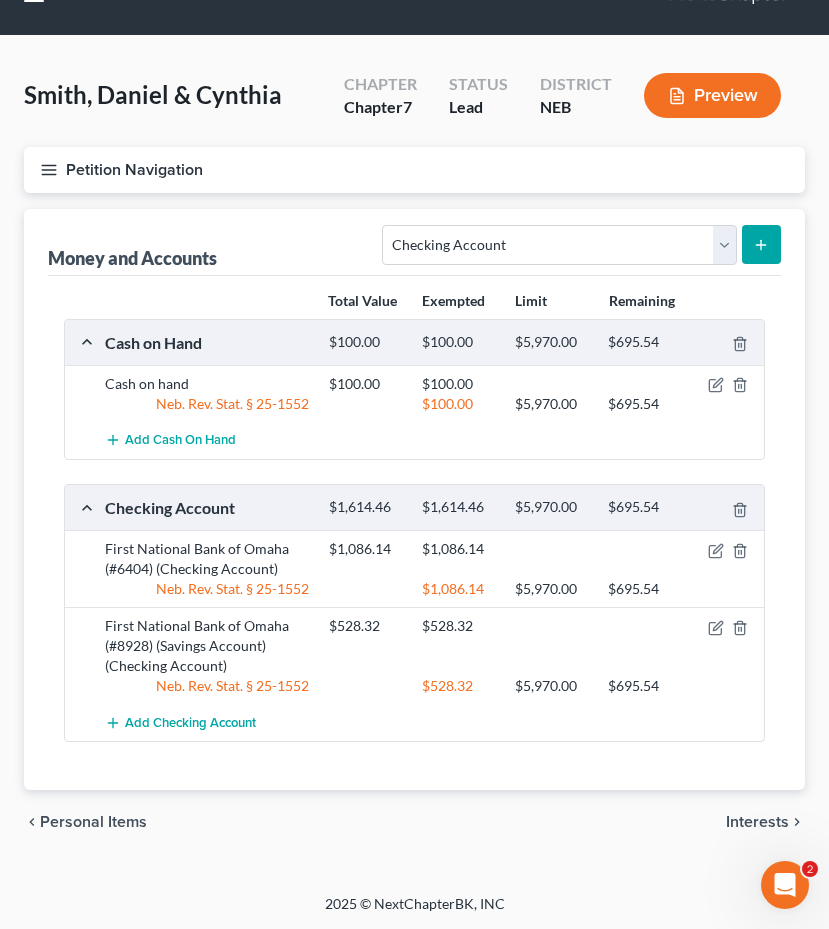 click on "Total Value Exempted Limit Remaining
Cash on Hand $100.00 $100.00 $5,970.00 $695.54
Cash on hand $100.00 $100.00 Neb. Rev. Stat. § 25-1552 $100.00 $5,970.00 $695.54 Add Cash on Hand
Checking Account $1,614.46 $1,614.46 $5,970.00 $695.54
First National Bank of Omaha (#6404) (Checking Account) $1,086.14 $1,086.14 Neb. Rev. Stat. § 25-1552 $1,086.14 $5,970.00 $695.54 First National Bank of Omaha (#8928) (Savings Account) (Checking Account) $528.32 $528.32 Neb. Rev. Stat. § 25-1552 $528.32 $5,970.00 $695.54 Add Checking Account" at bounding box center [414, 533] 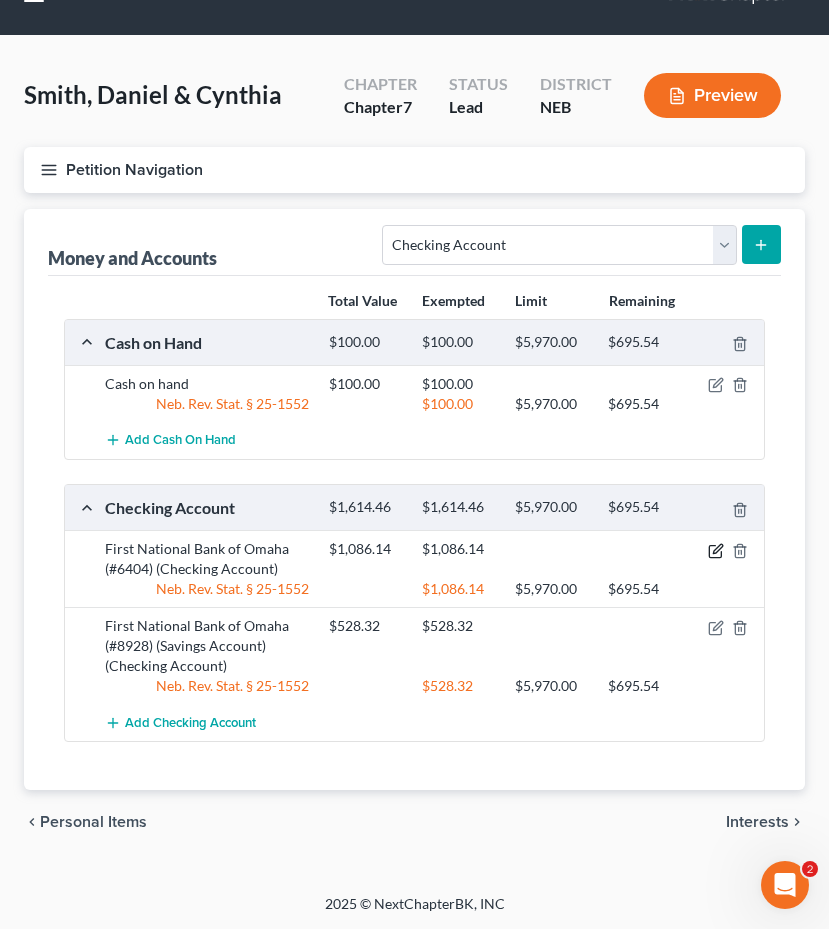 click 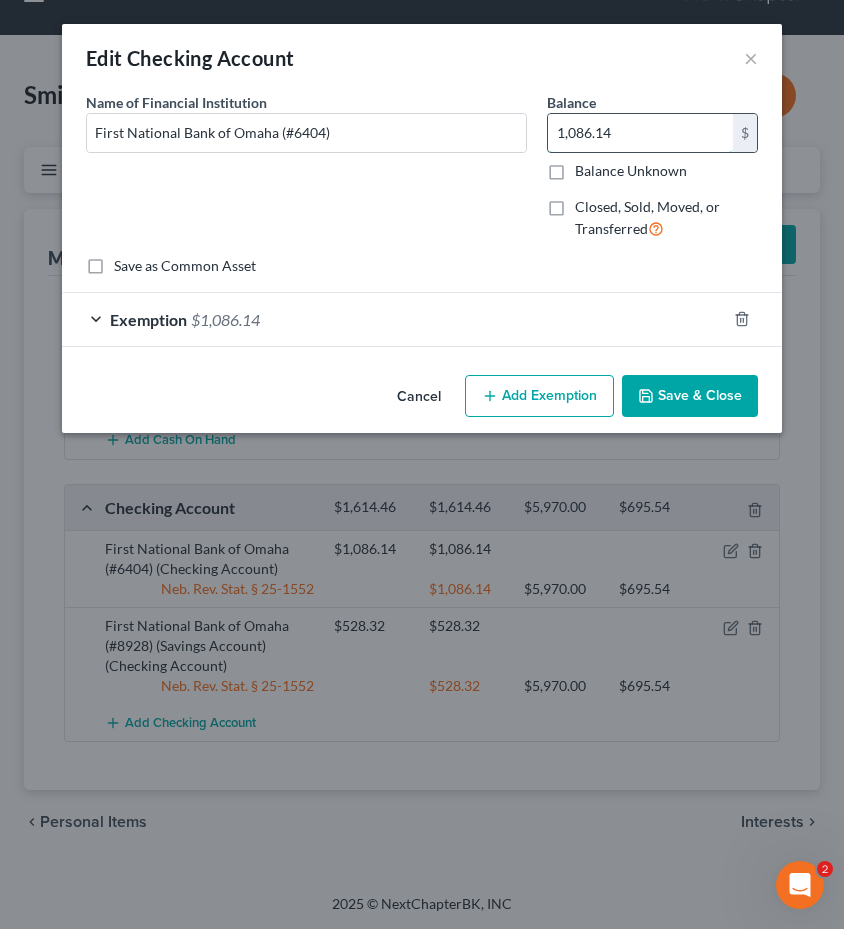 click on "1,086.14" at bounding box center [640, 133] 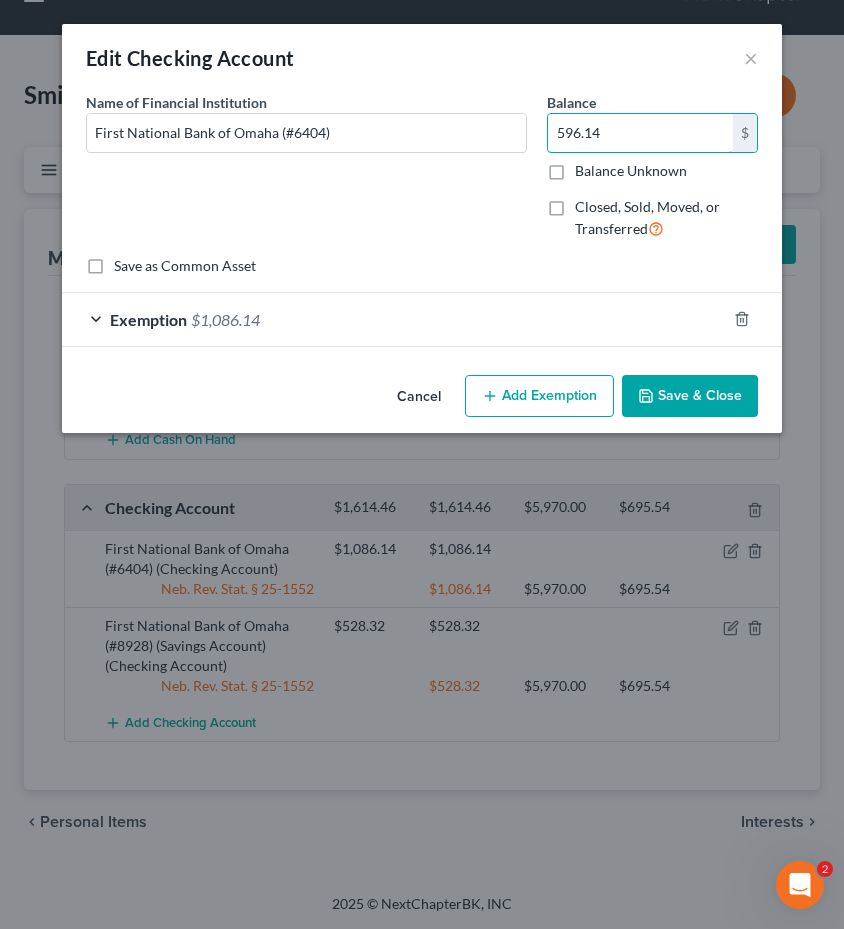 type on "596.14" 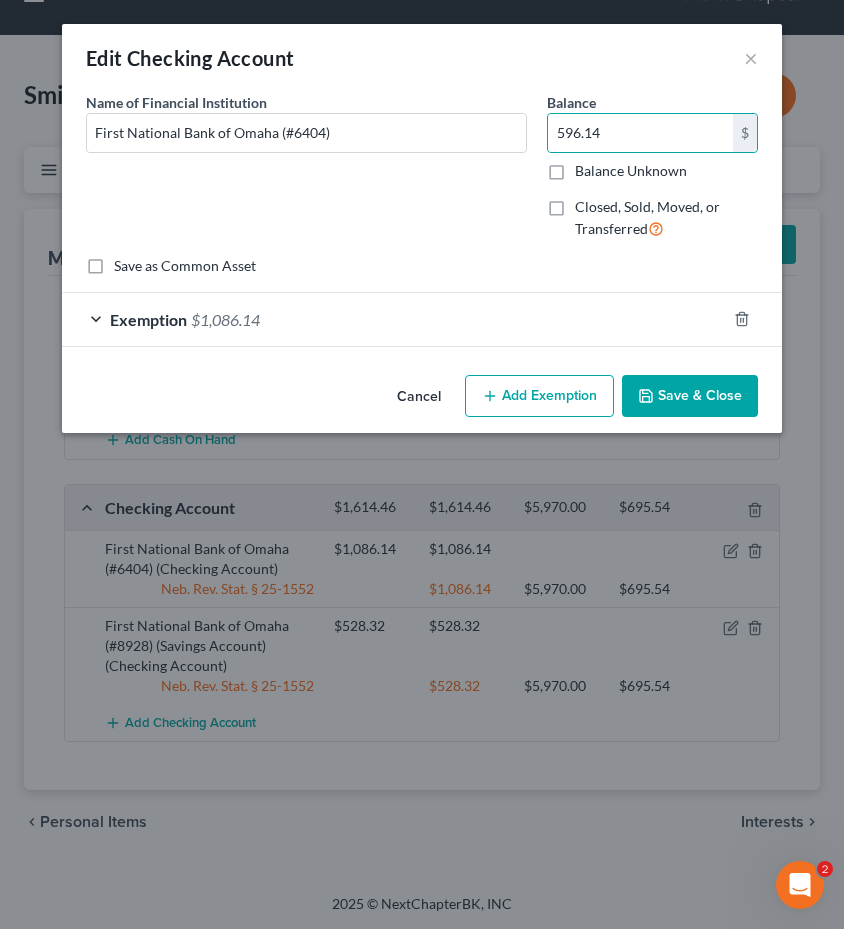 click on "Cancel Add Exemption Save & Close" at bounding box center [422, 400] 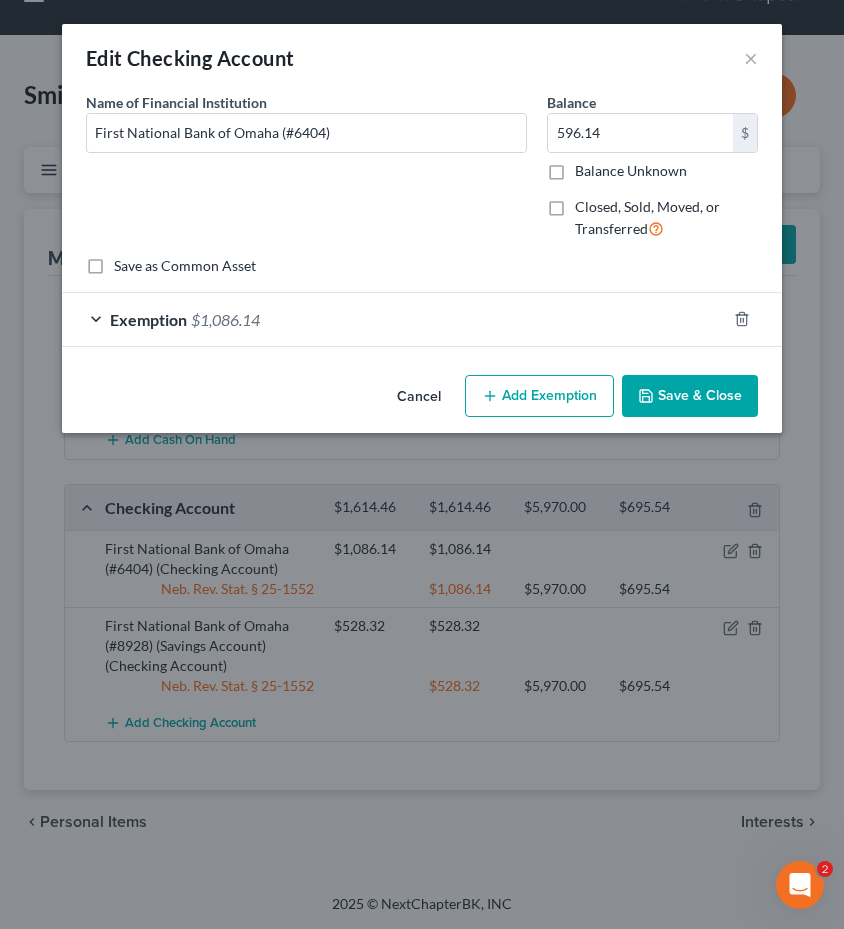 click on "Save & Close" at bounding box center (690, 396) 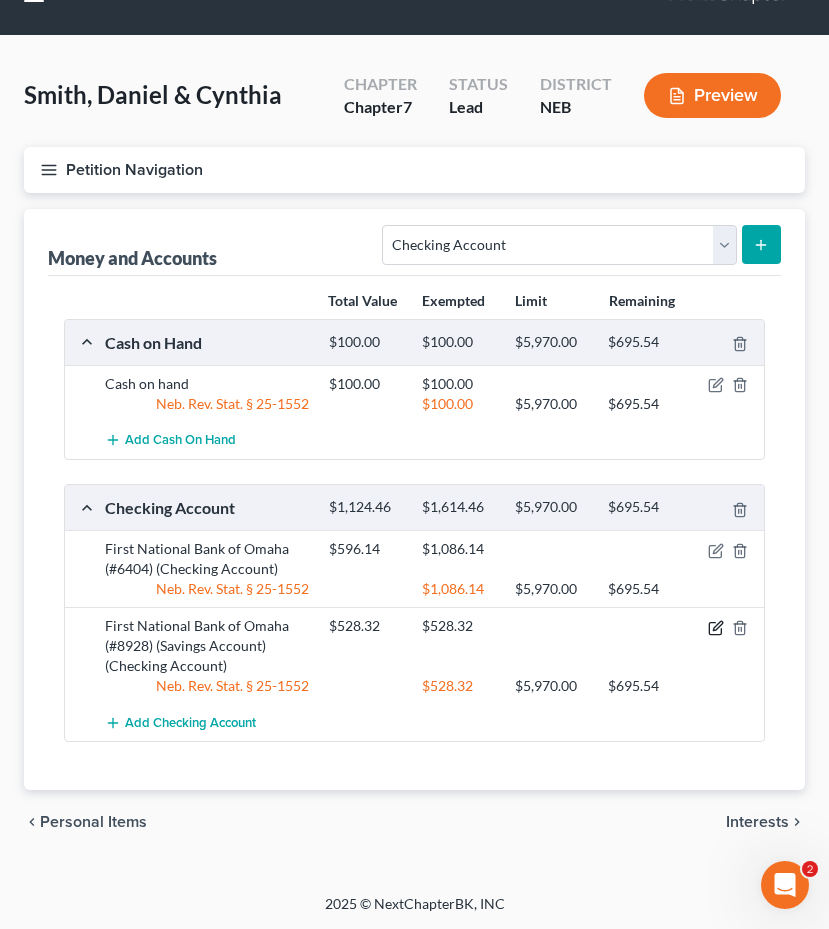click 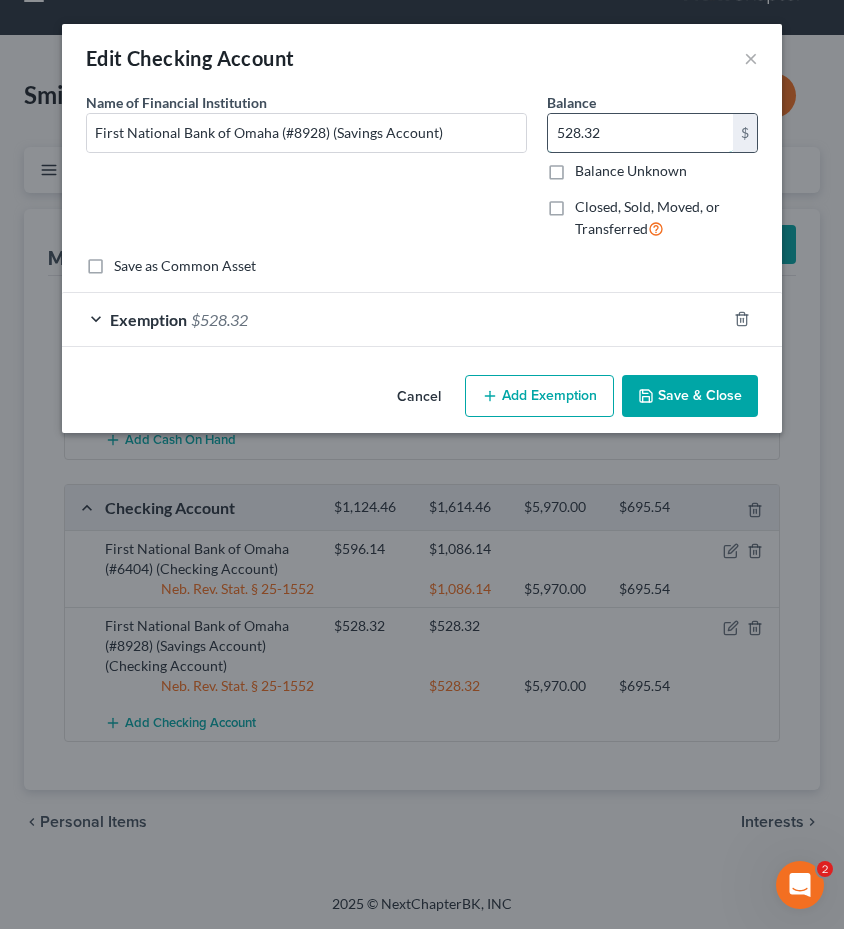 click on "528.32" at bounding box center [640, 133] 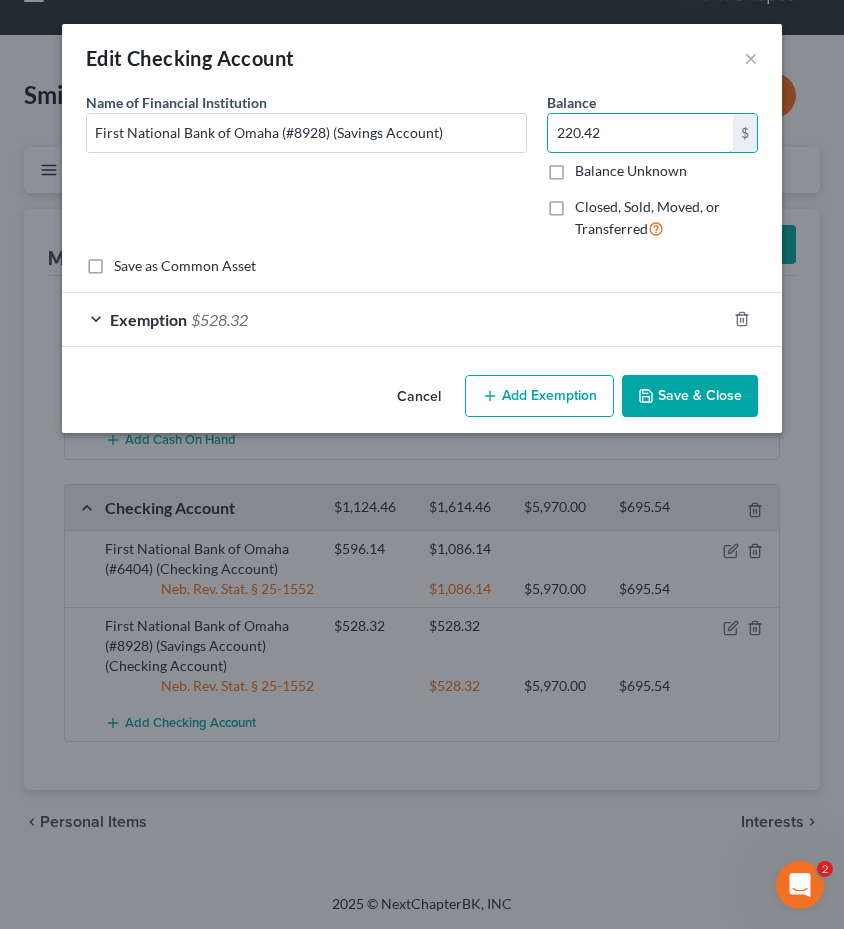 type on "220.42" 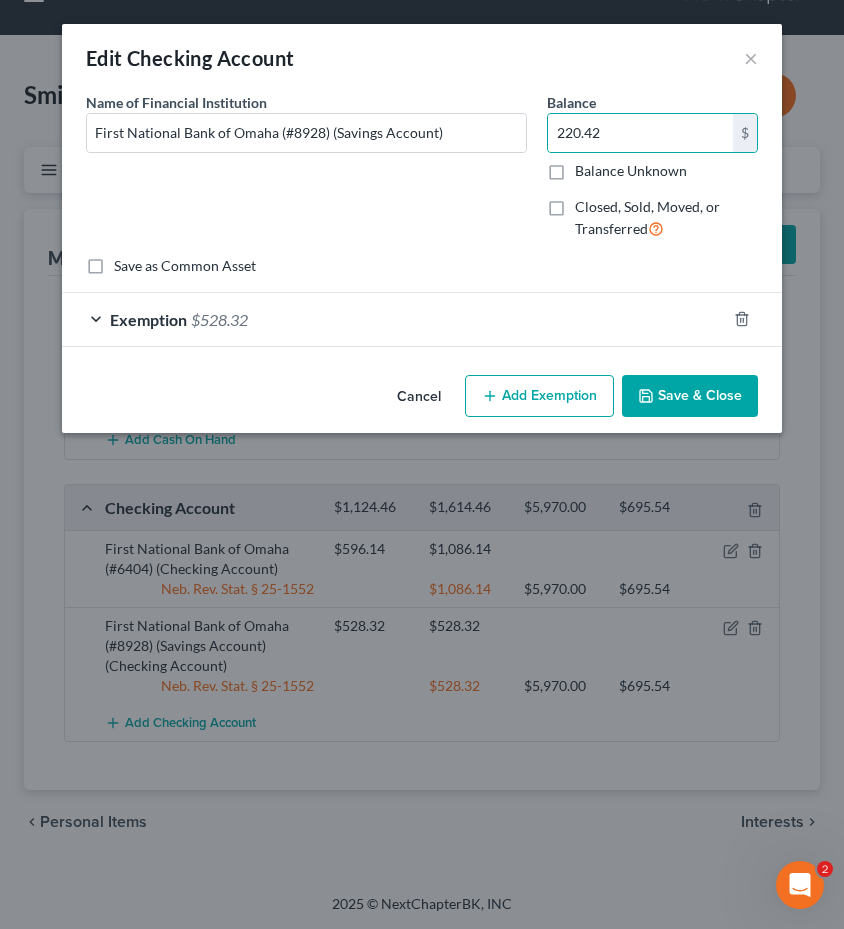 click on "Exemption $528.32" at bounding box center (394, 319) 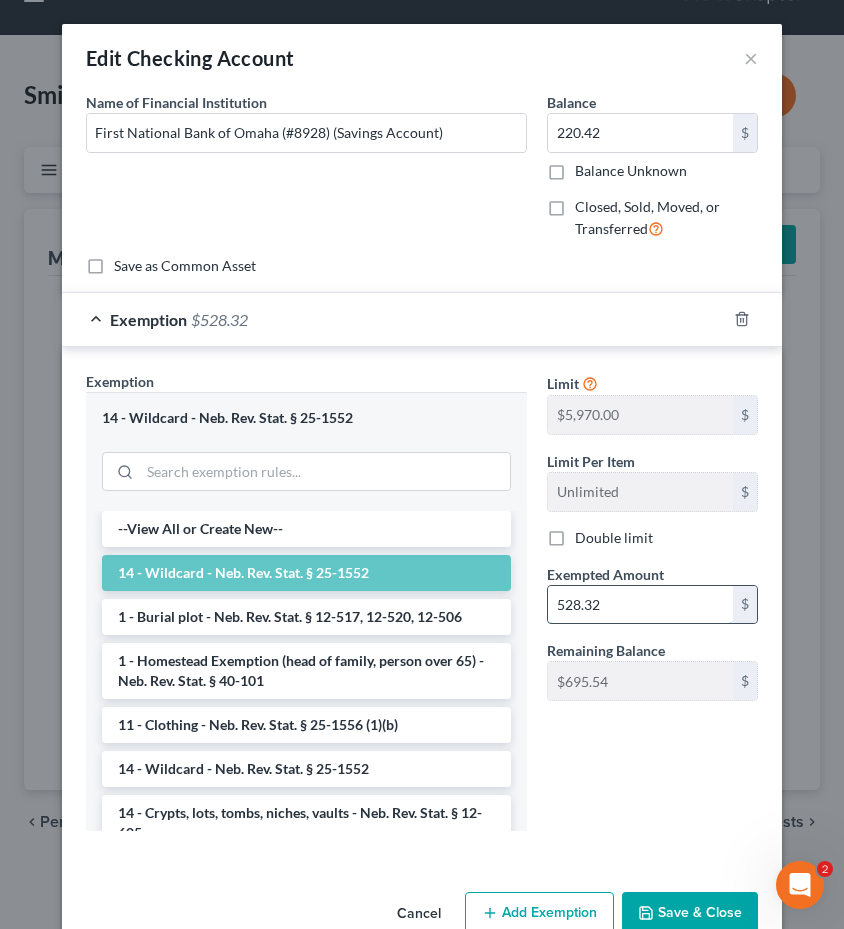 click on "528.32" at bounding box center [640, 605] 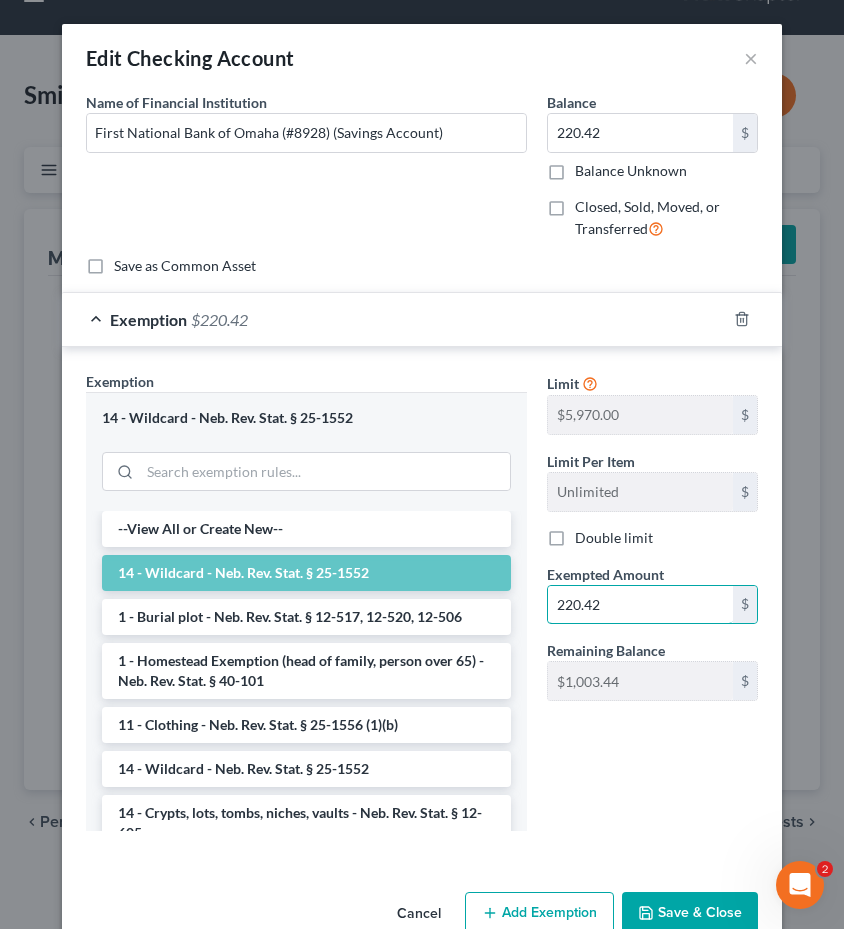 type on "220.42" 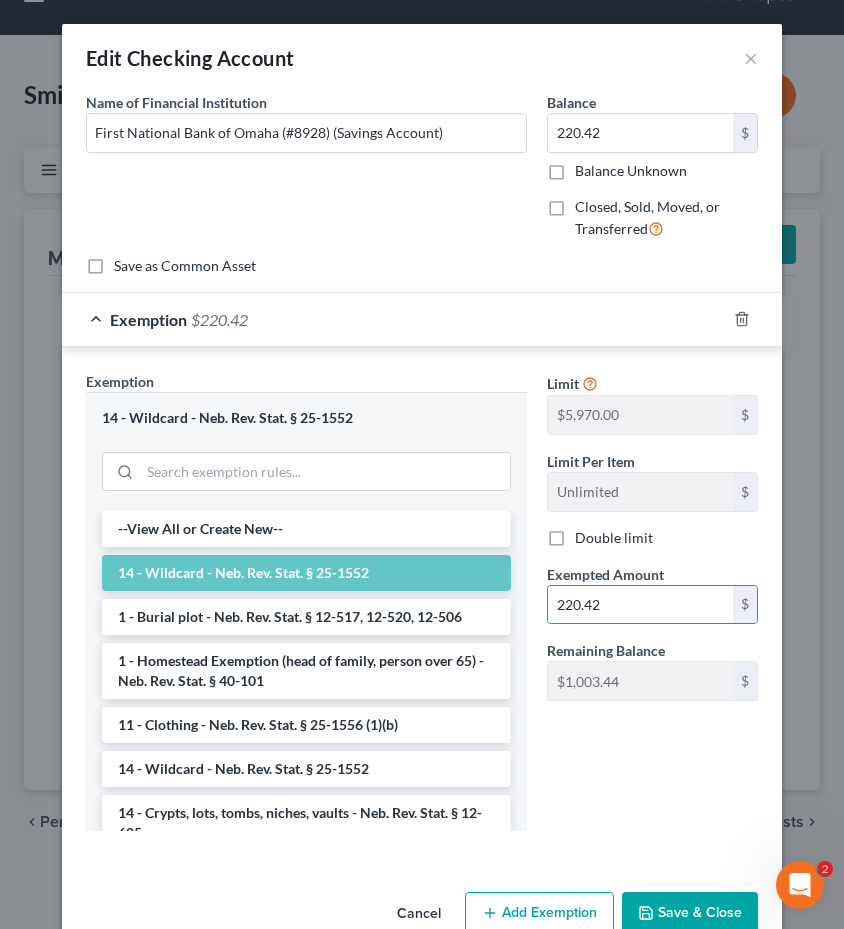 click on "Save & Close" at bounding box center [690, 913] 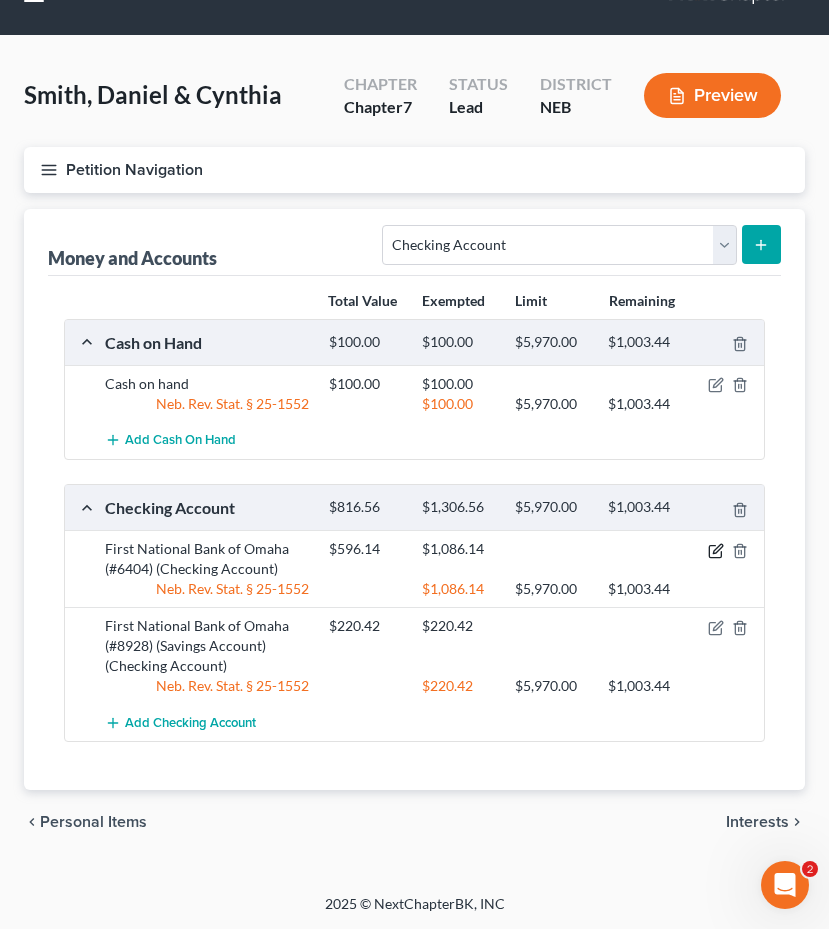click 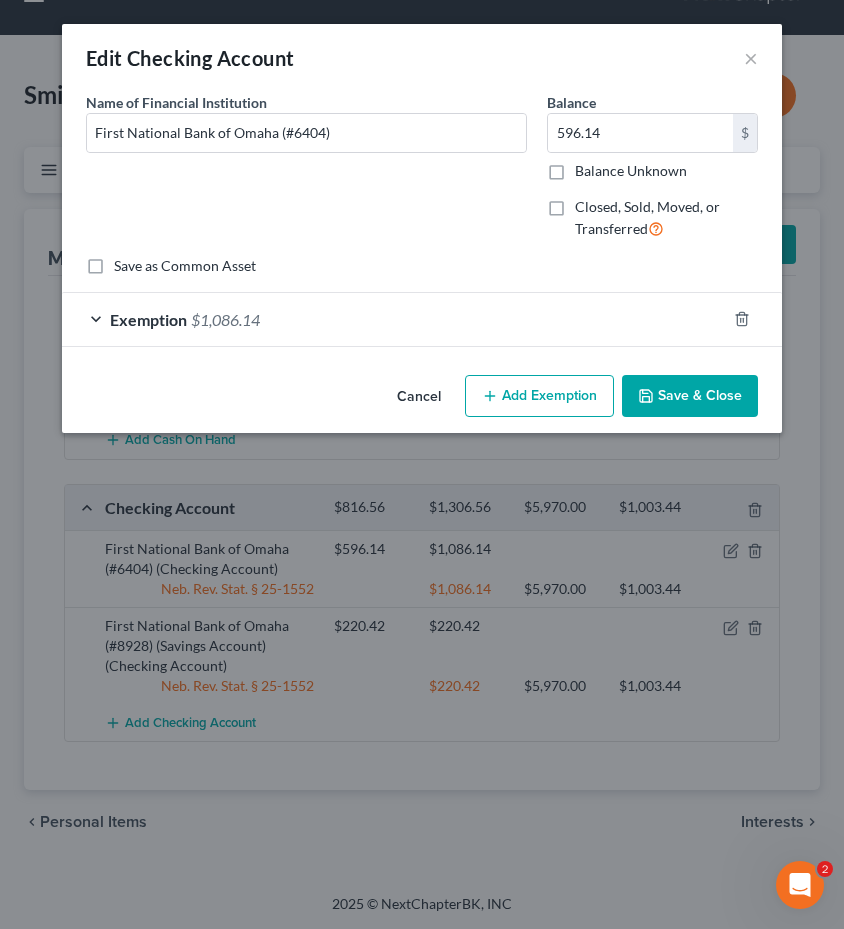 click on "Exemption $1,086.14" at bounding box center [394, 319] 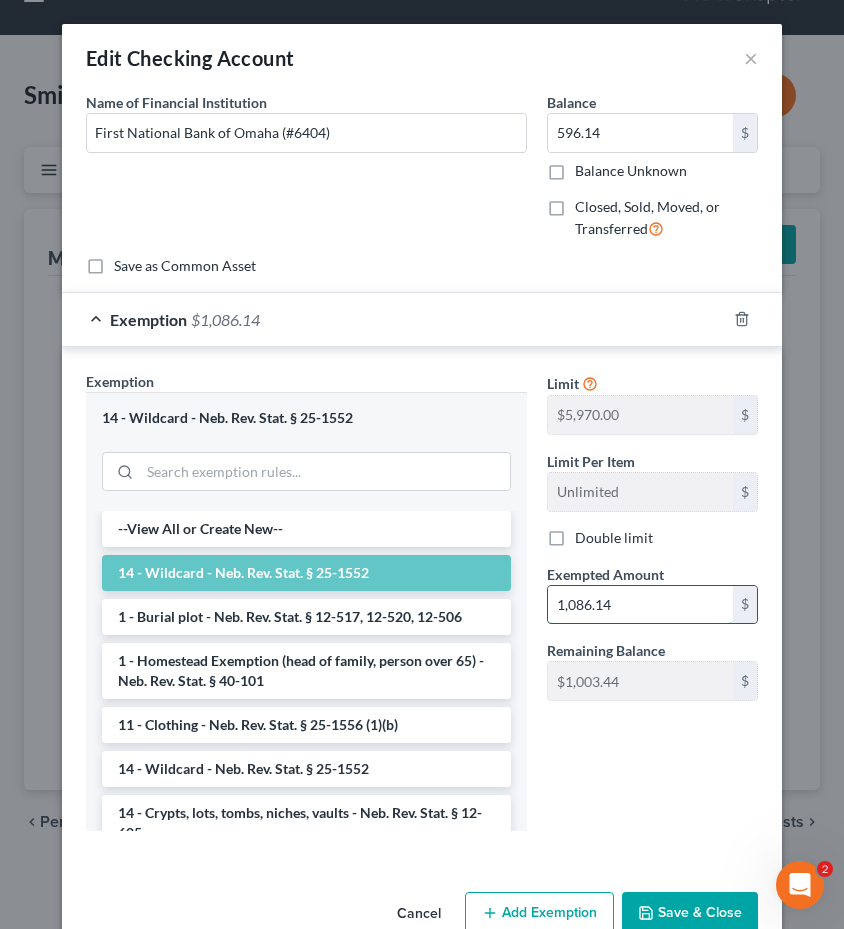 click on "1,086.14" at bounding box center (640, 605) 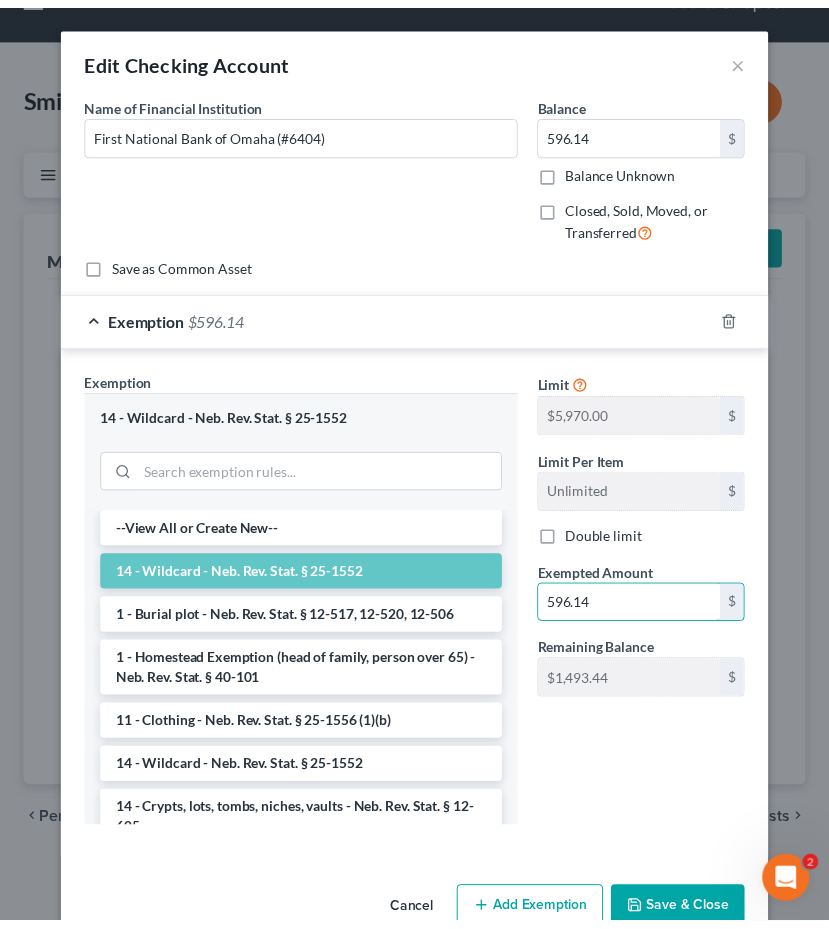 scroll, scrollTop: 45, scrollLeft: 0, axis: vertical 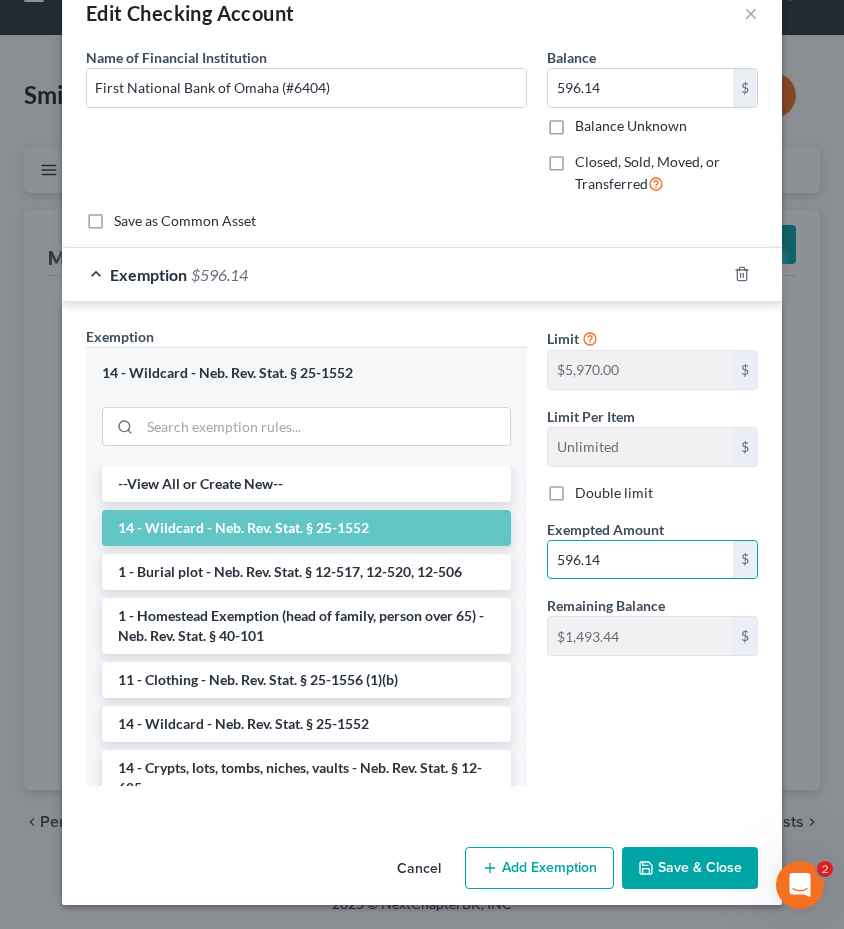 type on "596.14" 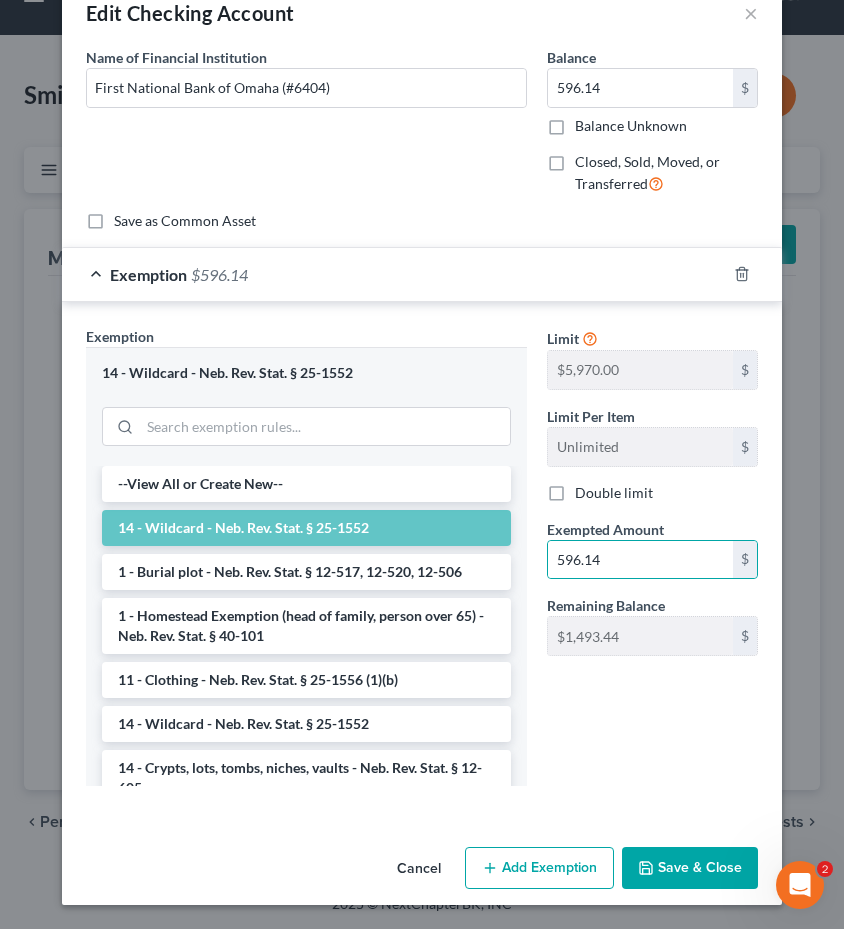 click on "Save & Close" at bounding box center (690, 868) 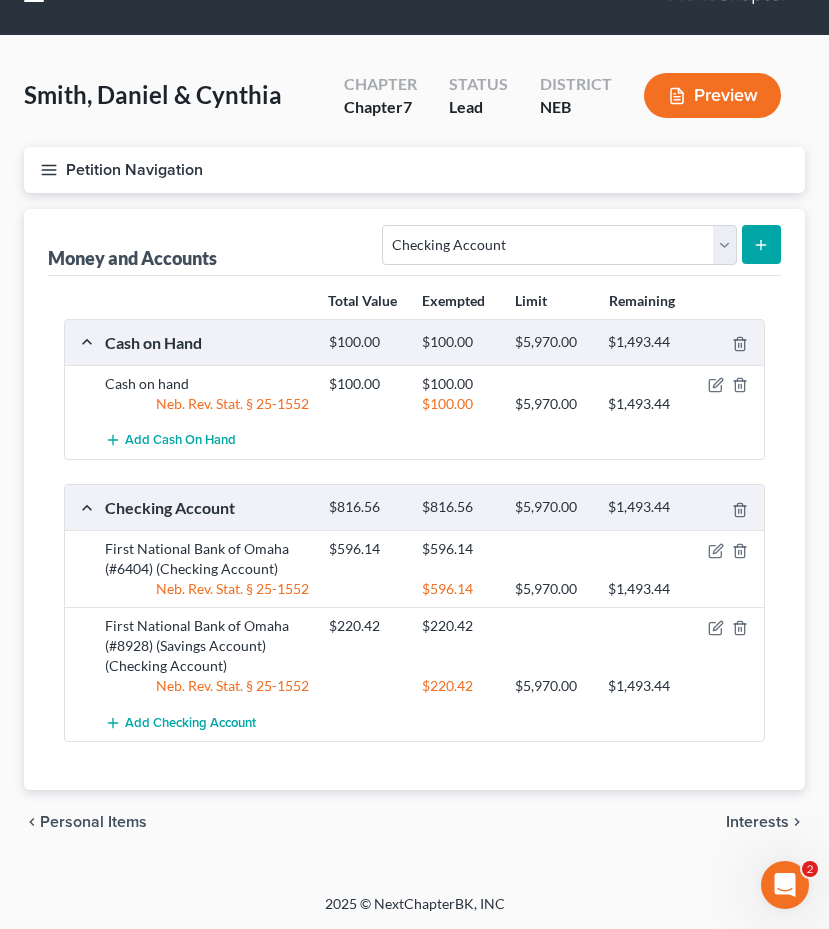 scroll, scrollTop: 0, scrollLeft: 0, axis: both 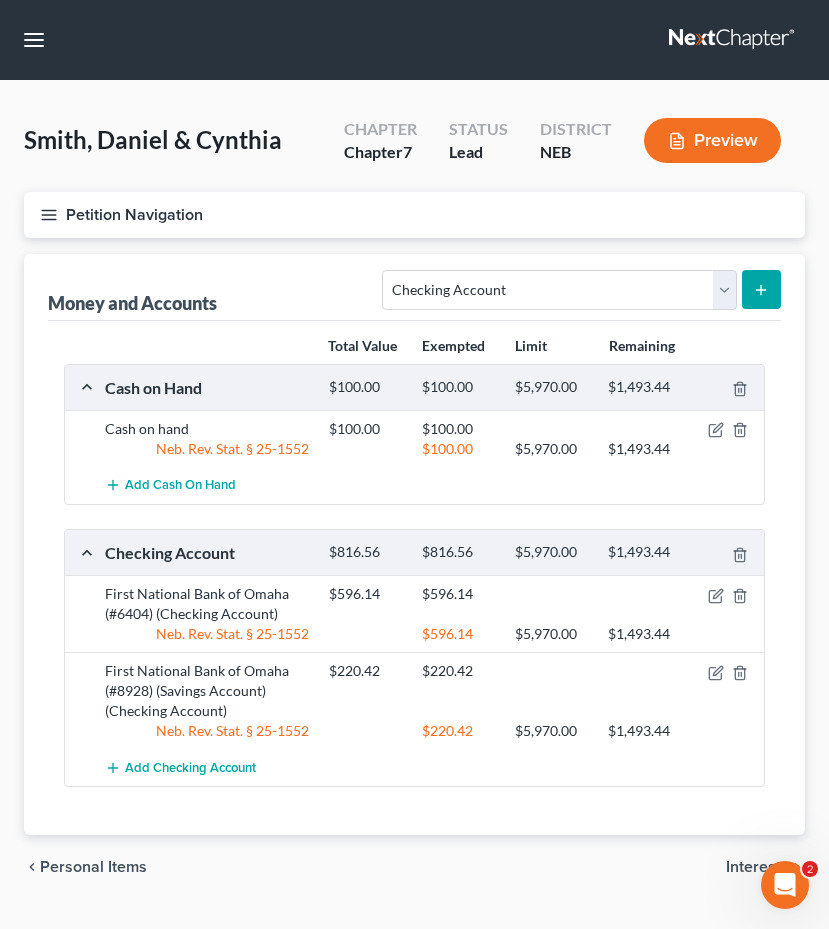 click on "Petition Navigation" at bounding box center [414, 215] 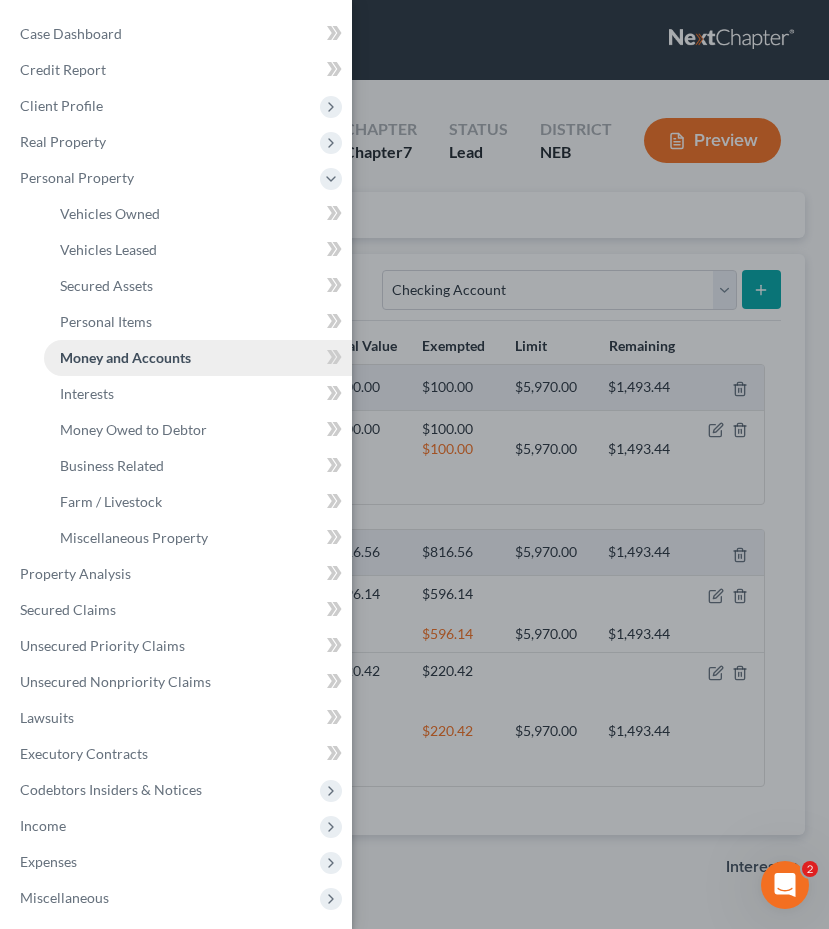click on "Money and Accounts" at bounding box center [198, 358] 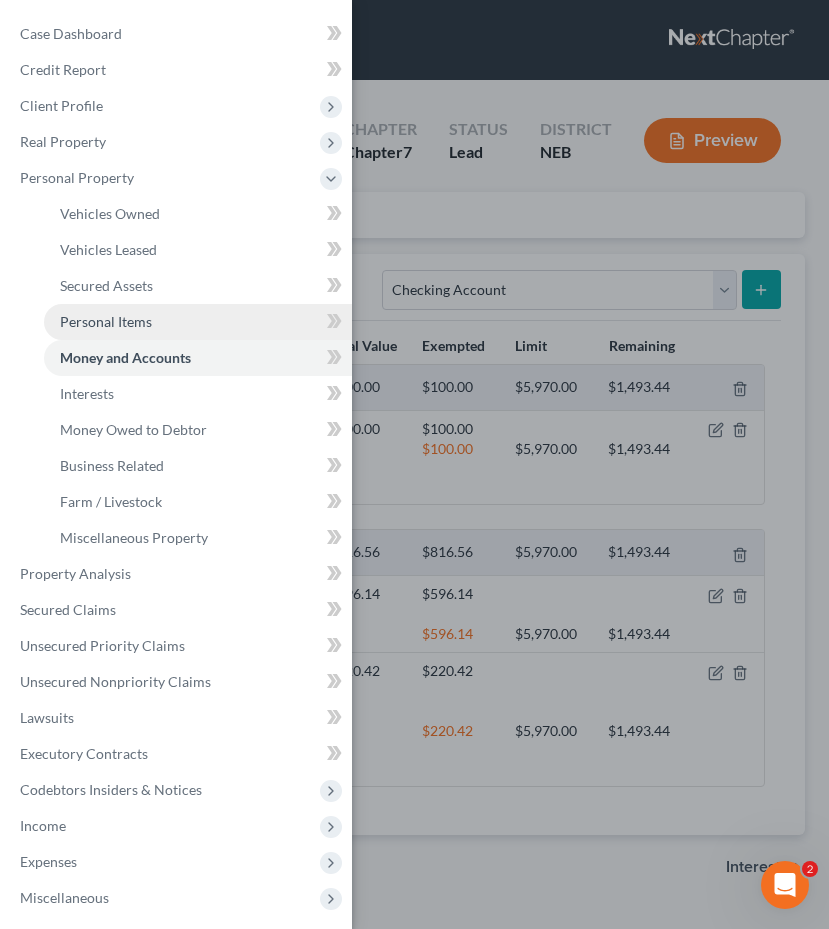 click on "Personal Items" at bounding box center (106, 321) 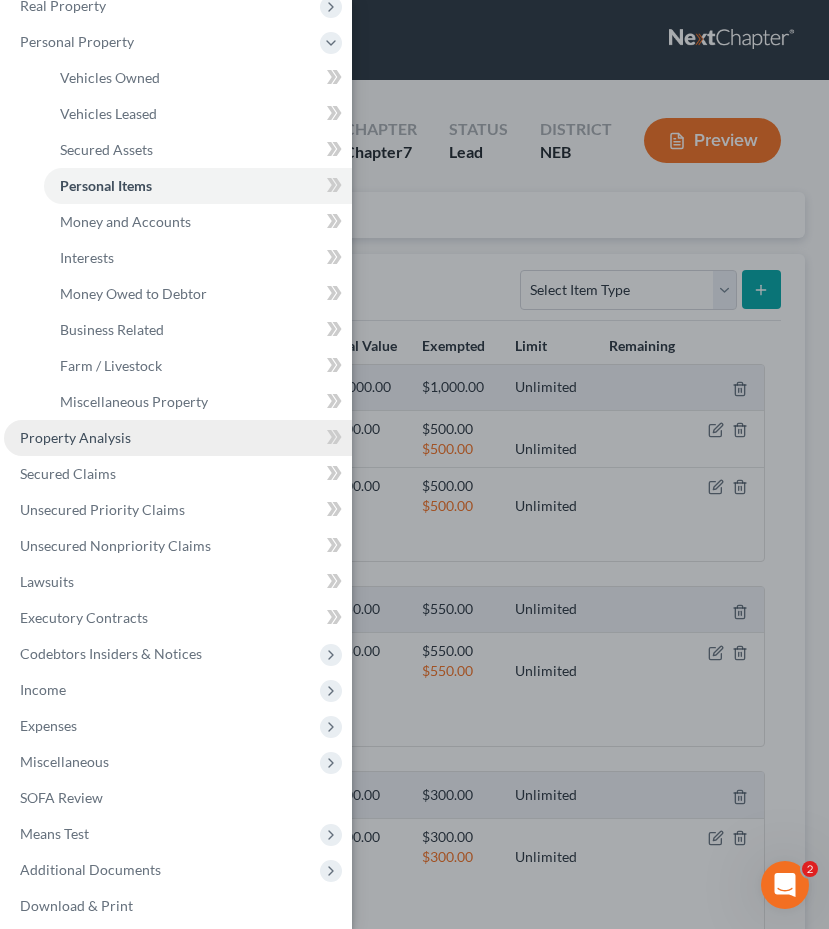scroll, scrollTop: 144, scrollLeft: 0, axis: vertical 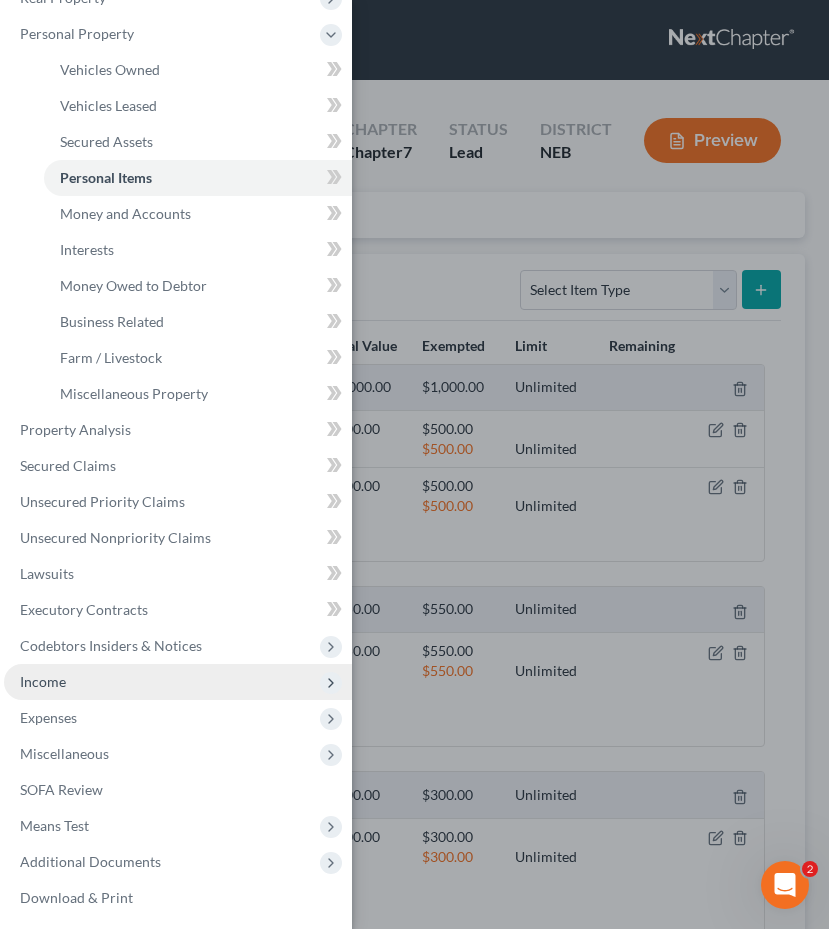 click on "Income" at bounding box center (178, 682) 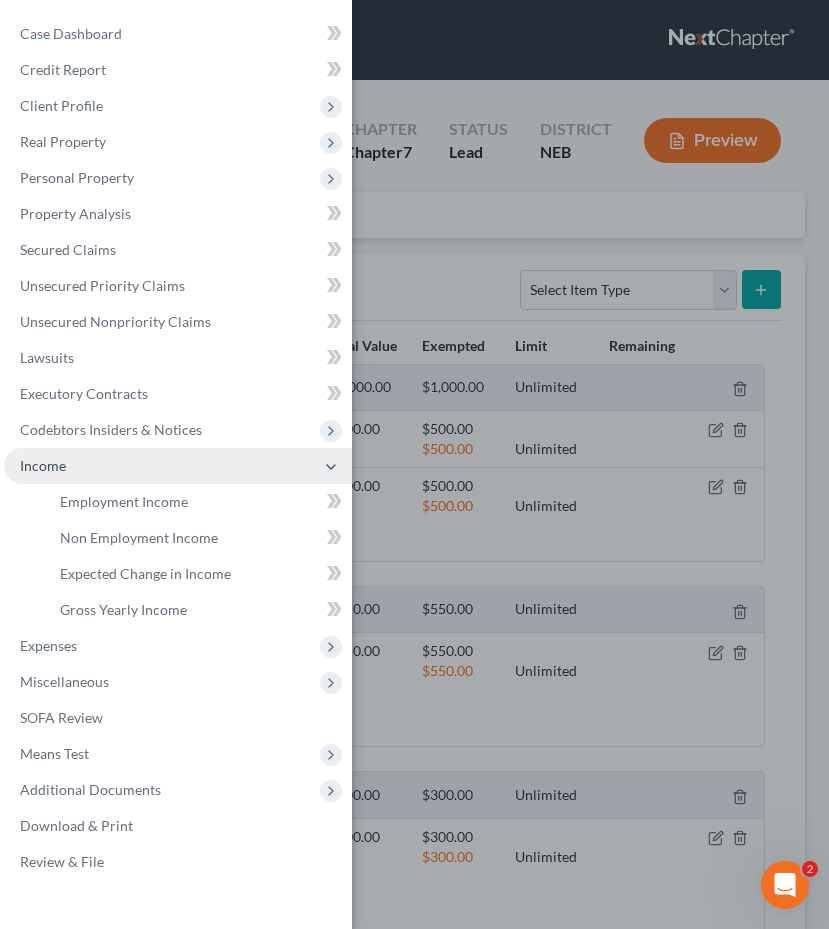 scroll, scrollTop: 0, scrollLeft: 0, axis: both 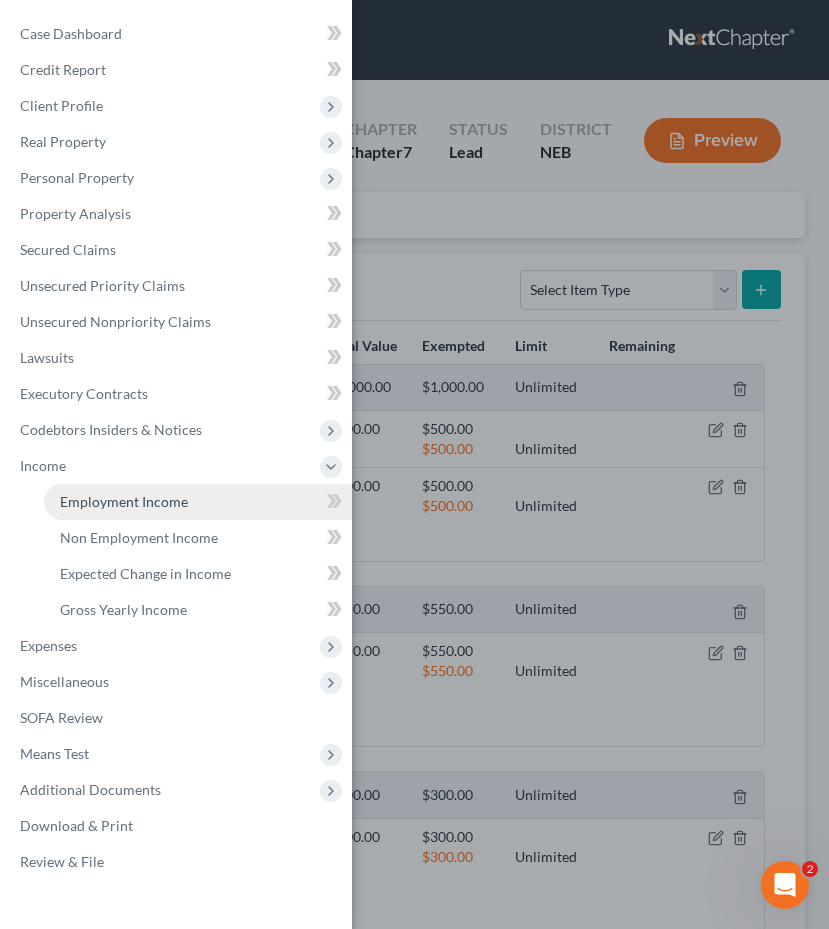 click on "Employment Income" at bounding box center (124, 501) 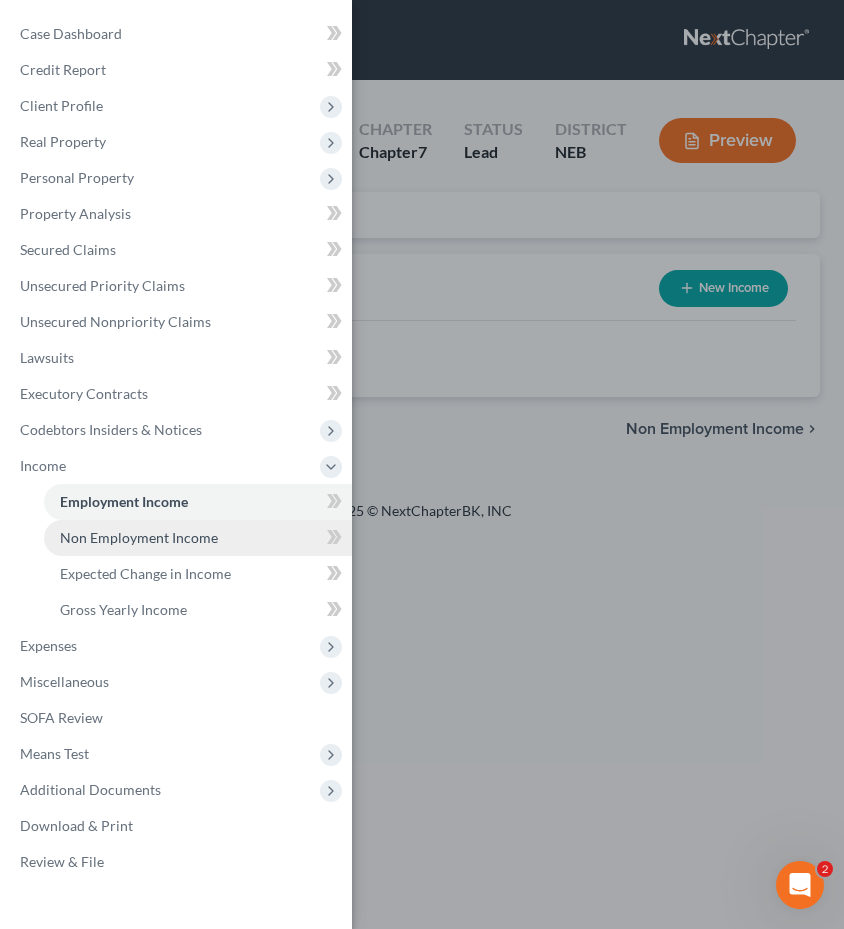 click on "Non Employment Income" at bounding box center (139, 537) 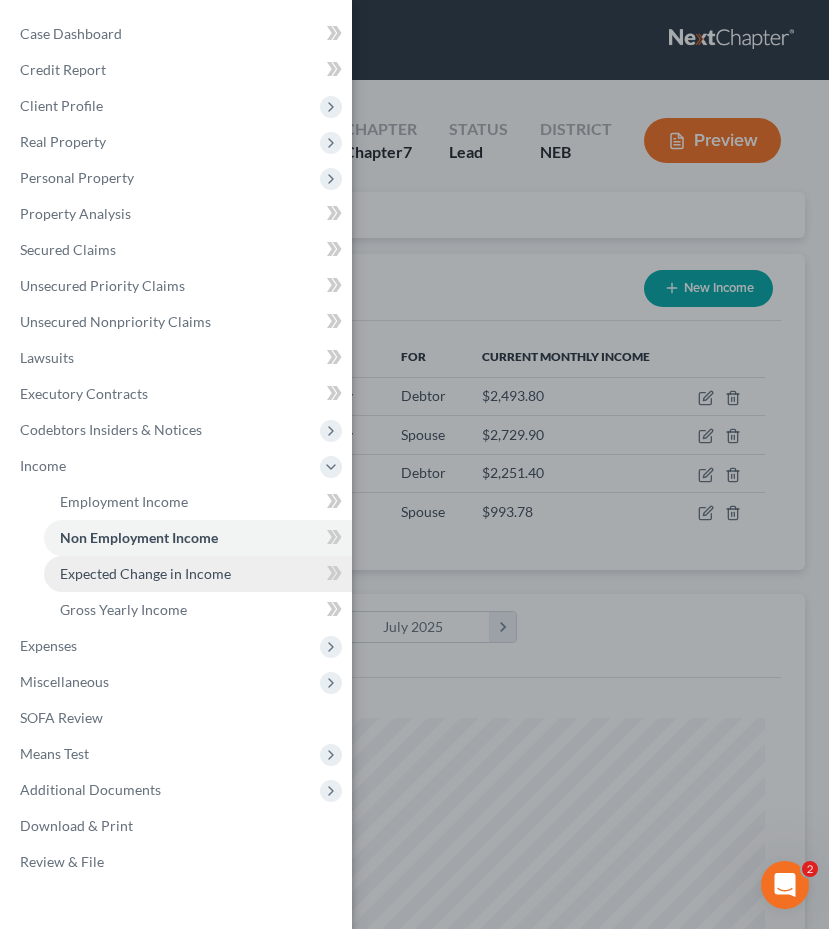 scroll, scrollTop: 999650, scrollLeft: 999259, axis: both 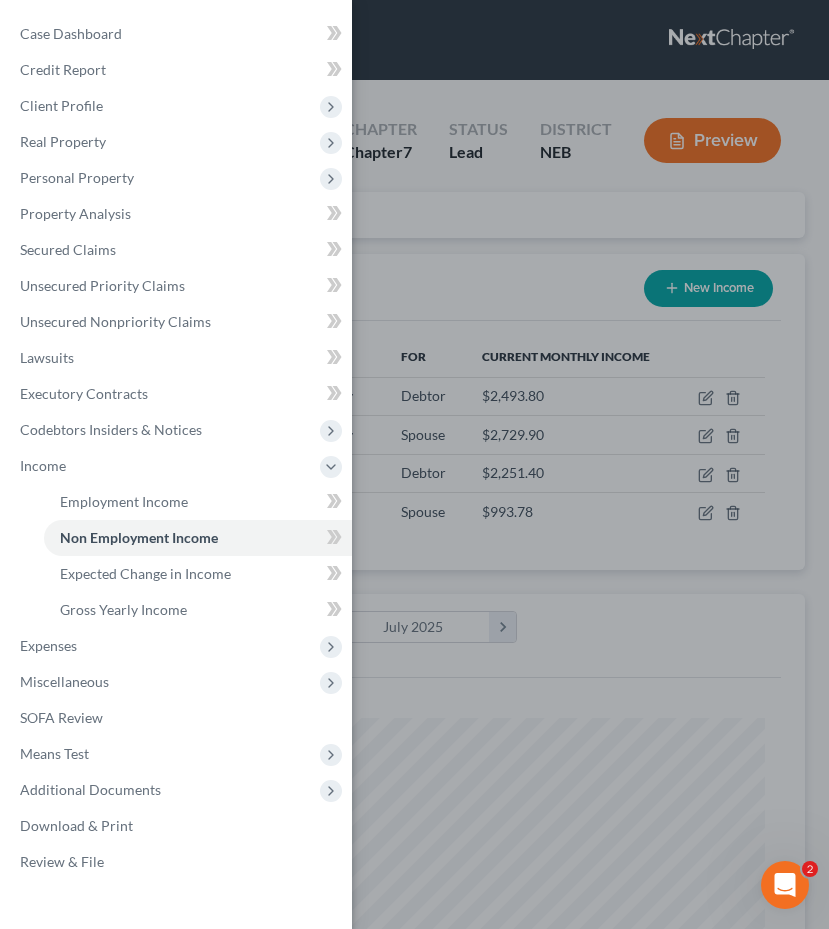 click on "Case Dashboard
Payments
Invoices
Payments
Payments
Credit Report
Client Profile" at bounding box center (414, 464) 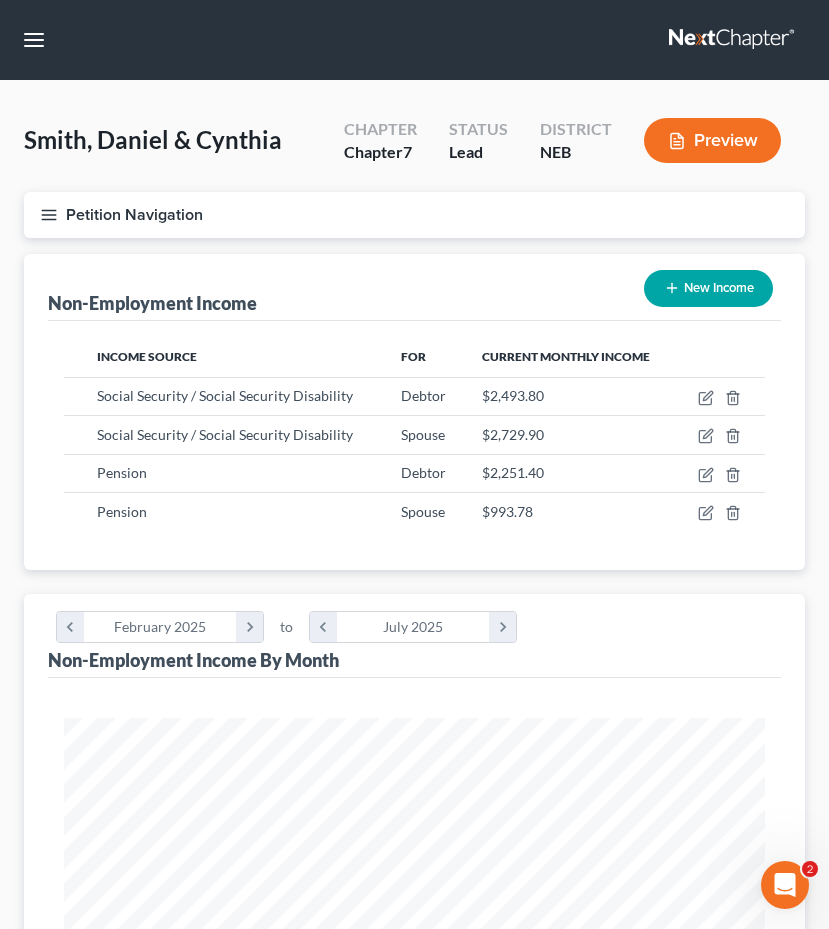click on "Smith, Daniel & Cynthia Upgraded Chapter Chapter  7 Status Lead District NEB Preview Petition Navigation
Case Dashboard
Payments
Invoices
Payments
Payments
Credit Report
Income" at bounding box center [414, 830] 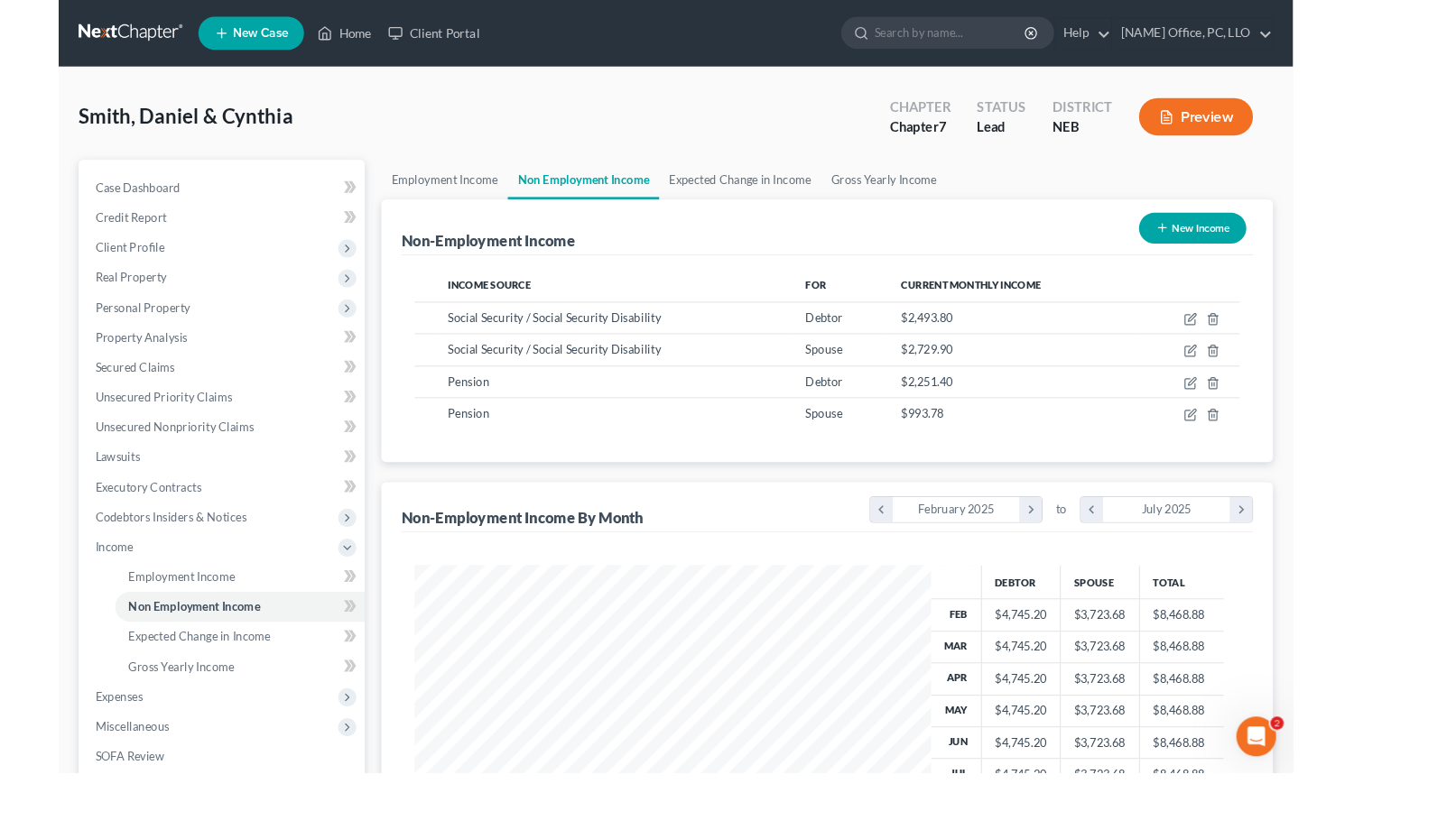 scroll, scrollTop: 323, scrollLeft: 594, axis: both 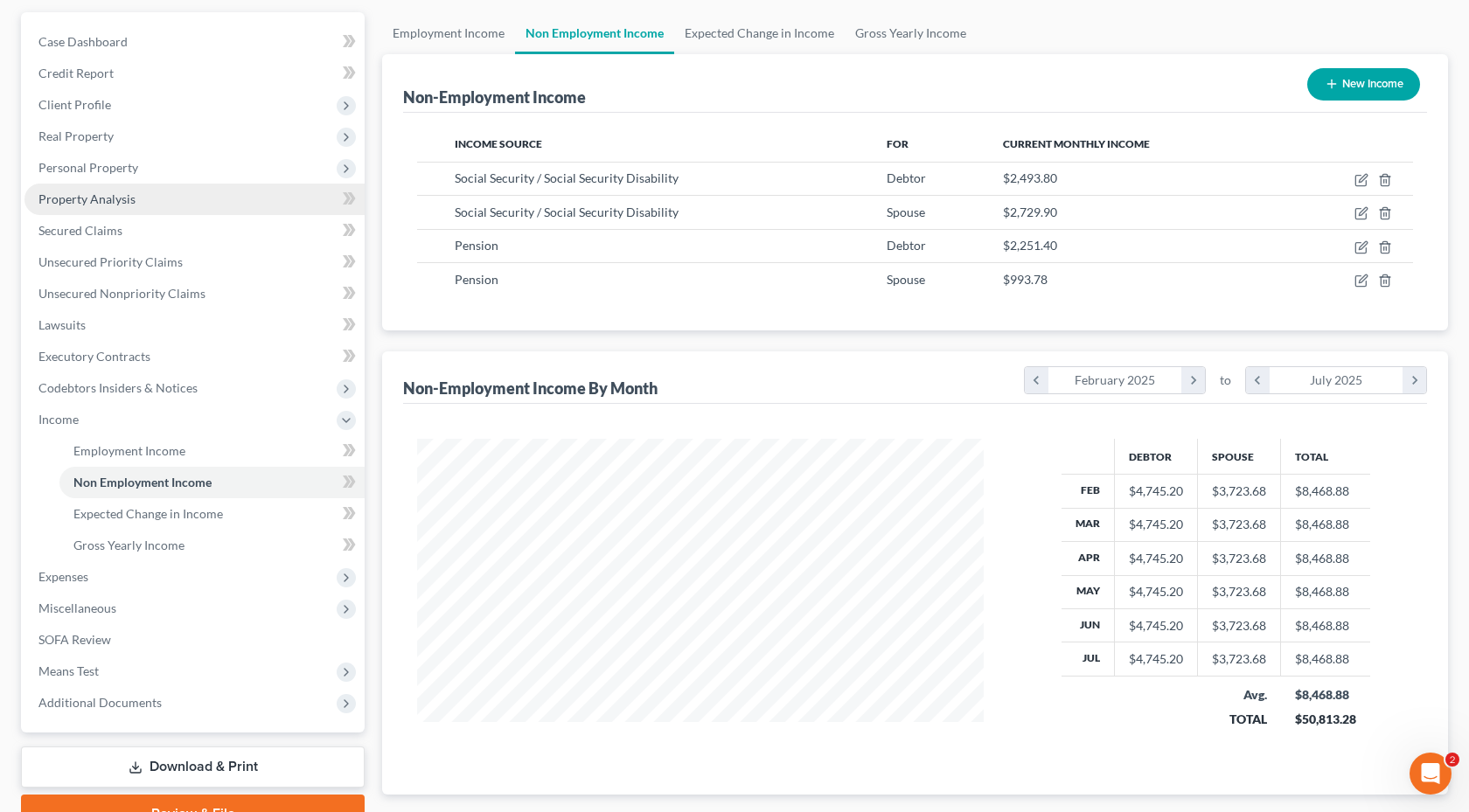 click on "Property Analysis" at bounding box center [194, 199] 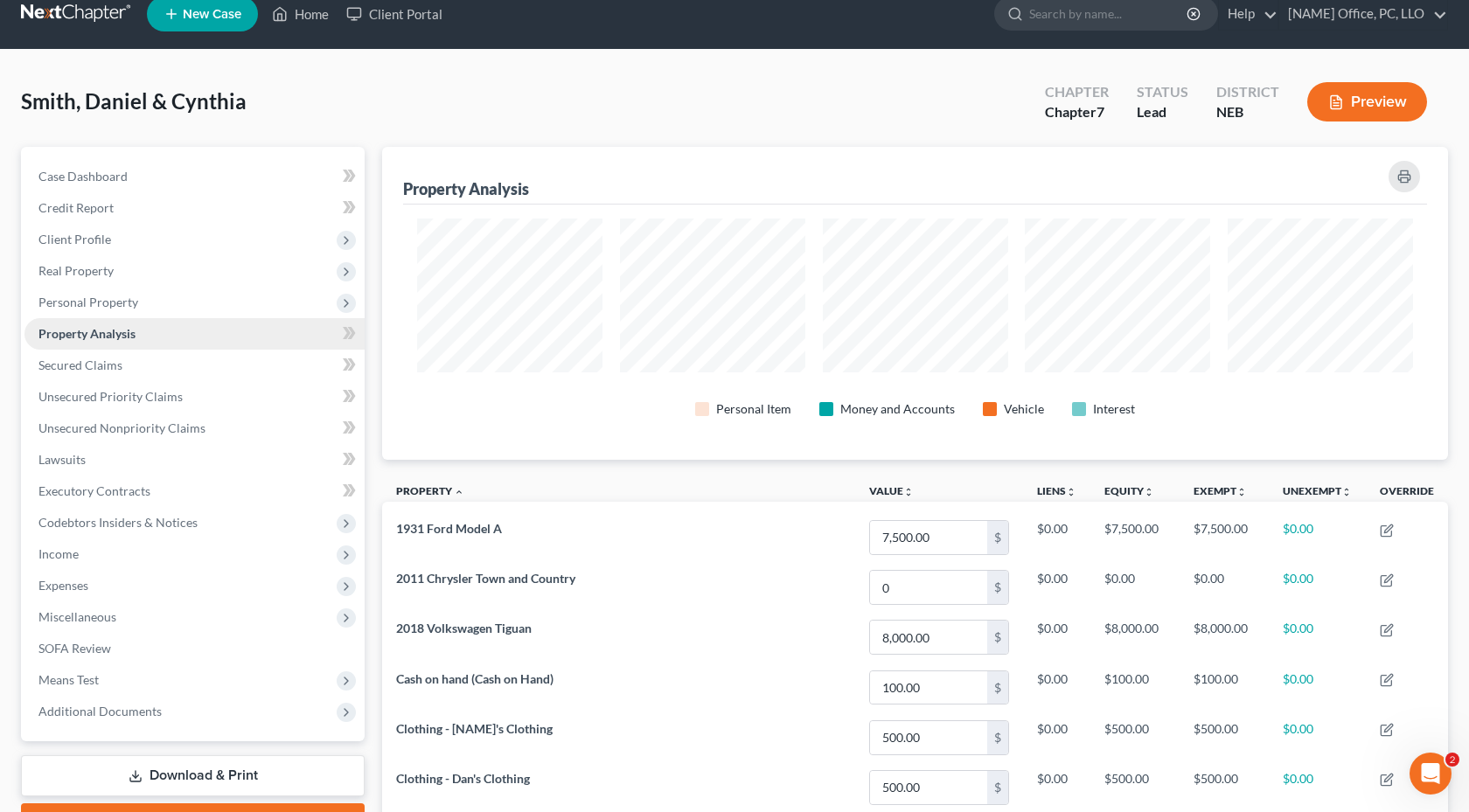 scroll, scrollTop: 0, scrollLeft: 0, axis: both 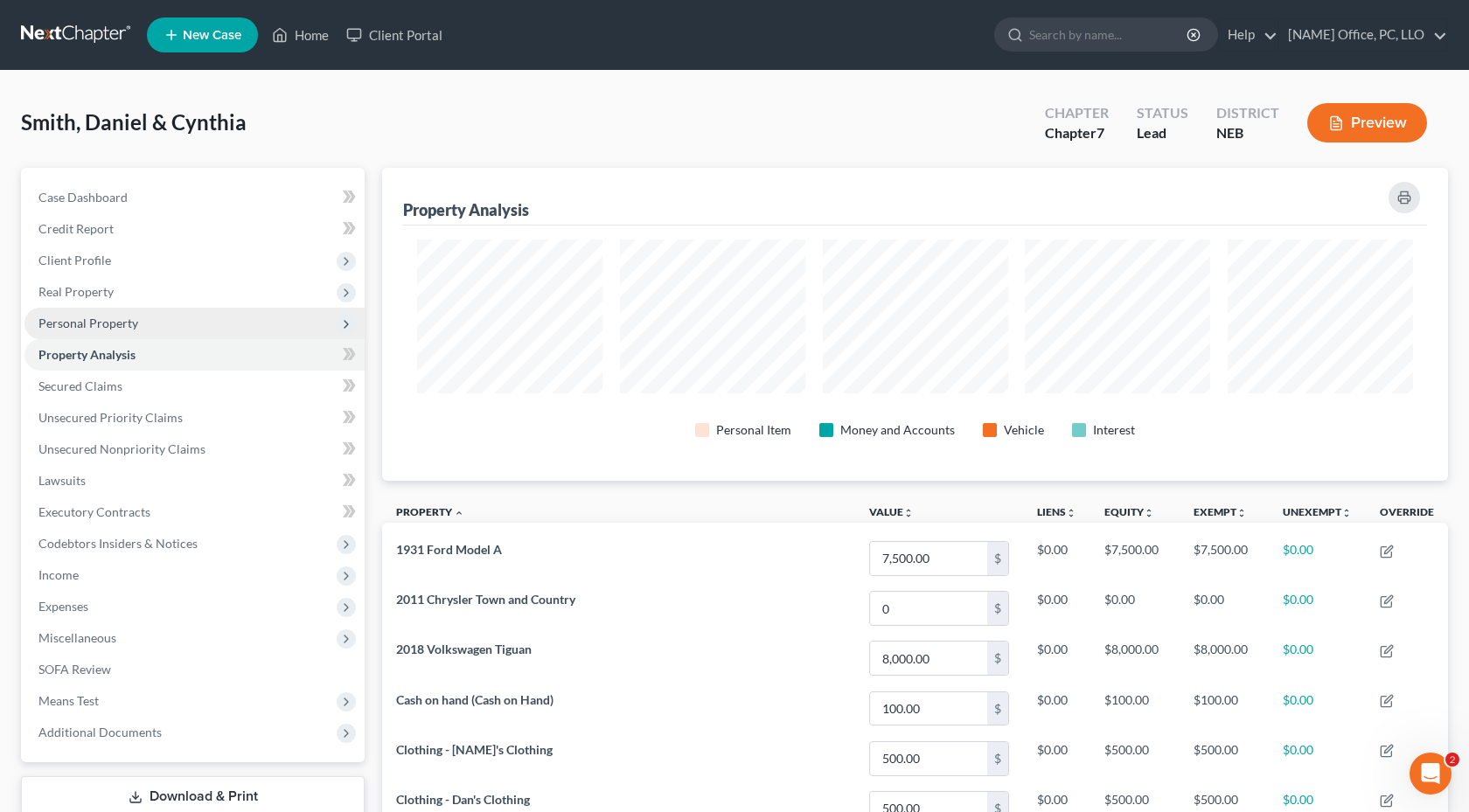 click on "Personal Property" at bounding box center [194, 323] 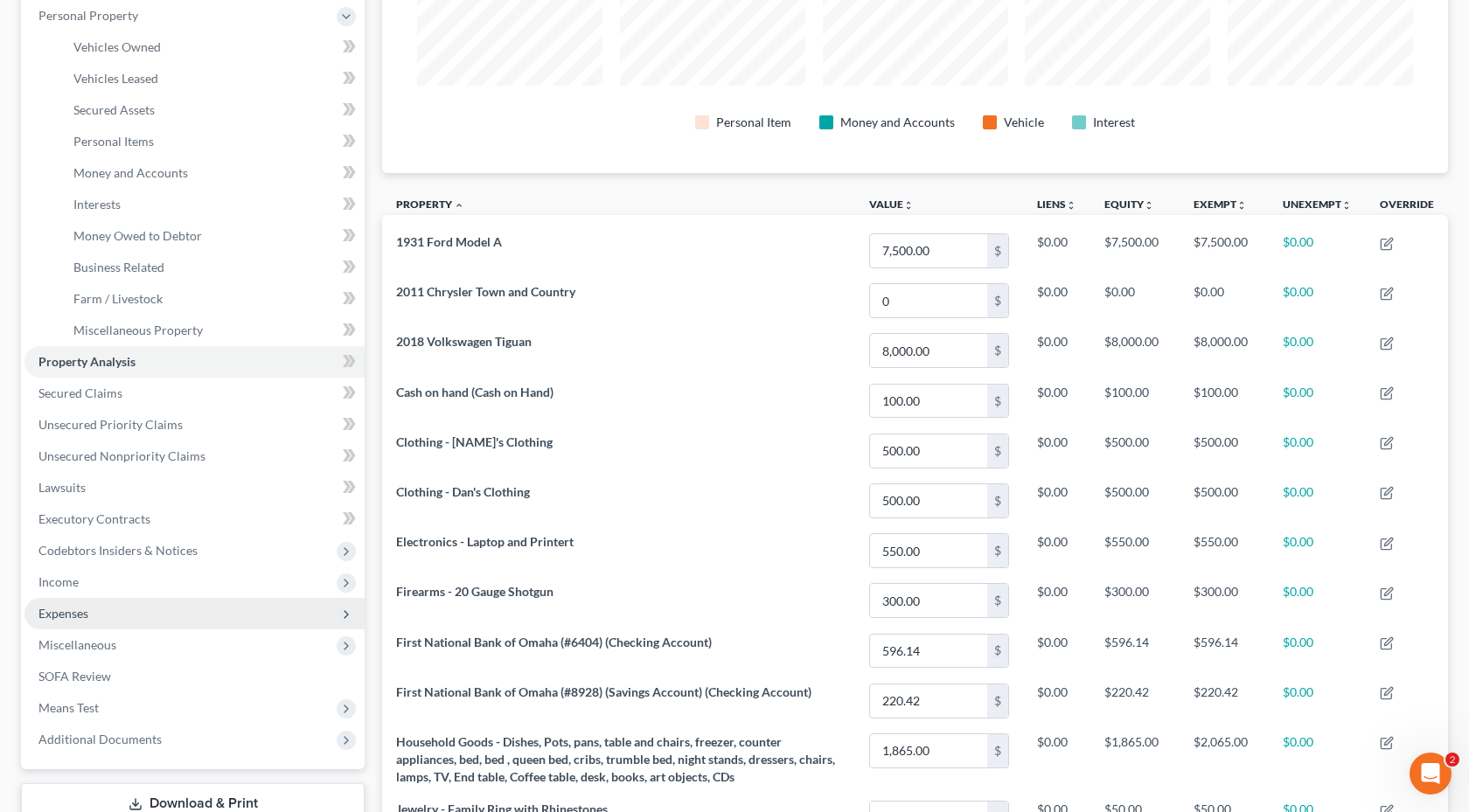 scroll, scrollTop: 330, scrollLeft: 0, axis: vertical 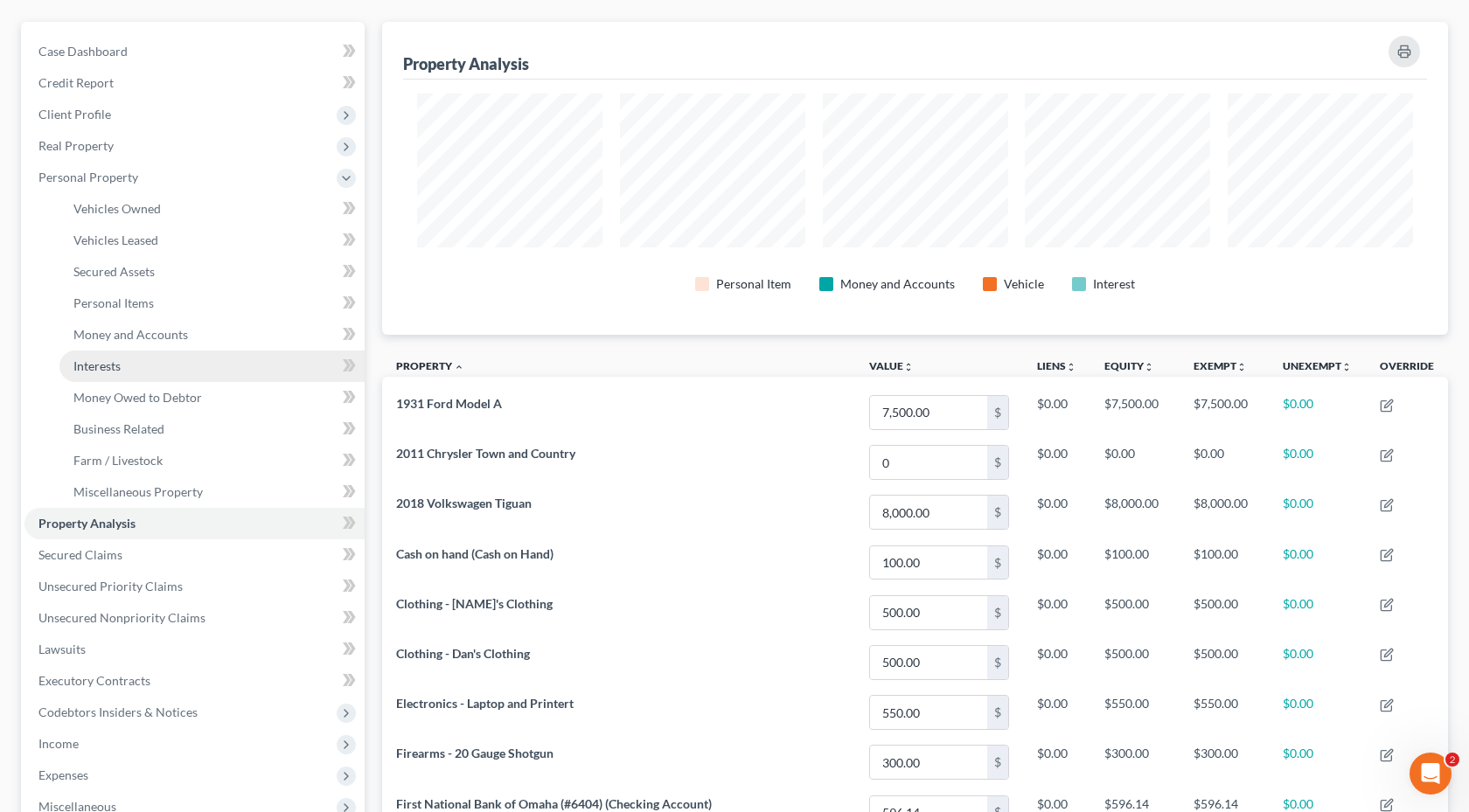 click on "Interests" at bounding box center (212, 366) 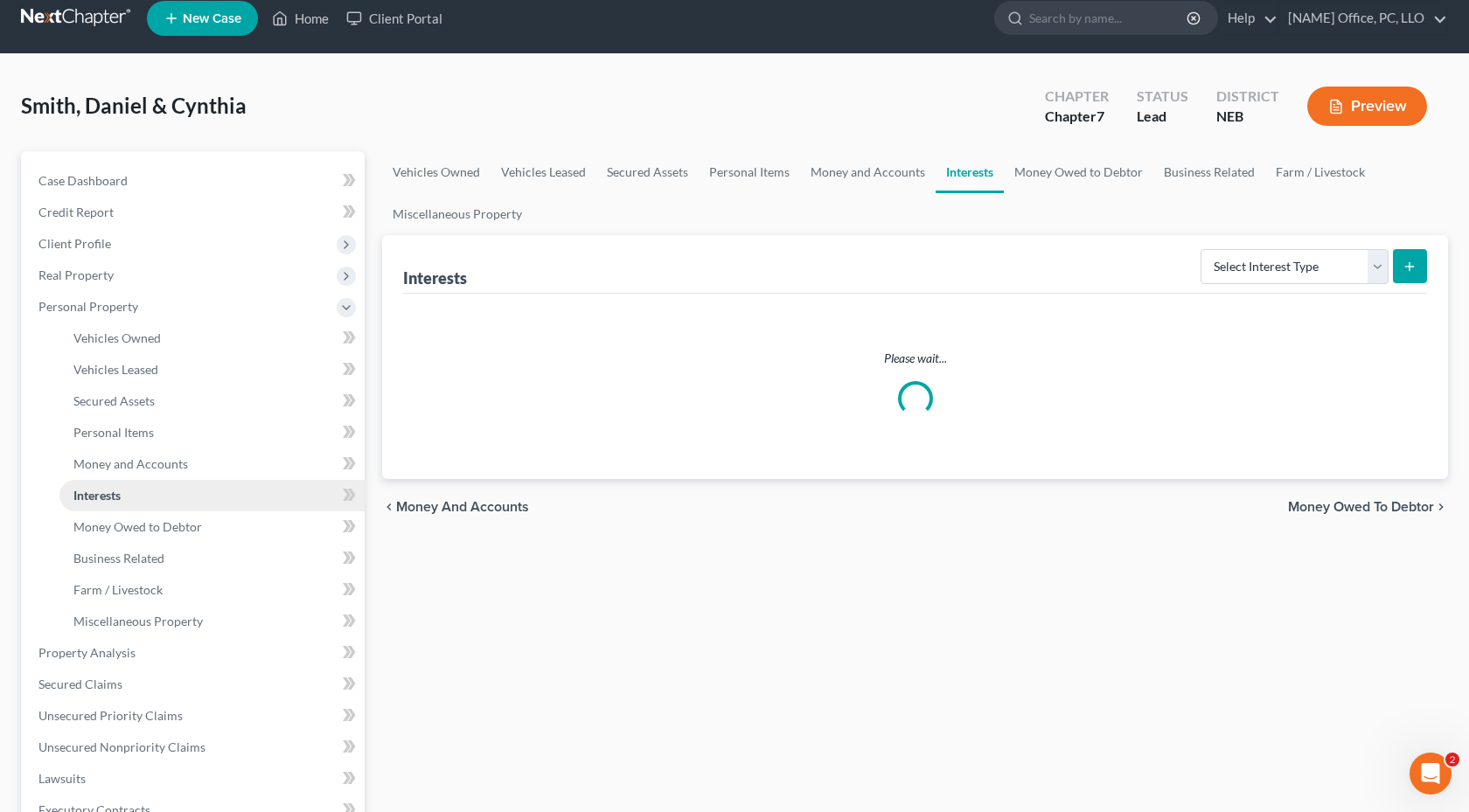 scroll, scrollTop: 0, scrollLeft: 0, axis: both 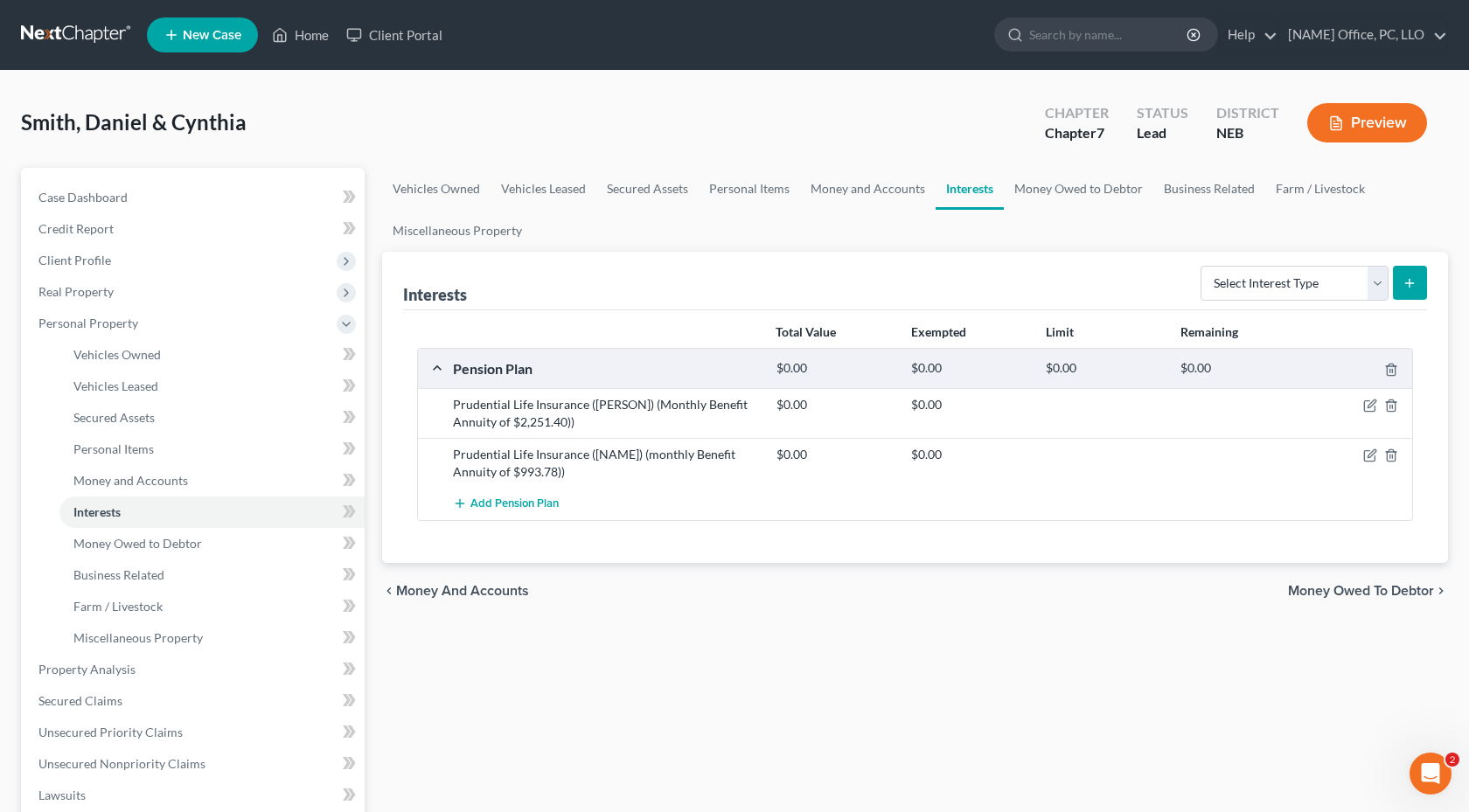 click on "Interests Select Interest Type 401K Annuity Bond Education IRA Government Bond Government Pension Plan Incorporated Business IRA Joint Venture (Active) Joint Venture (Inactive) Keogh Mutual Fund Other Retirement Plan Partnership (Active) Partnership (Inactive) Pension Plan Stock Term Life Insurance Unincorporated Business Whole Life Insurance" at bounding box center (915, 281) 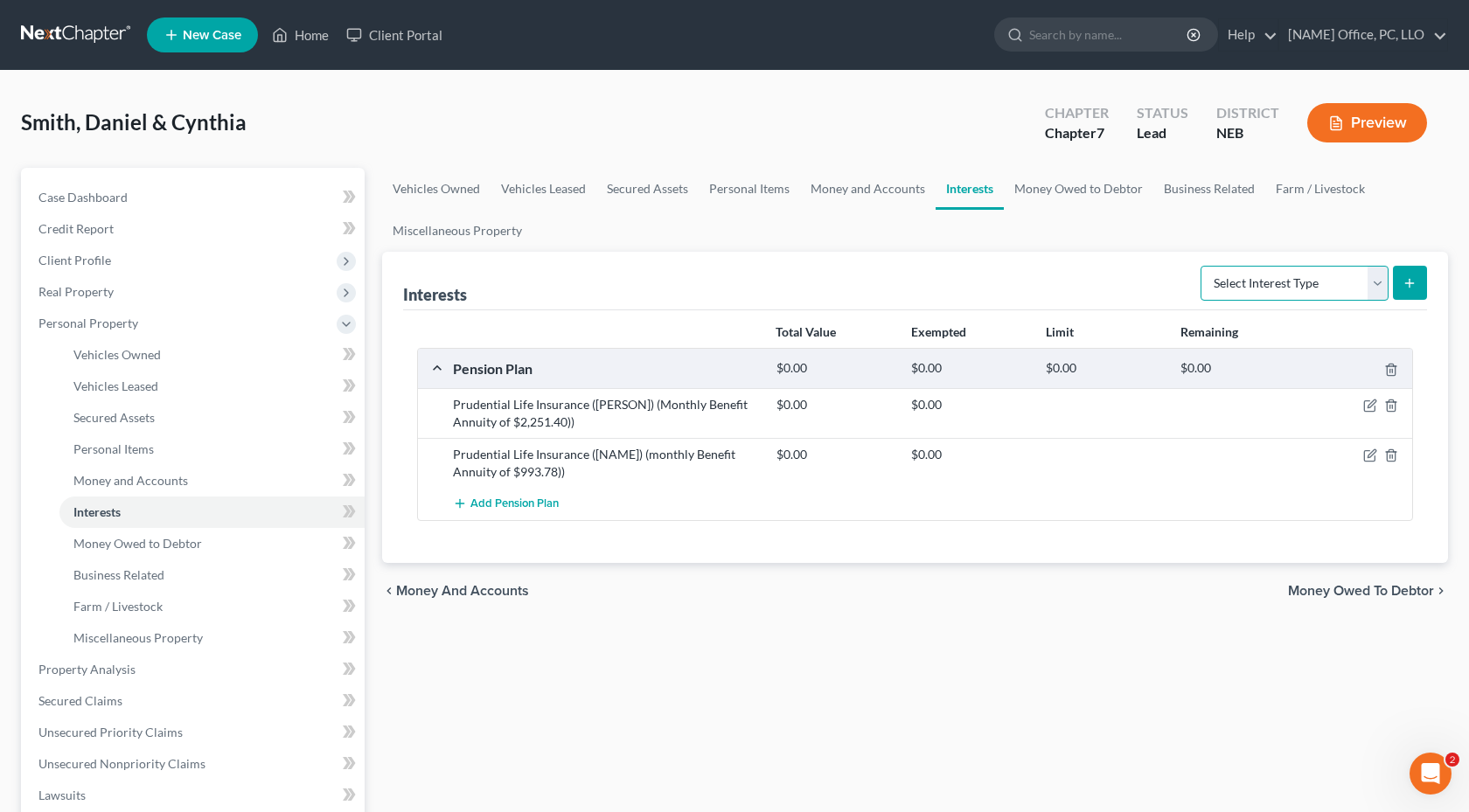 click on "Select Interest Type 401K Annuity Bond Education IRA Government Bond Government Pension Plan Incorporated Business IRA Joint Venture (Active) Joint Venture (Inactive) Keogh Mutual Fund Other Retirement Plan Partnership (Active) Partnership (Inactive) Pension Plan Stock Term Life Insurance Unincorporated Business Whole Life Insurance" at bounding box center (1294, 283) 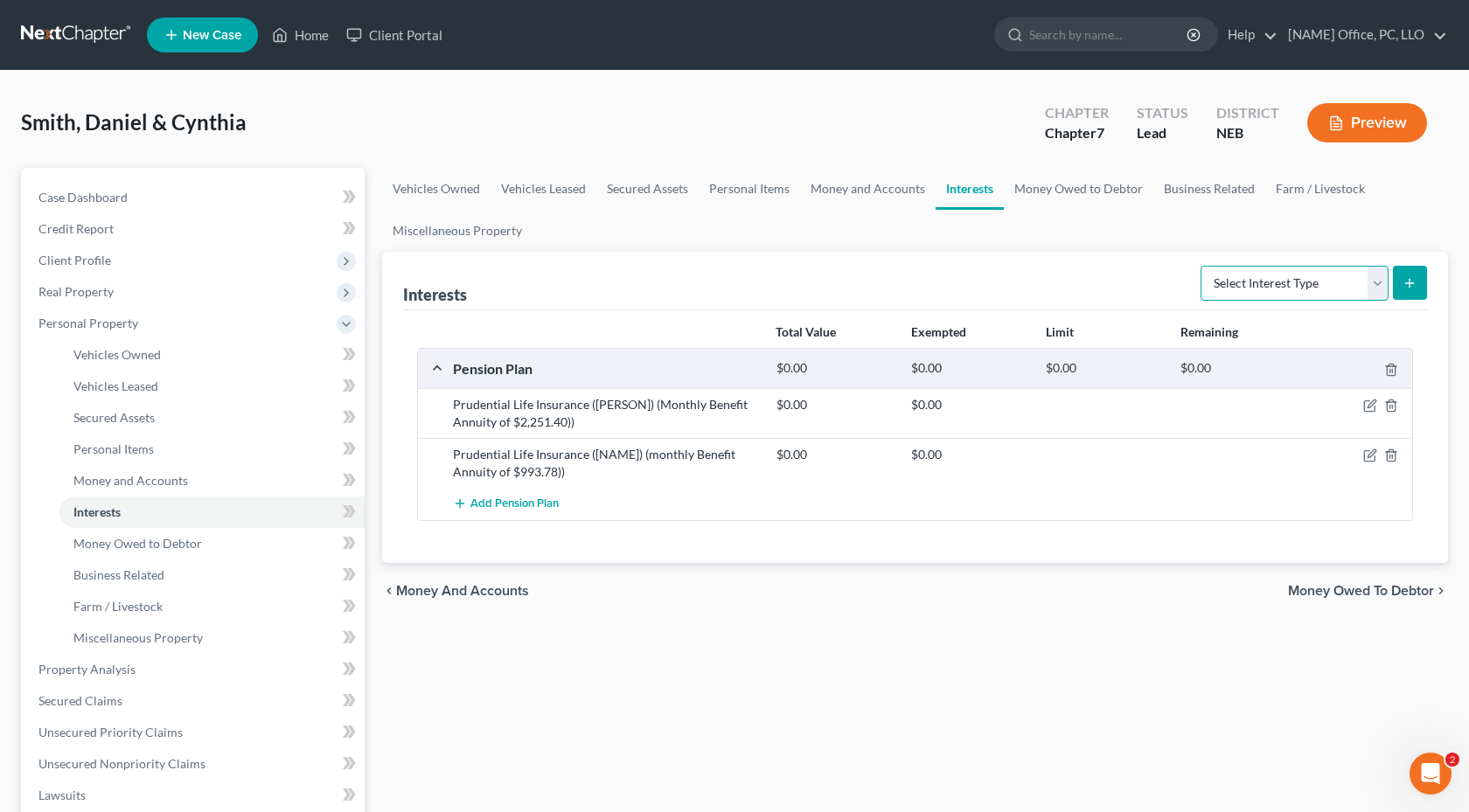 click on "Select Interest Type 401K Annuity Bond Education IRA Government Bond Government Pension Plan Incorporated Business IRA Joint Venture (Active) Joint Venture (Inactive) Keogh Mutual Fund Other Retirement Plan Partnership (Active) Partnership (Inactive) Pension Plan Stock Term Life Insurance Unincorporated Business Whole Life Insurance" at bounding box center [1294, 283] 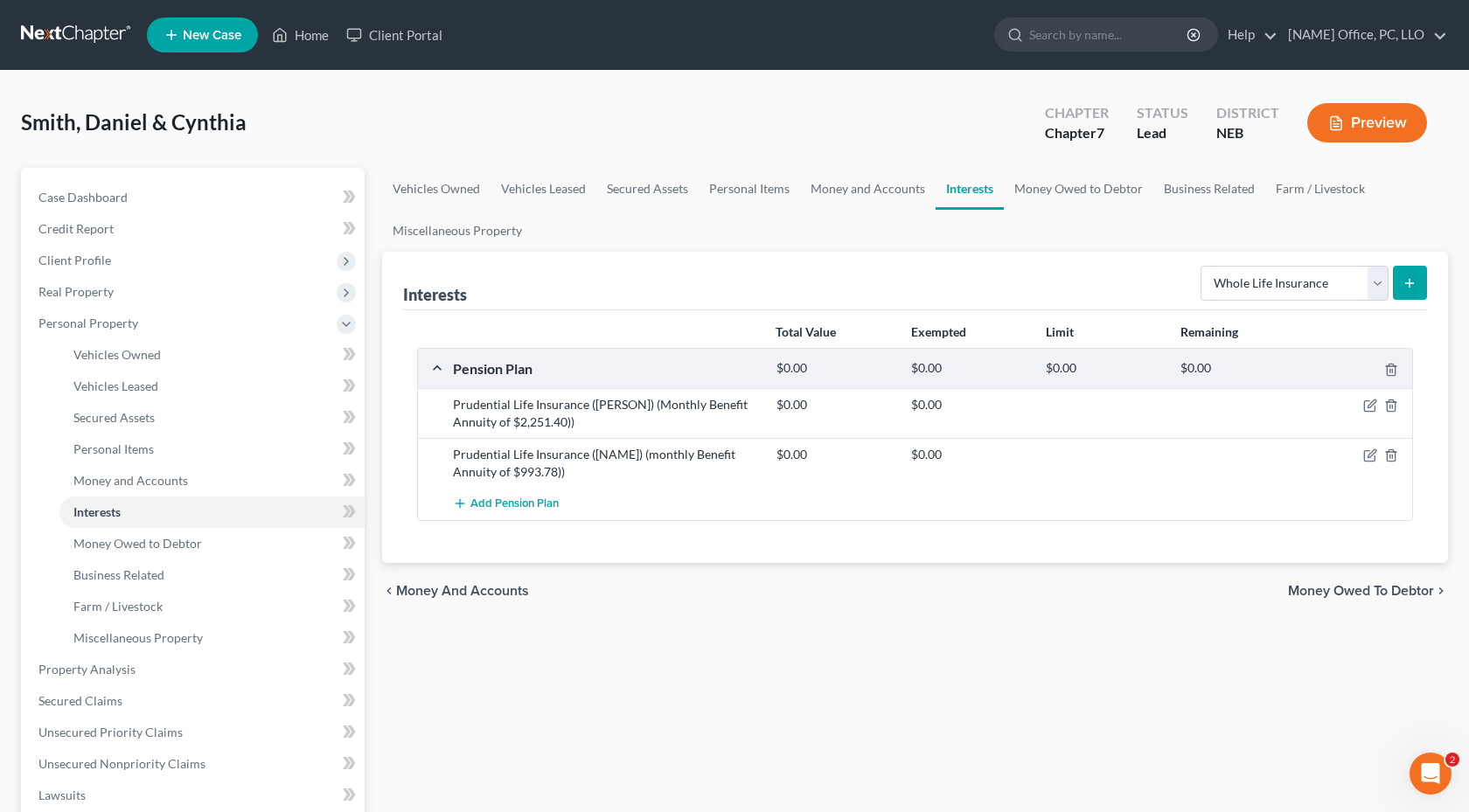 click 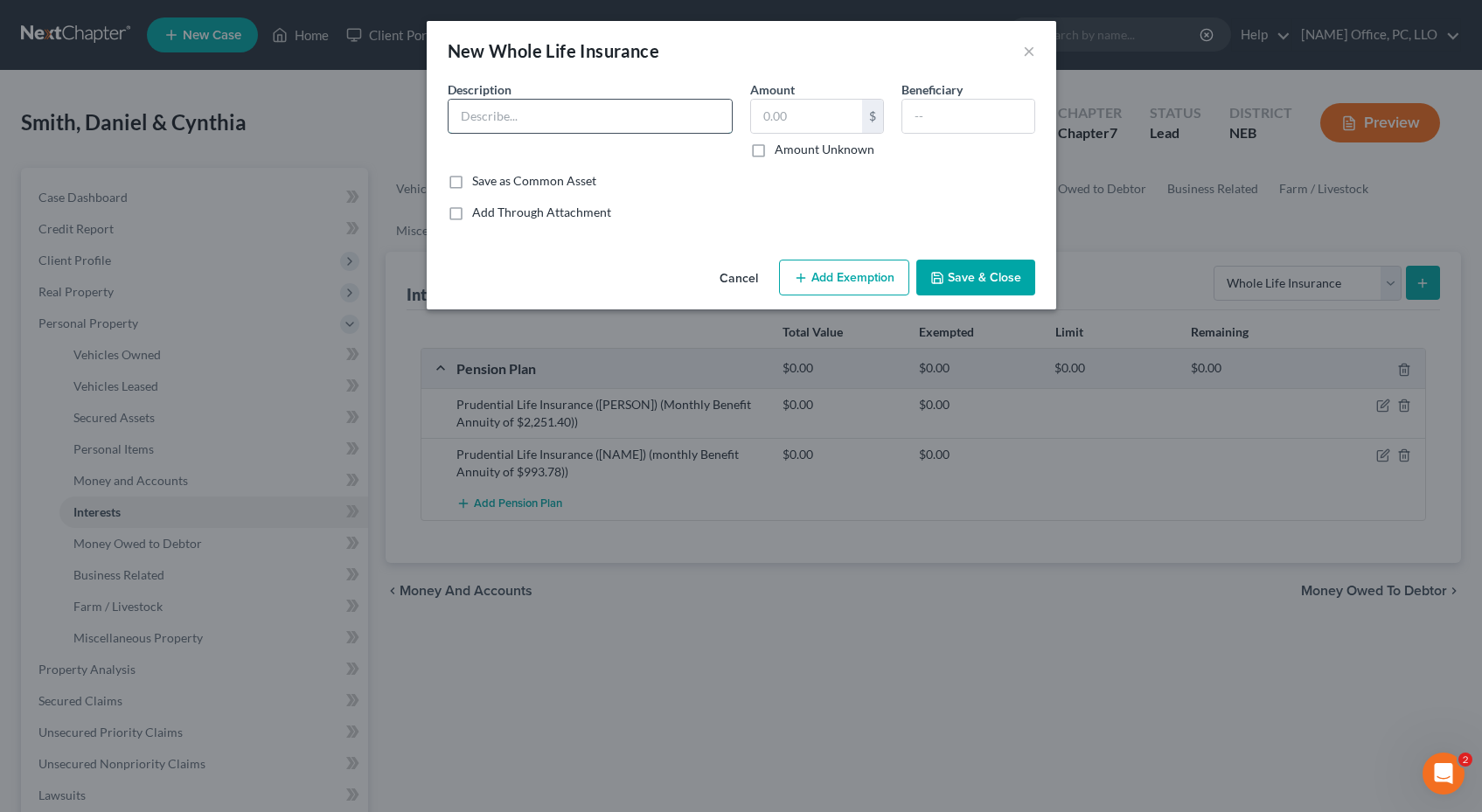 click at bounding box center (590, 116) 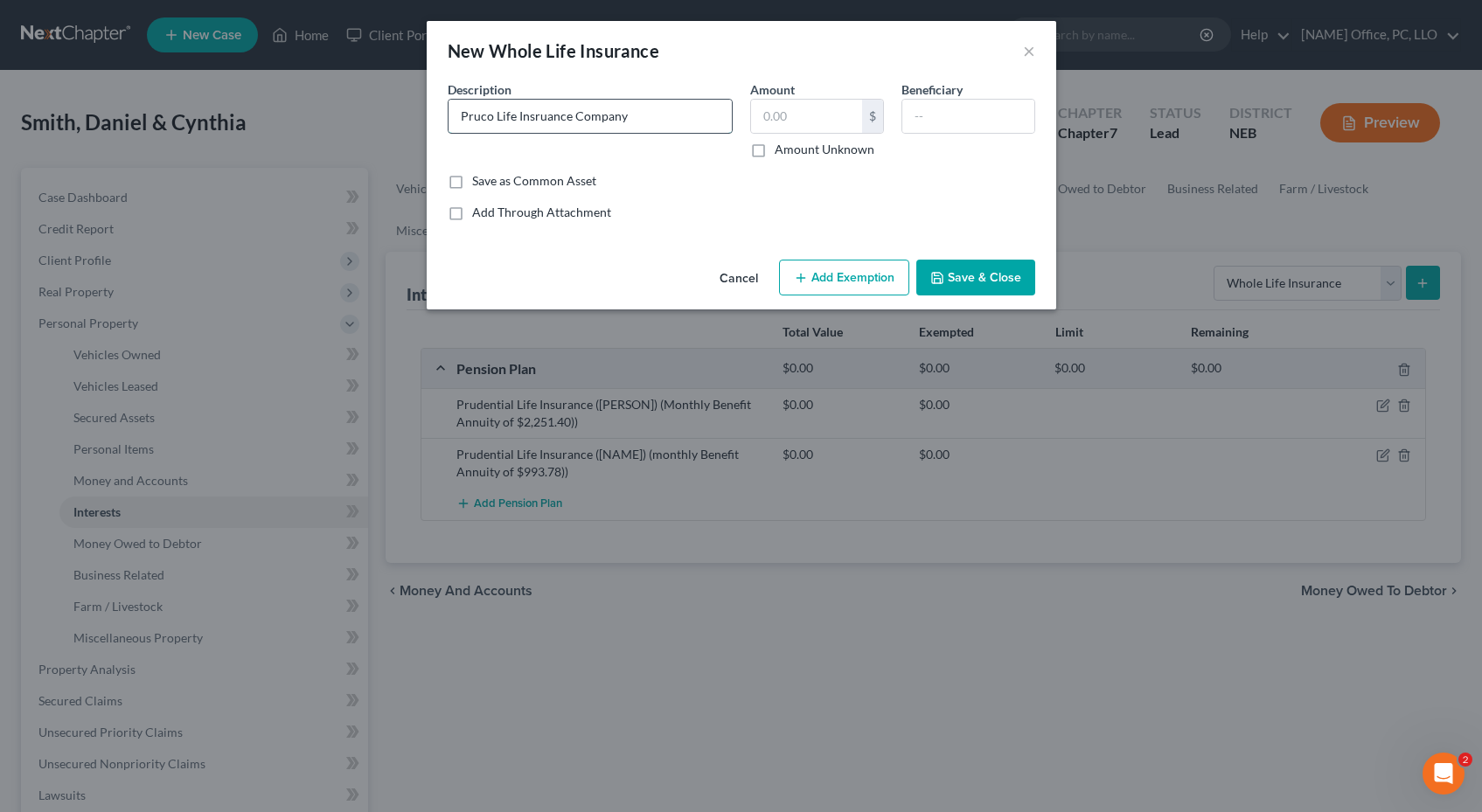 type on "Pruco Life Insruance Company" 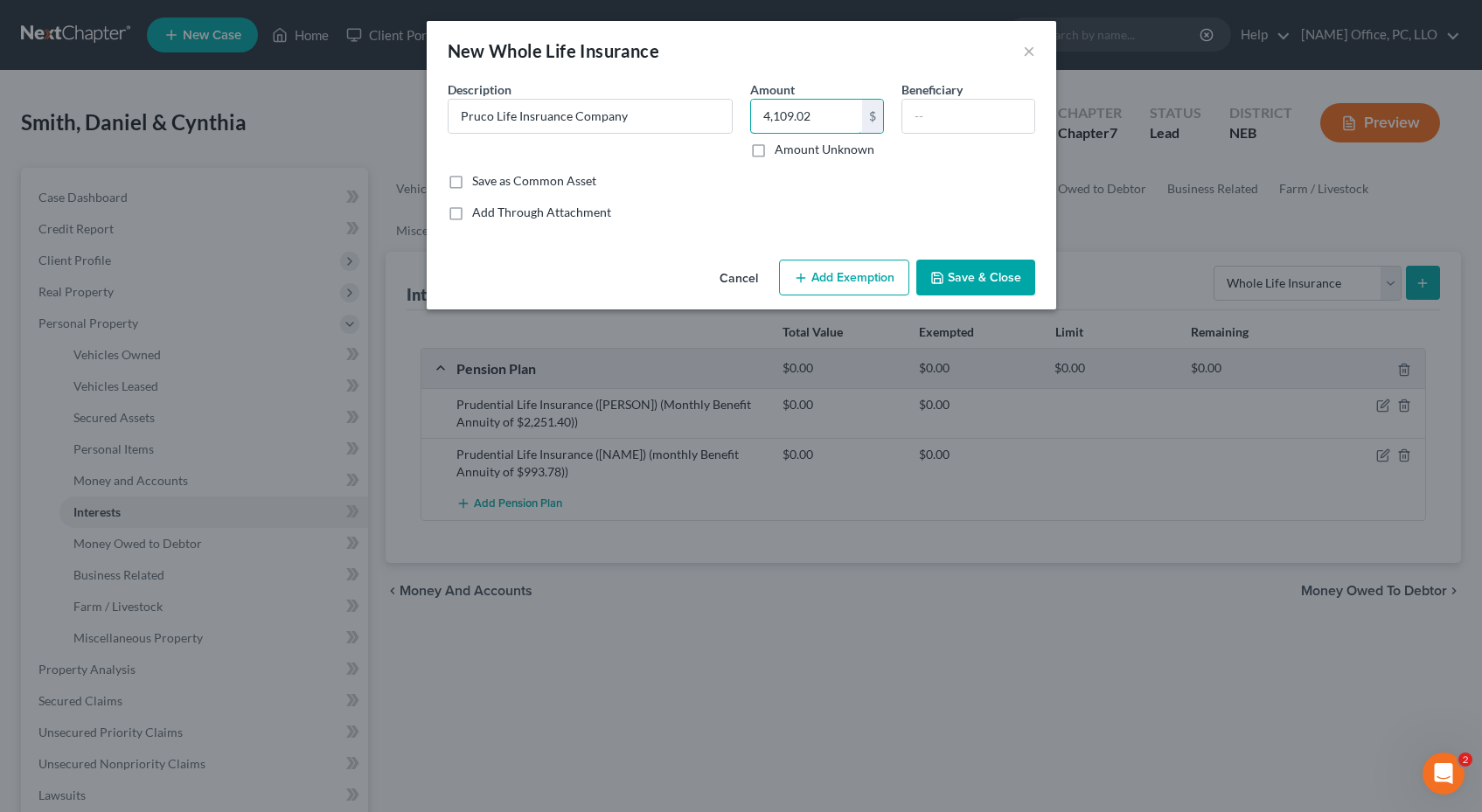type on "4,109.02" 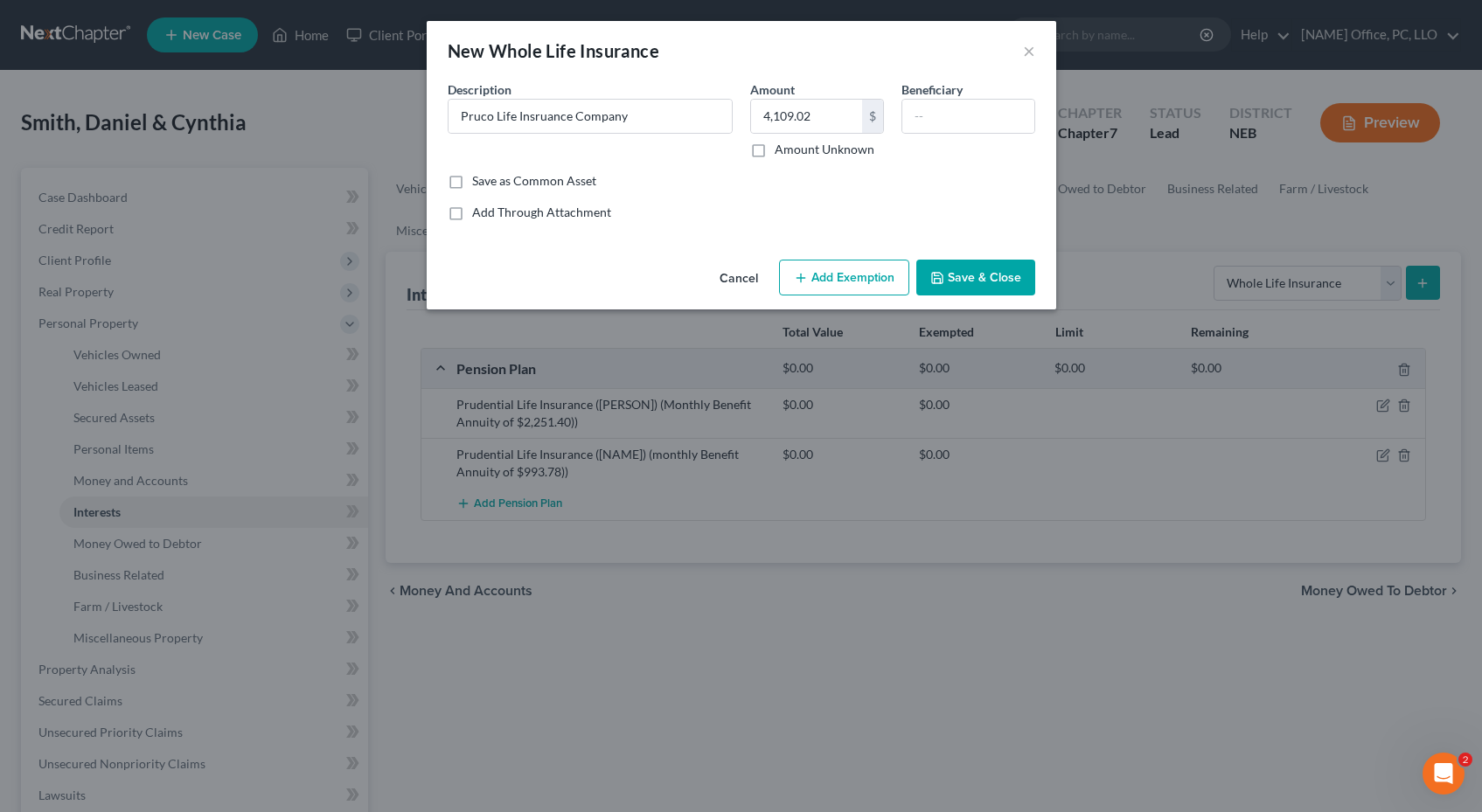 click on "Description
*
Pruco Life Insruance Company Amount 4,109.02 $ Amount Unknown Beneficiary" at bounding box center [741, 126] 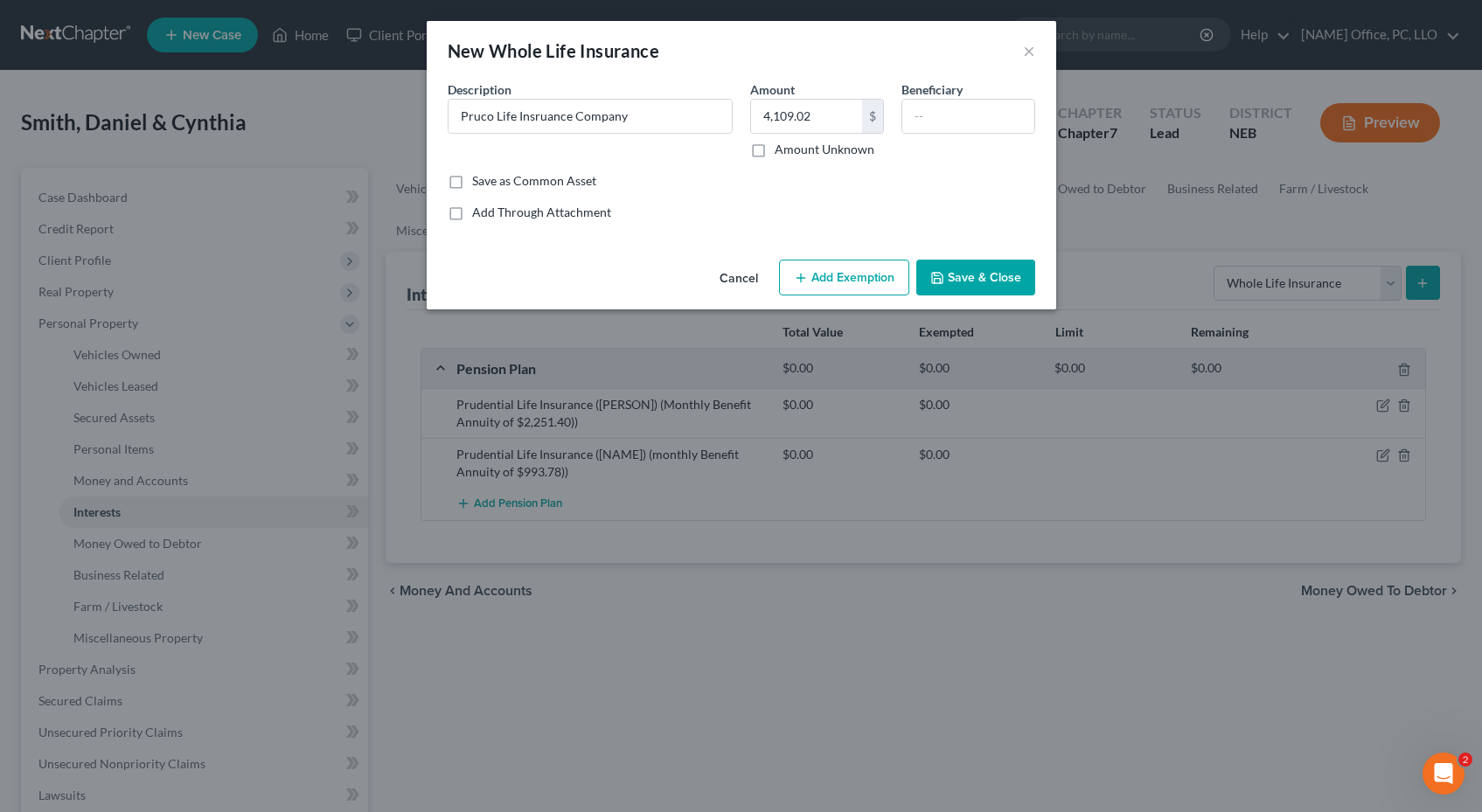 click on "Add Exemption" at bounding box center (844, 278) 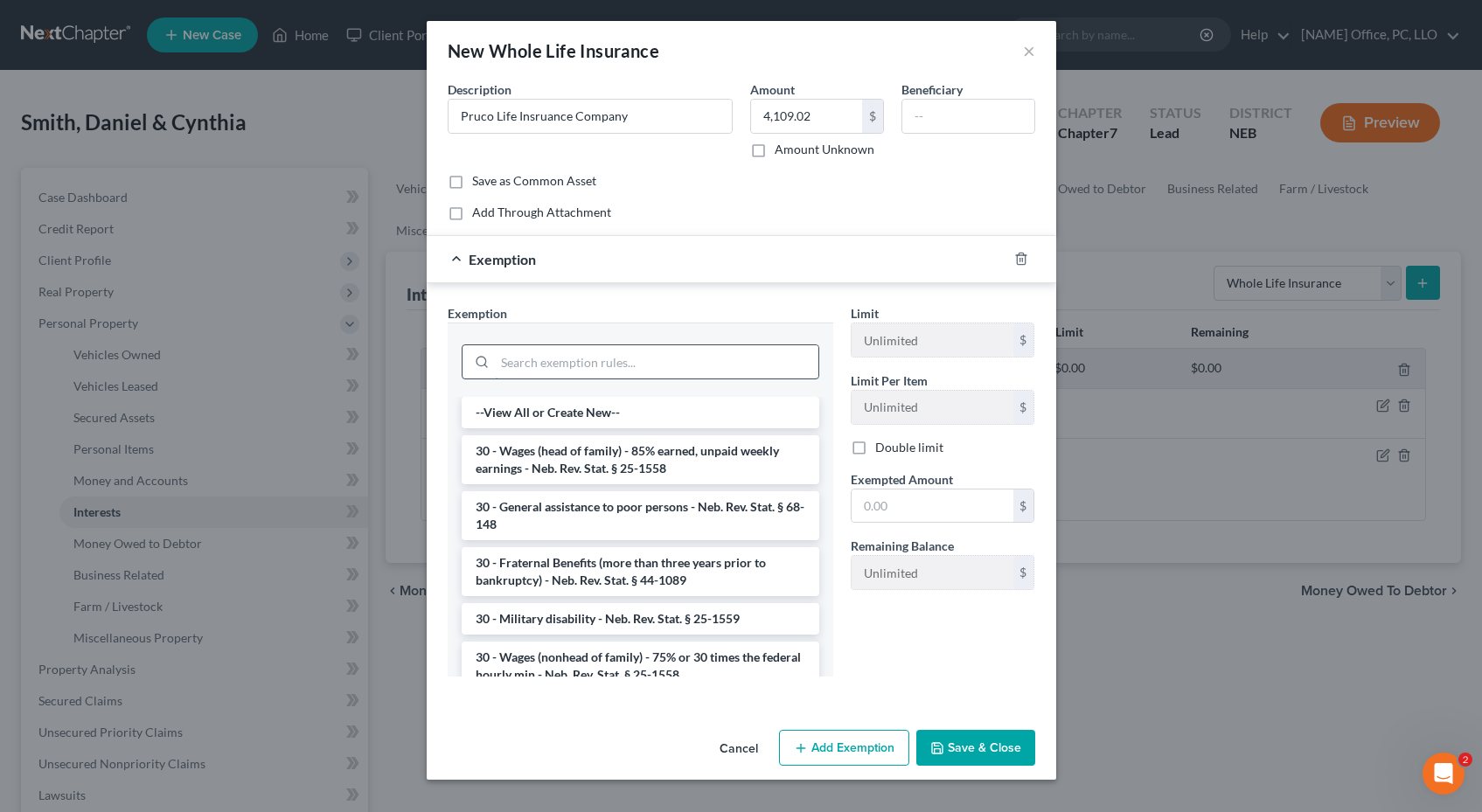 click at bounding box center (657, 362) 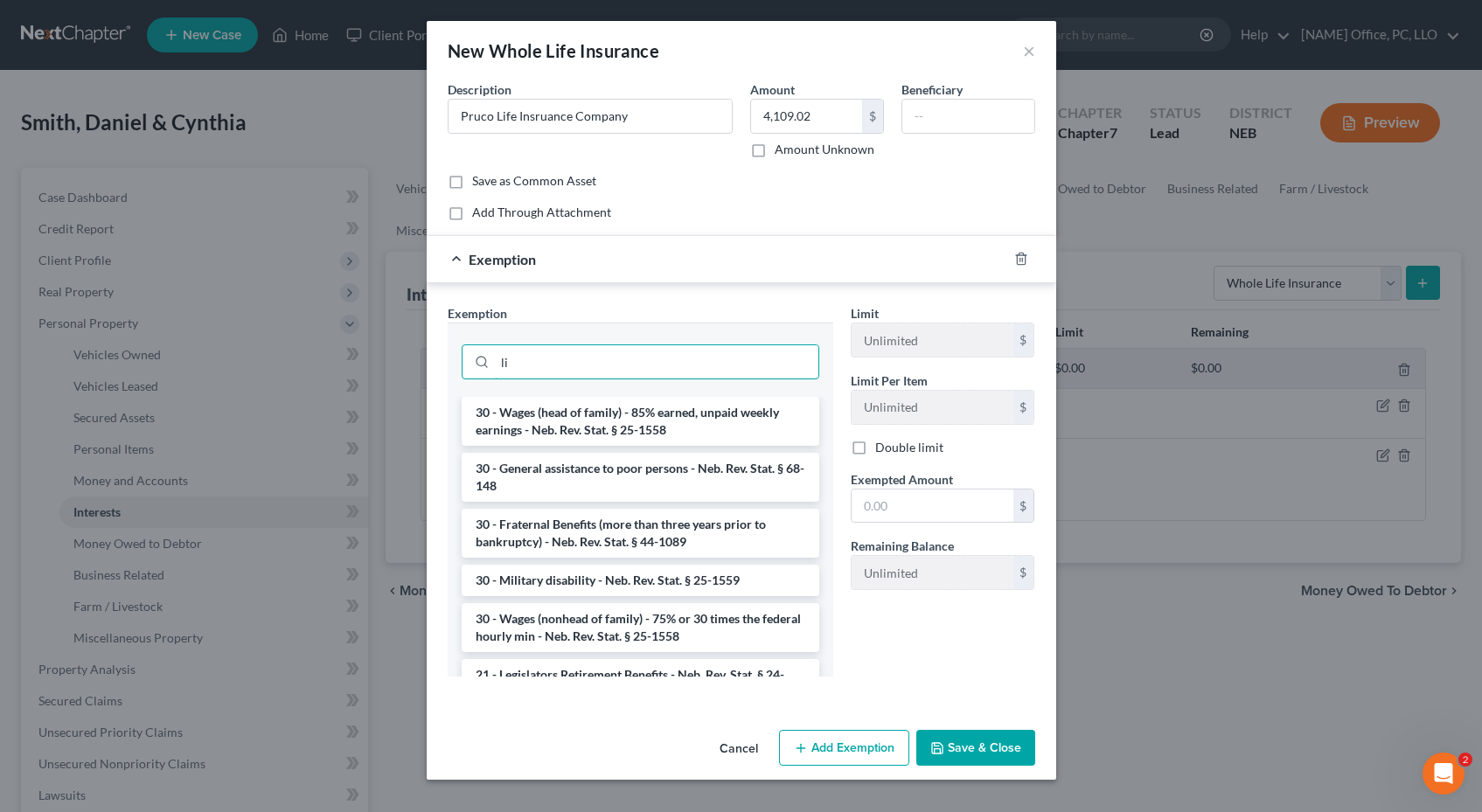 type on "l" 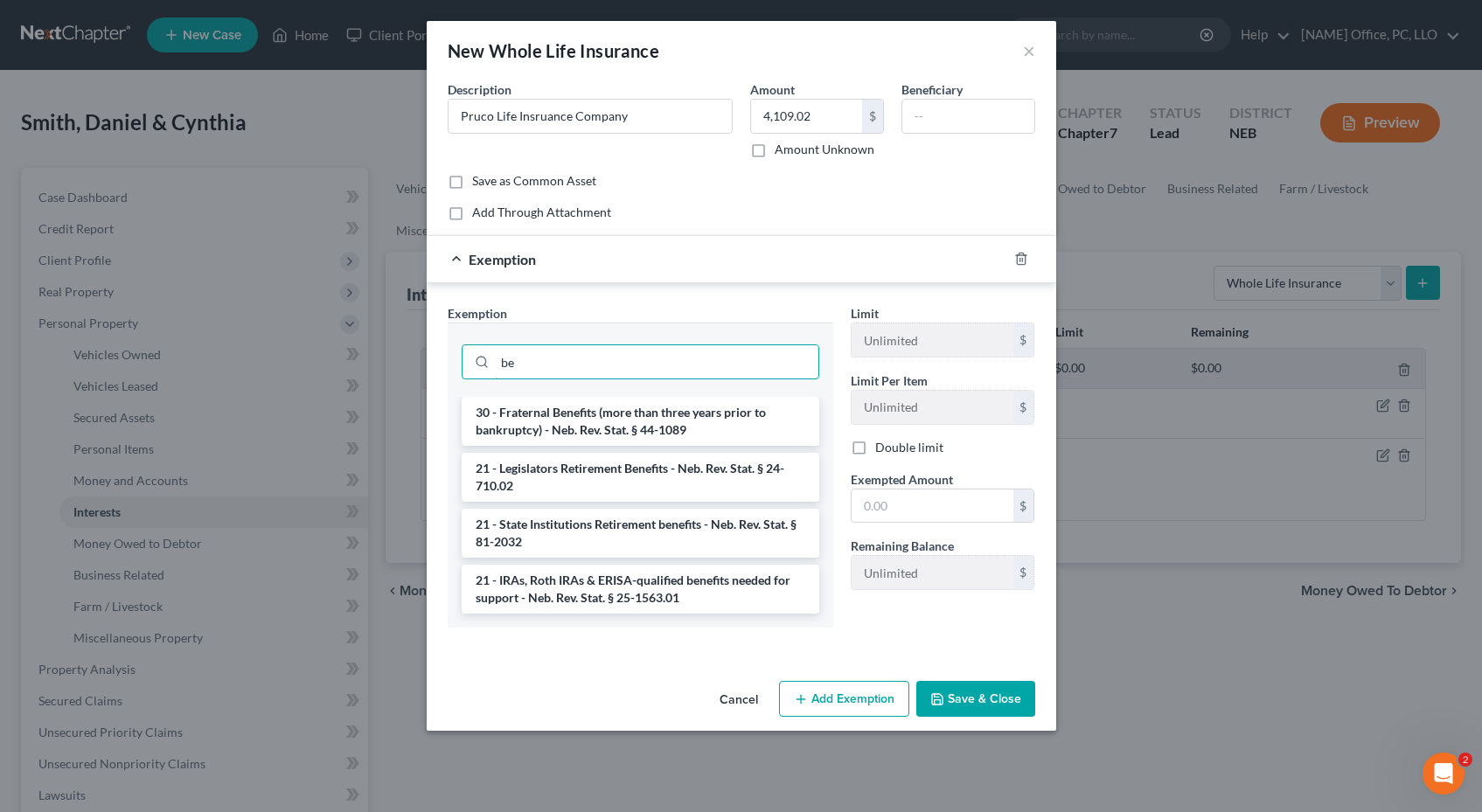 type on "b" 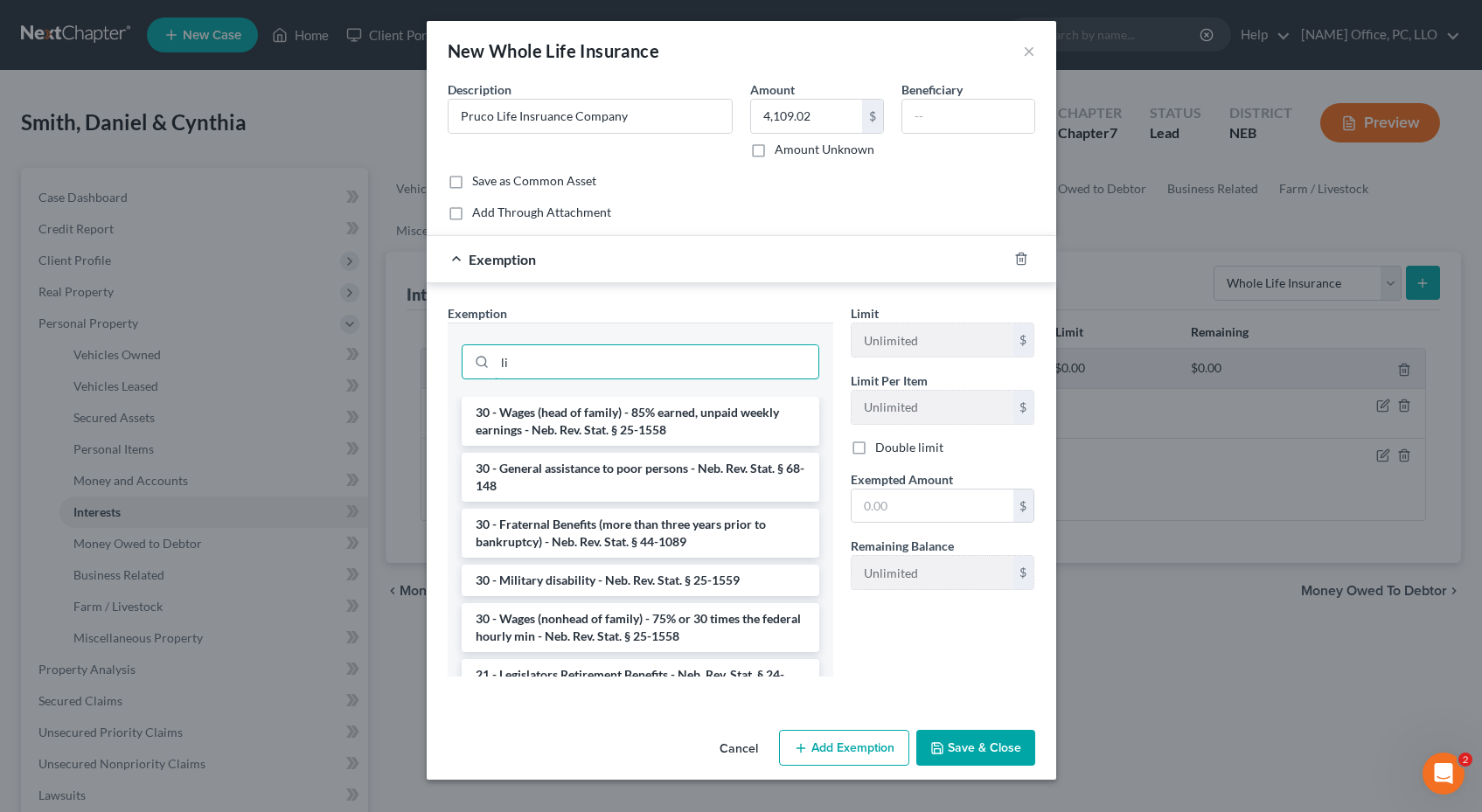 type on "l" 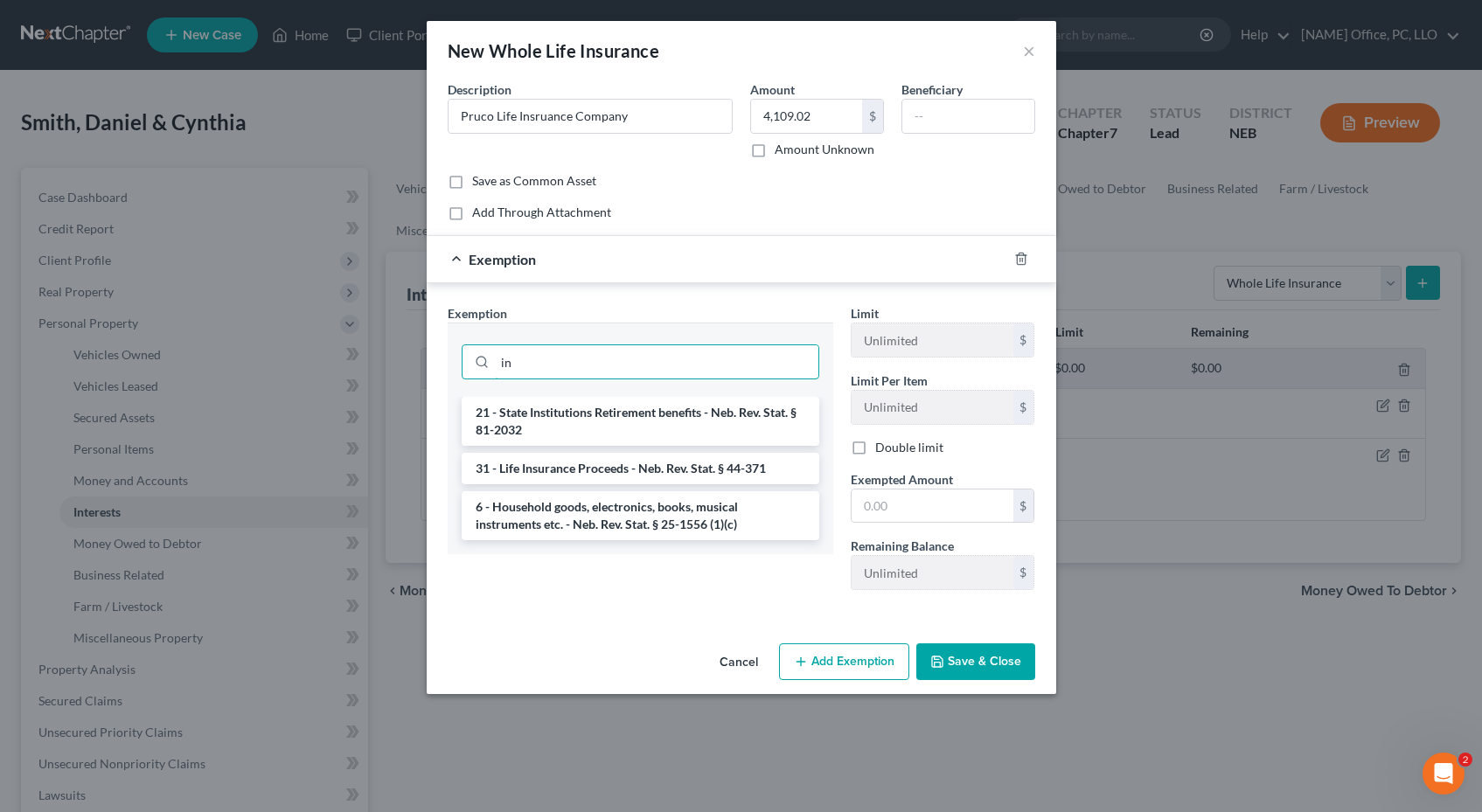 type on "i" 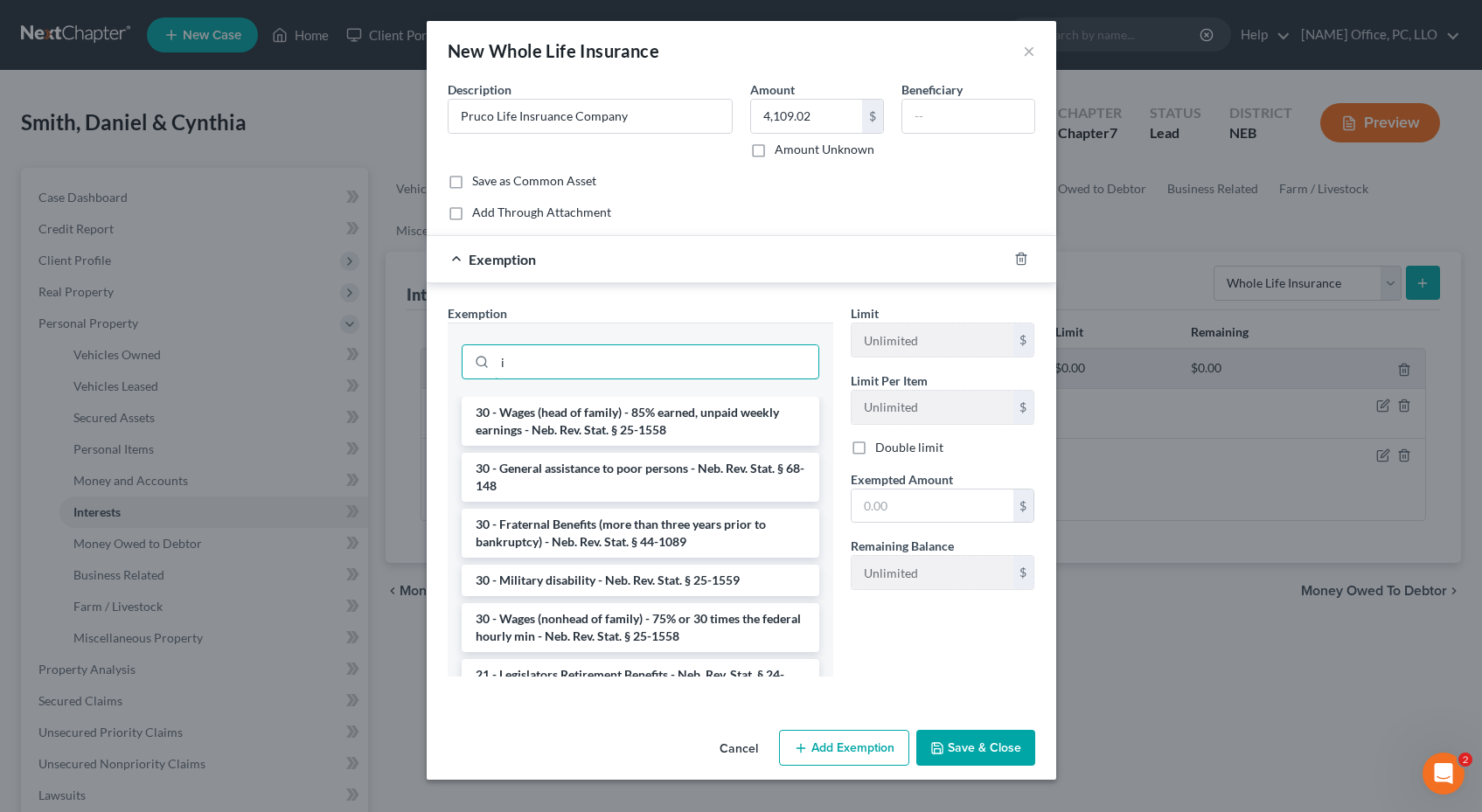 type 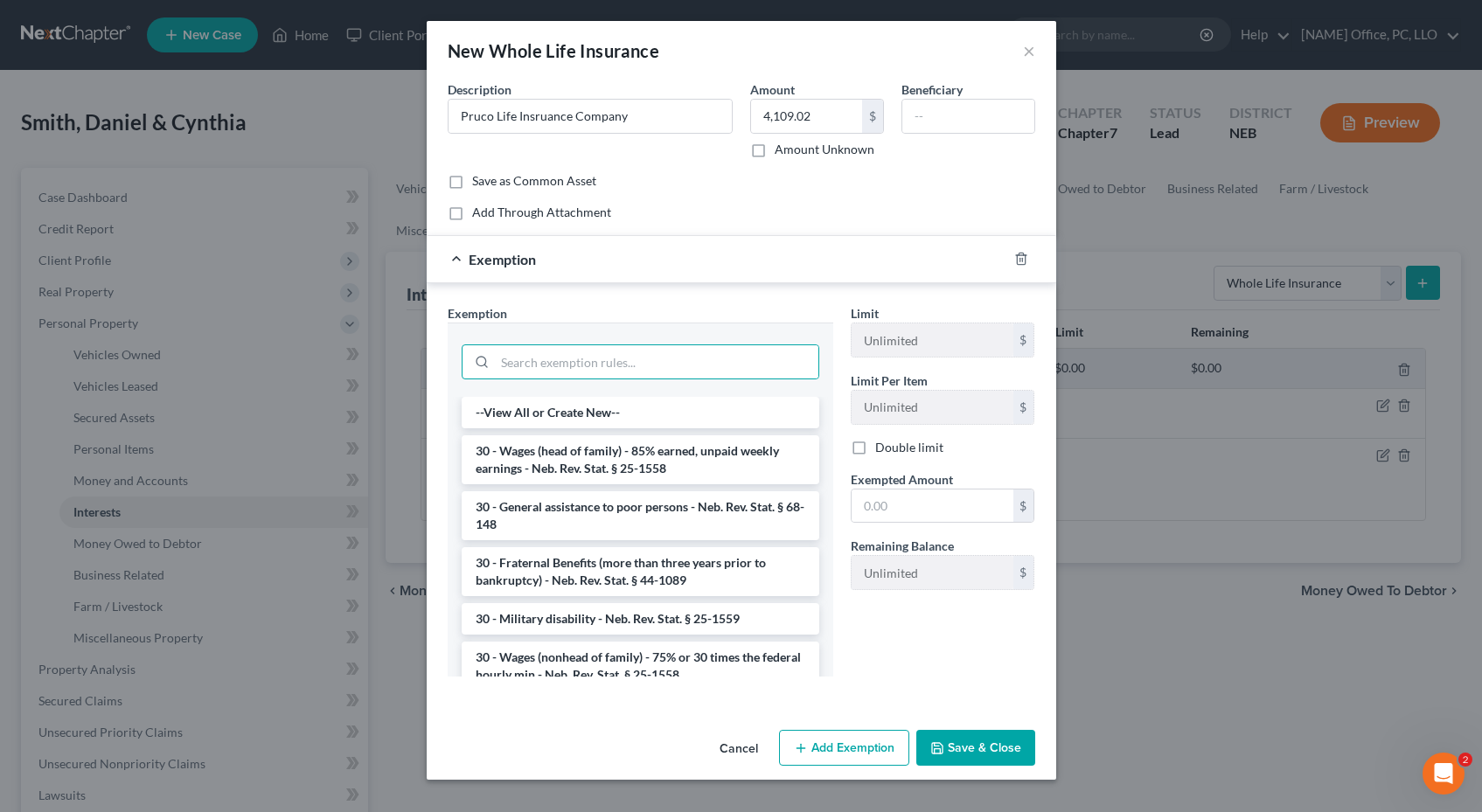 click on "Save as Common Asset" at bounding box center [741, 181] 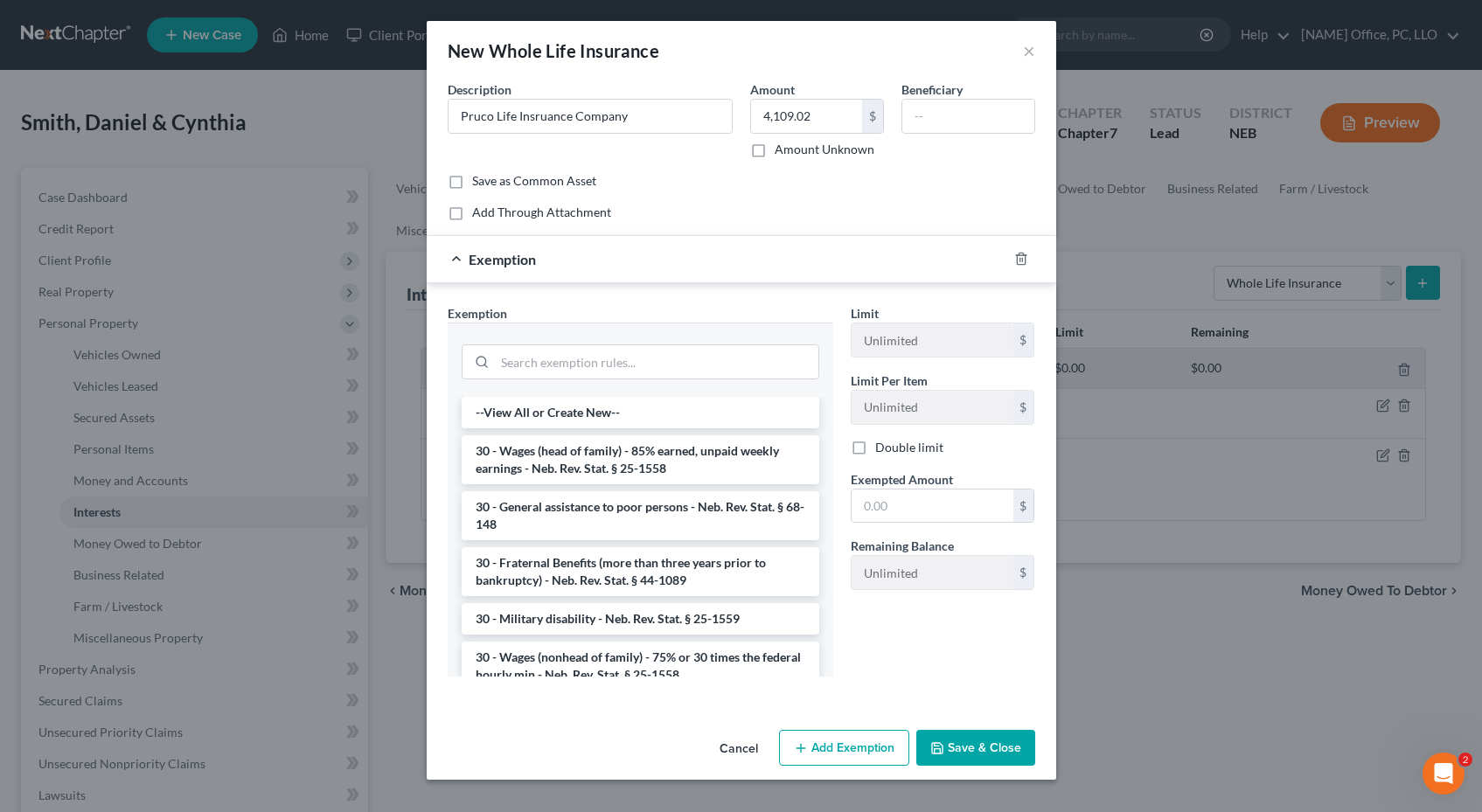 click on "Save & Close" at bounding box center (976, 748) 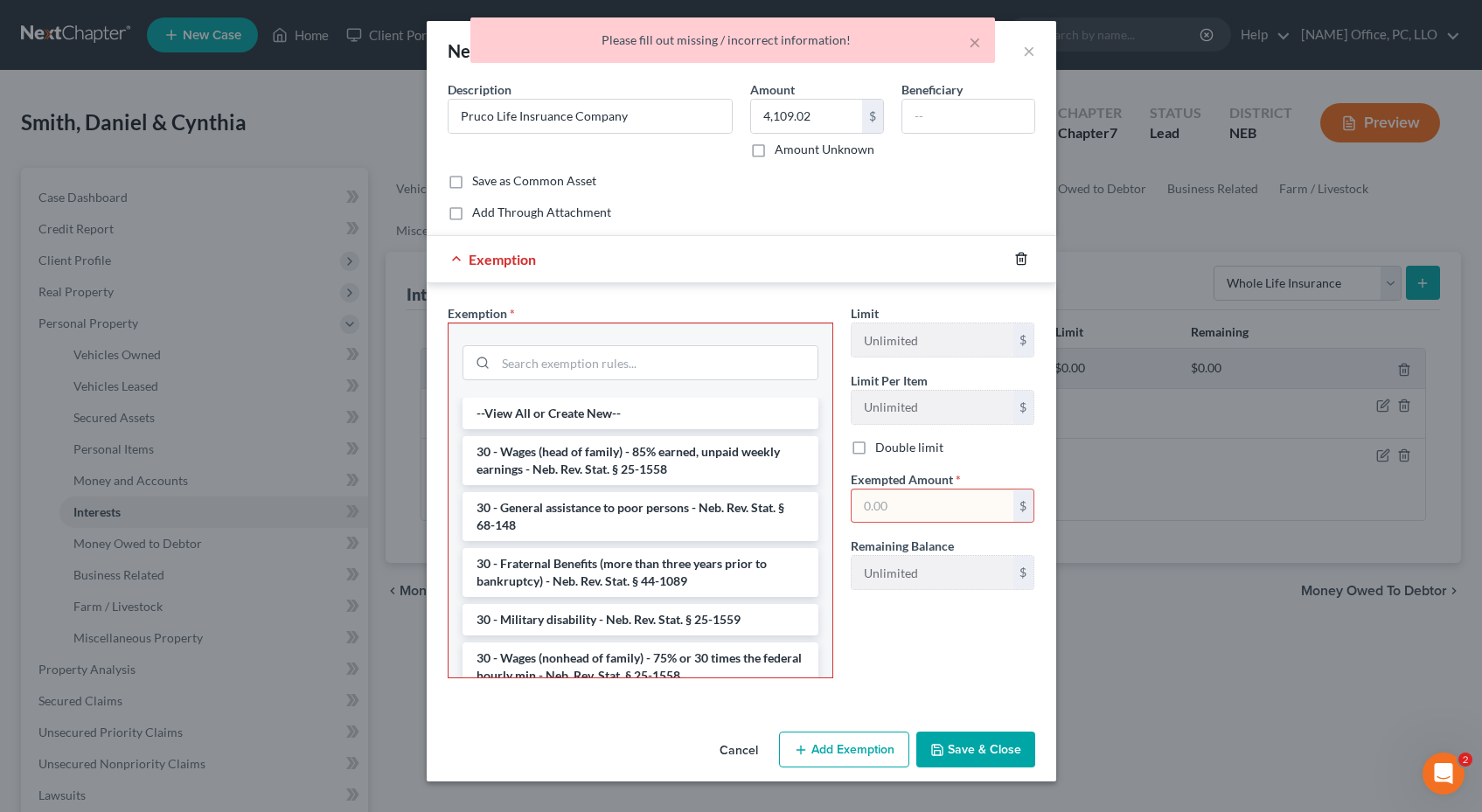 click 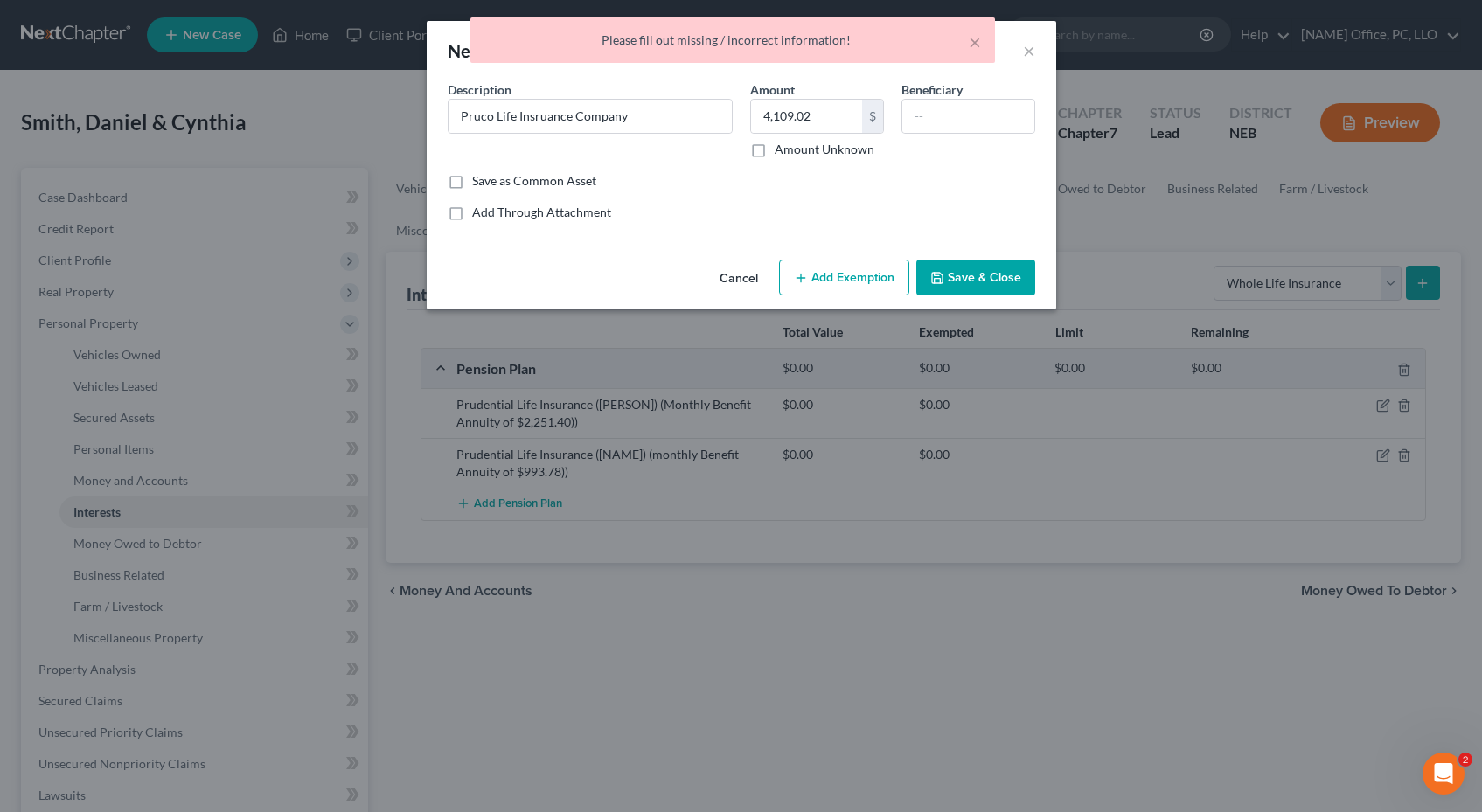 click on "Save & Close" at bounding box center (976, 278) 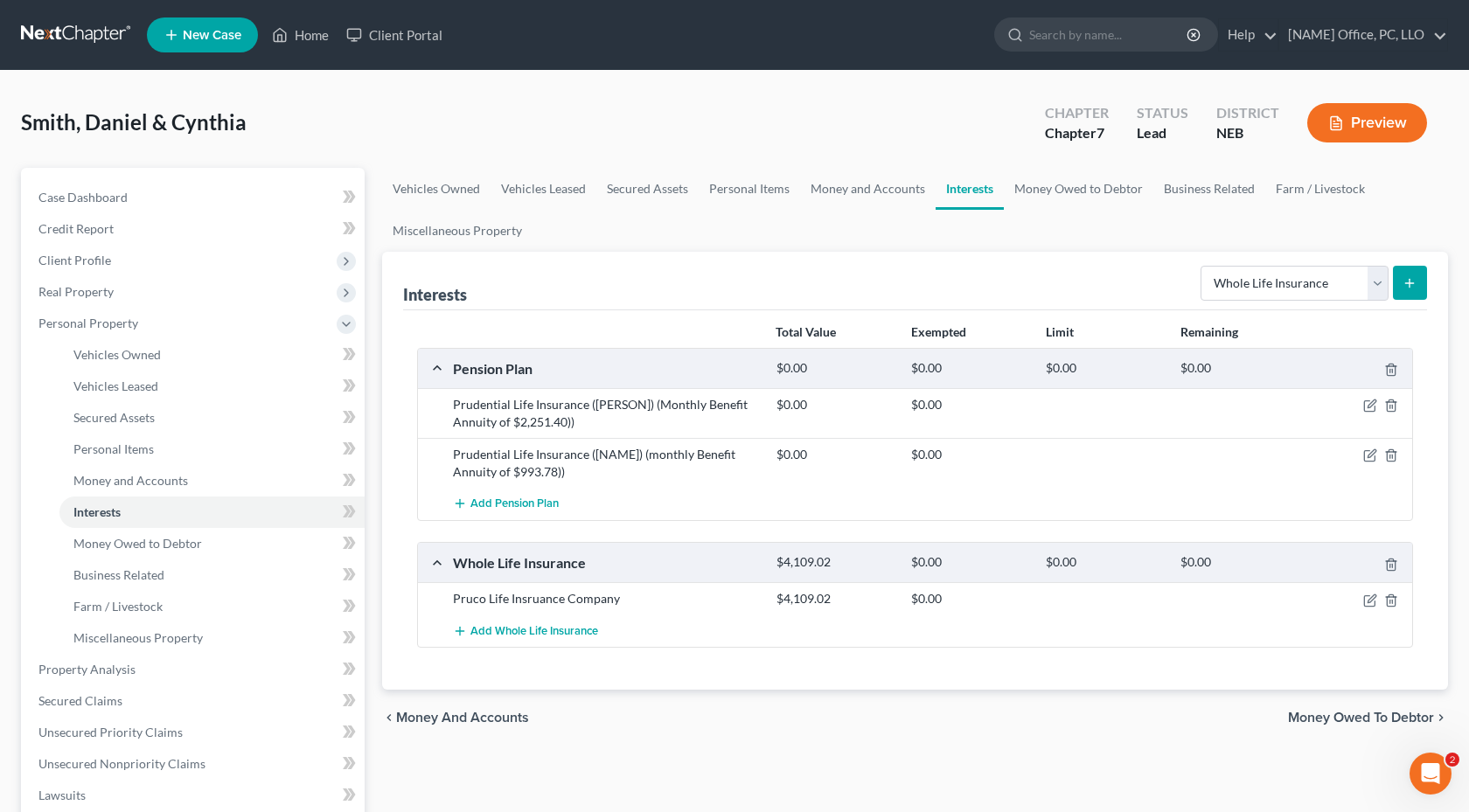 click on "Interests Select Interest Type 401K Annuity Bond Education IRA Government Bond Government Pension Plan Incorporated Business IRA Joint Venture (Active) Joint Venture (Inactive) Keogh Mutual Fund Other Retirement Plan Partnership (Active) Partnership (Inactive) Pension Plan Stock Term Life Insurance Unincorporated Business Whole Life Insurance" at bounding box center [915, 281] 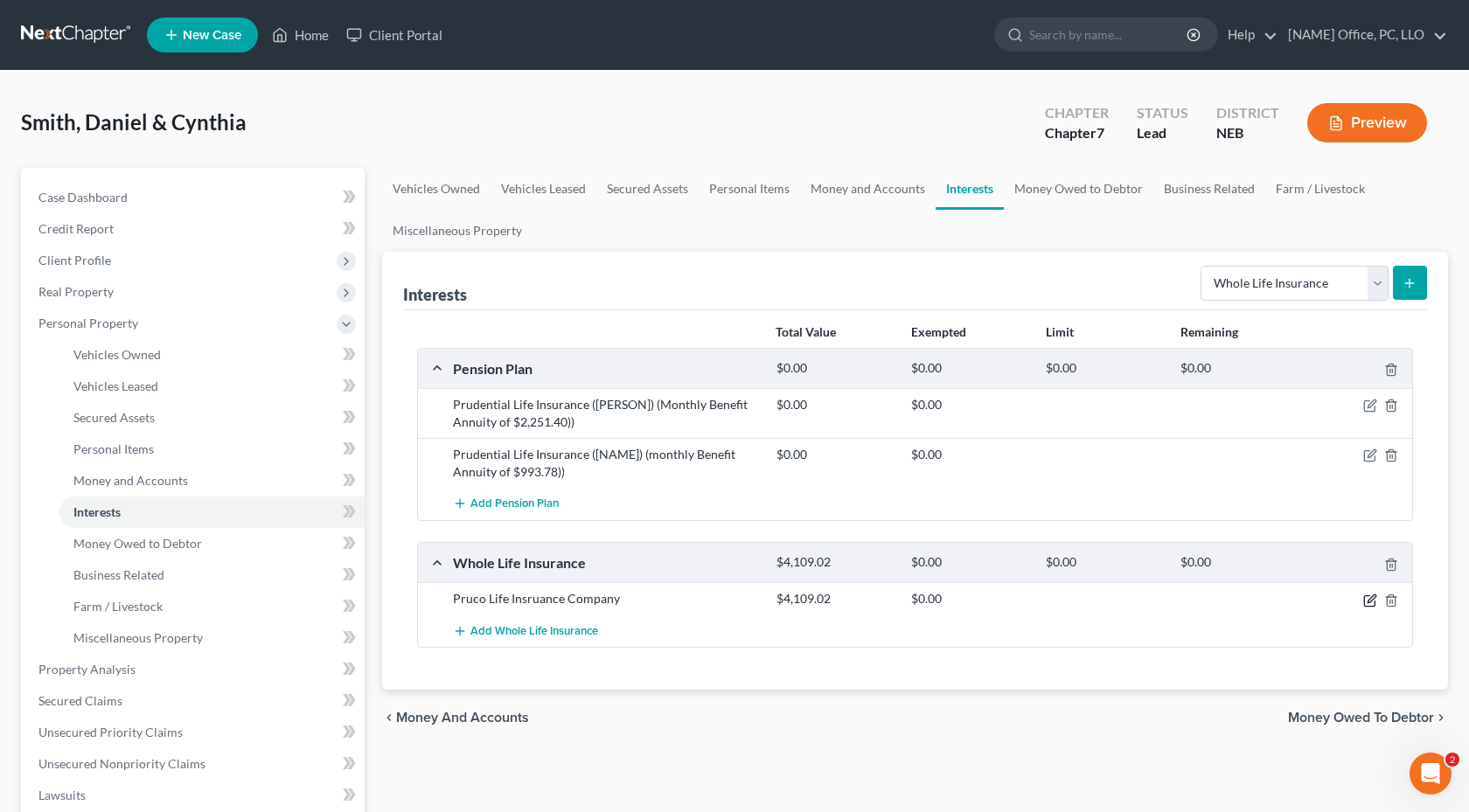 click 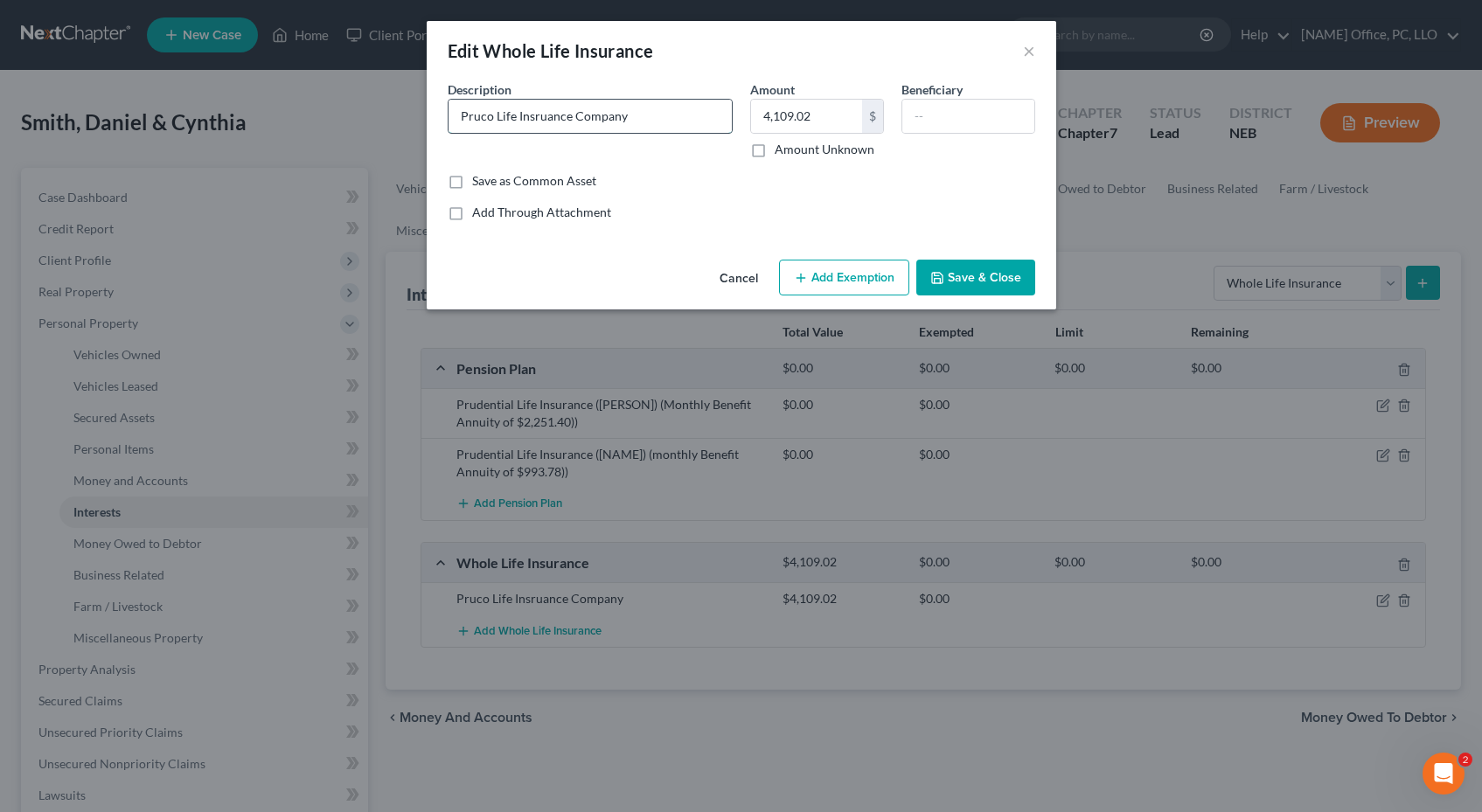 click on "Pruco Life Insruance Company" at bounding box center [590, 116] 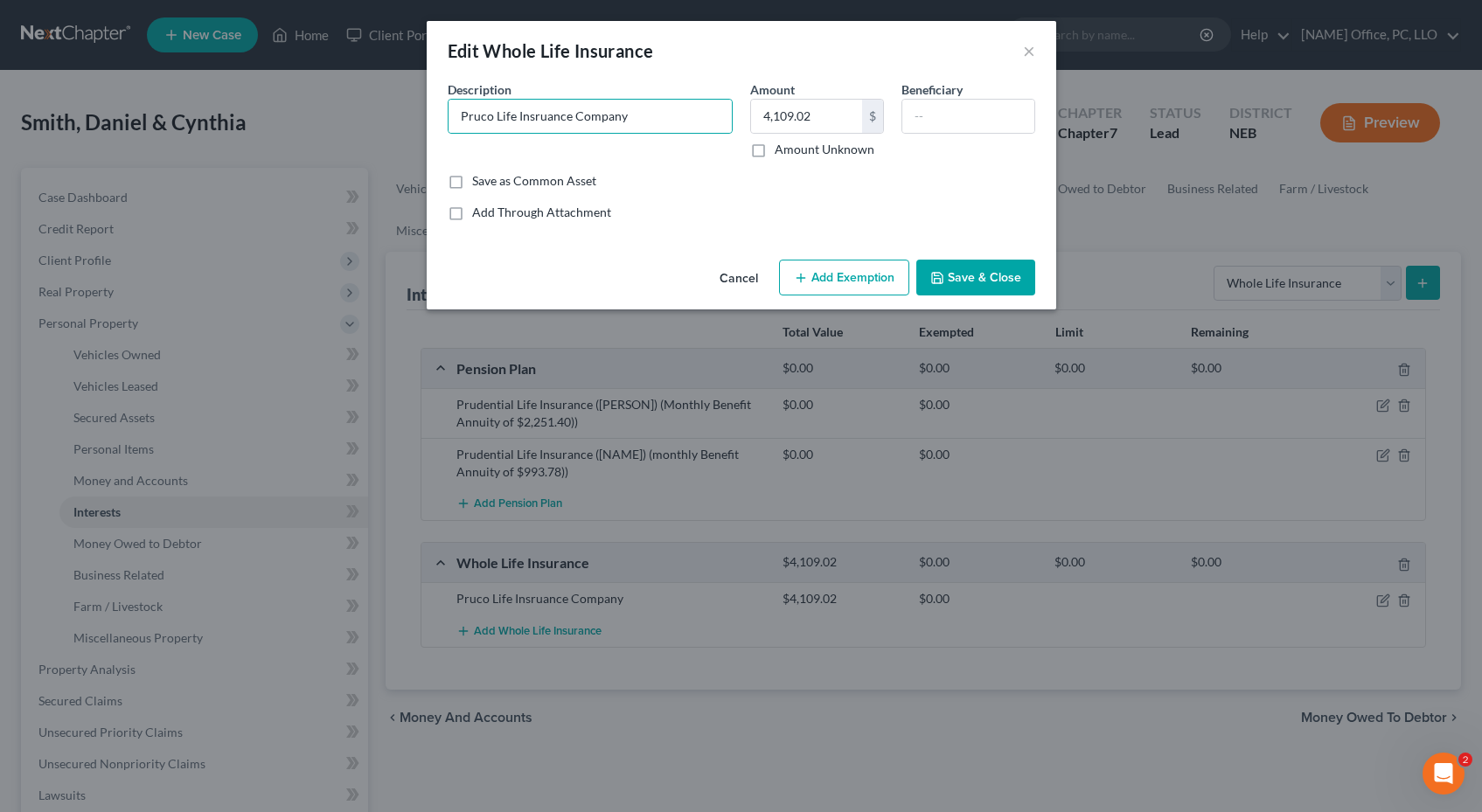 click on "Add Through Attachment" at bounding box center [741, 212] 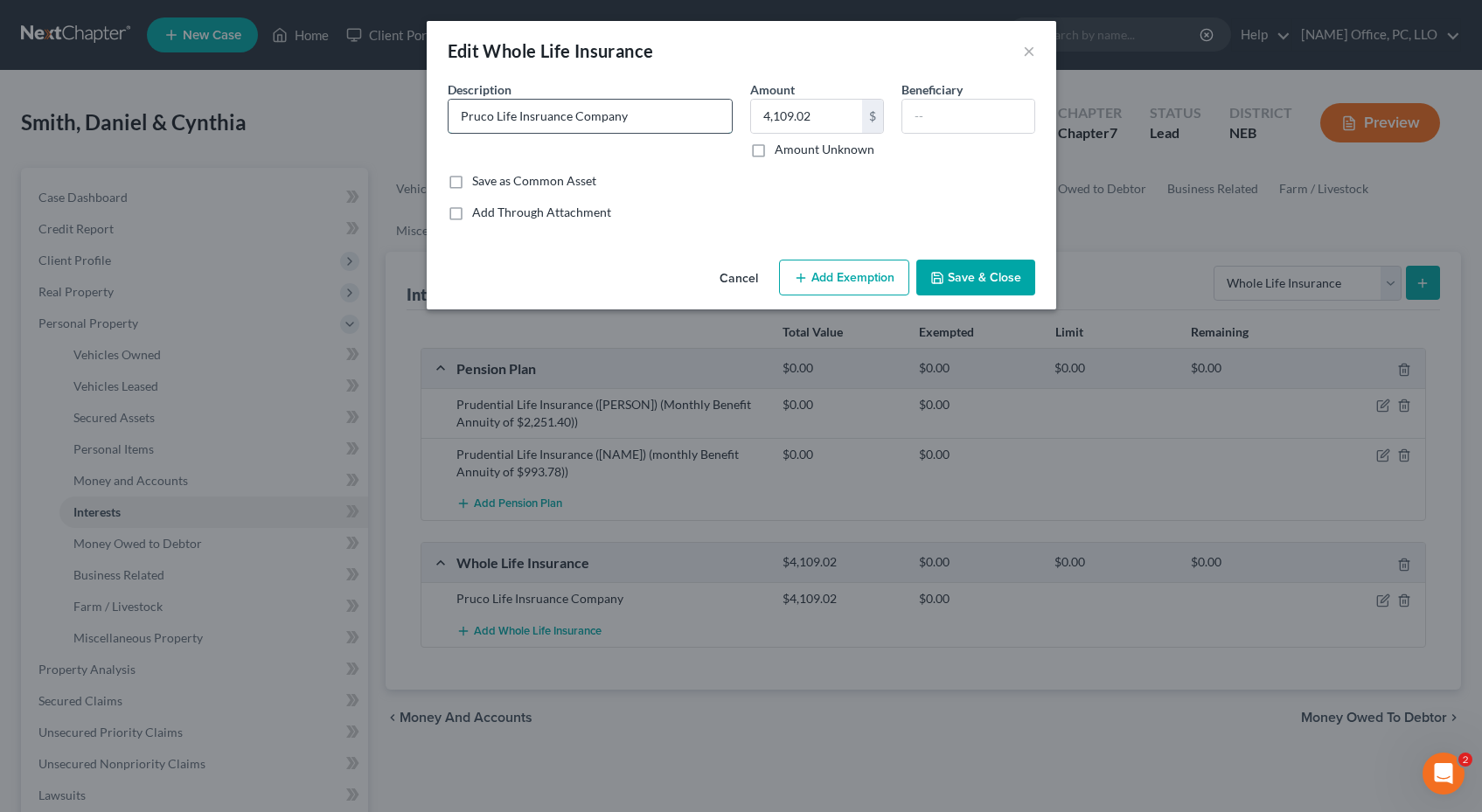click on "Pruco Life Insruance Company" at bounding box center [590, 116] 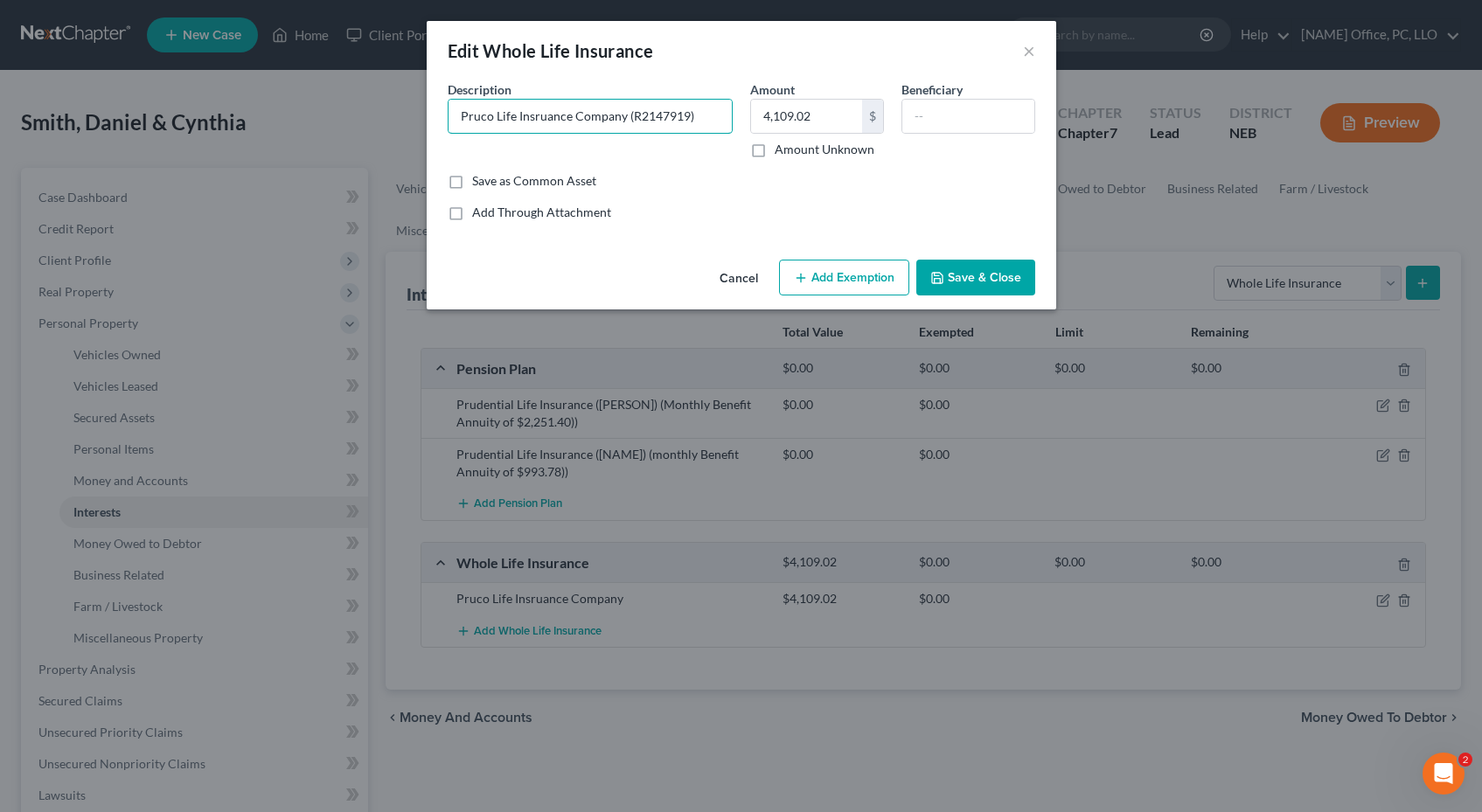 type on "Pruco Life Insruance Company (R2147919)" 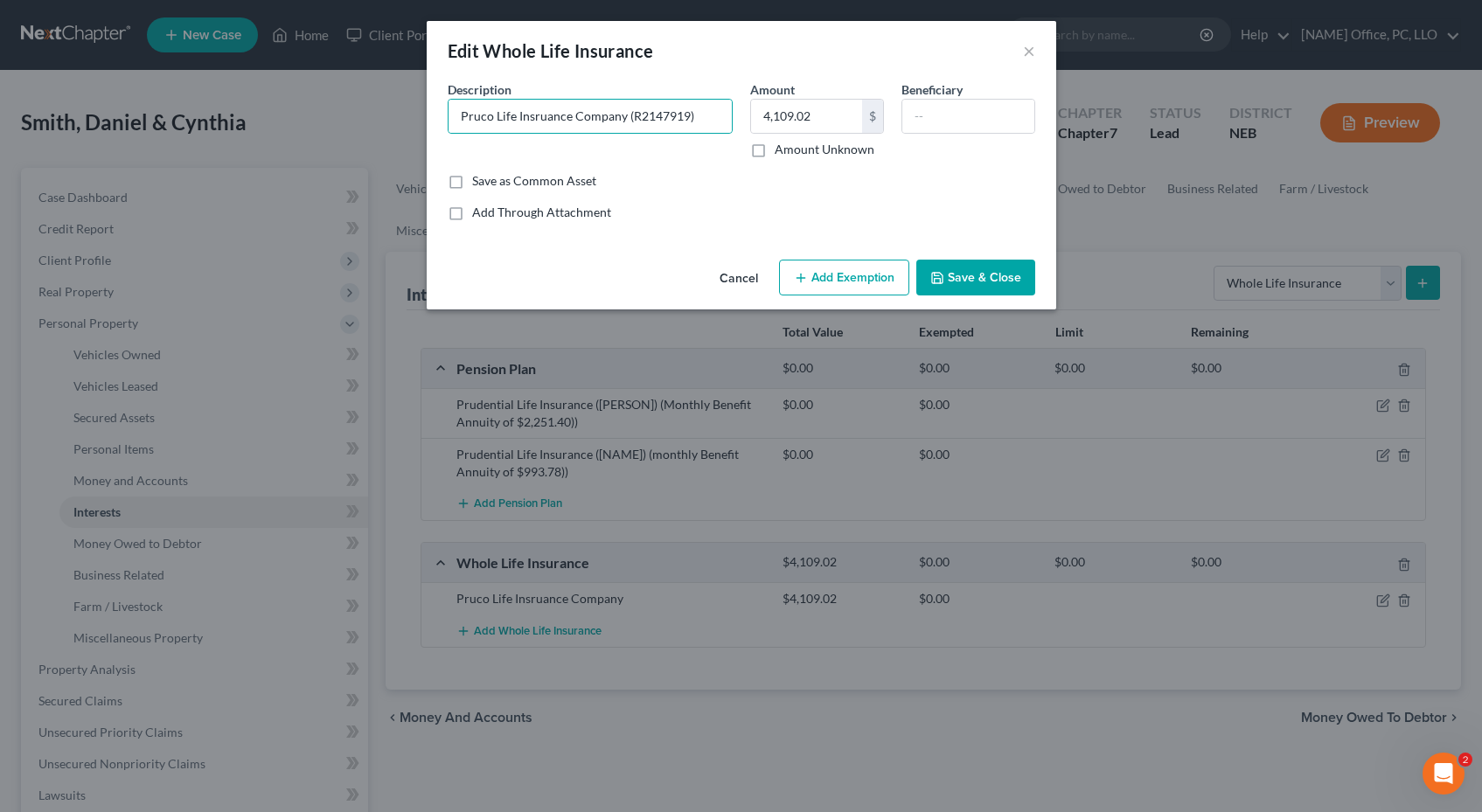 click on "Save & Close" at bounding box center [976, 278] 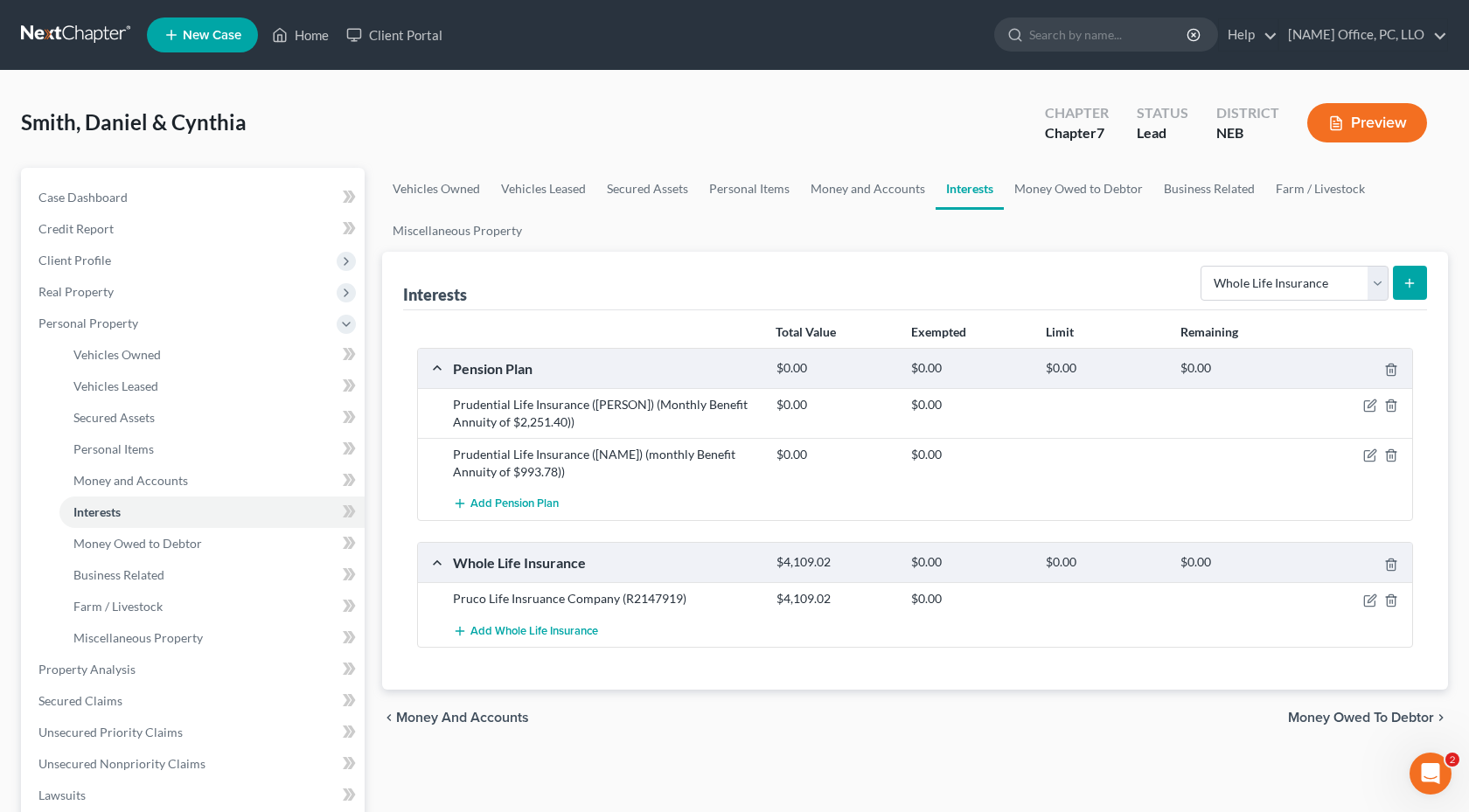 scroll, scrollTop: 87, scrollLeft: 0, axis: vertical 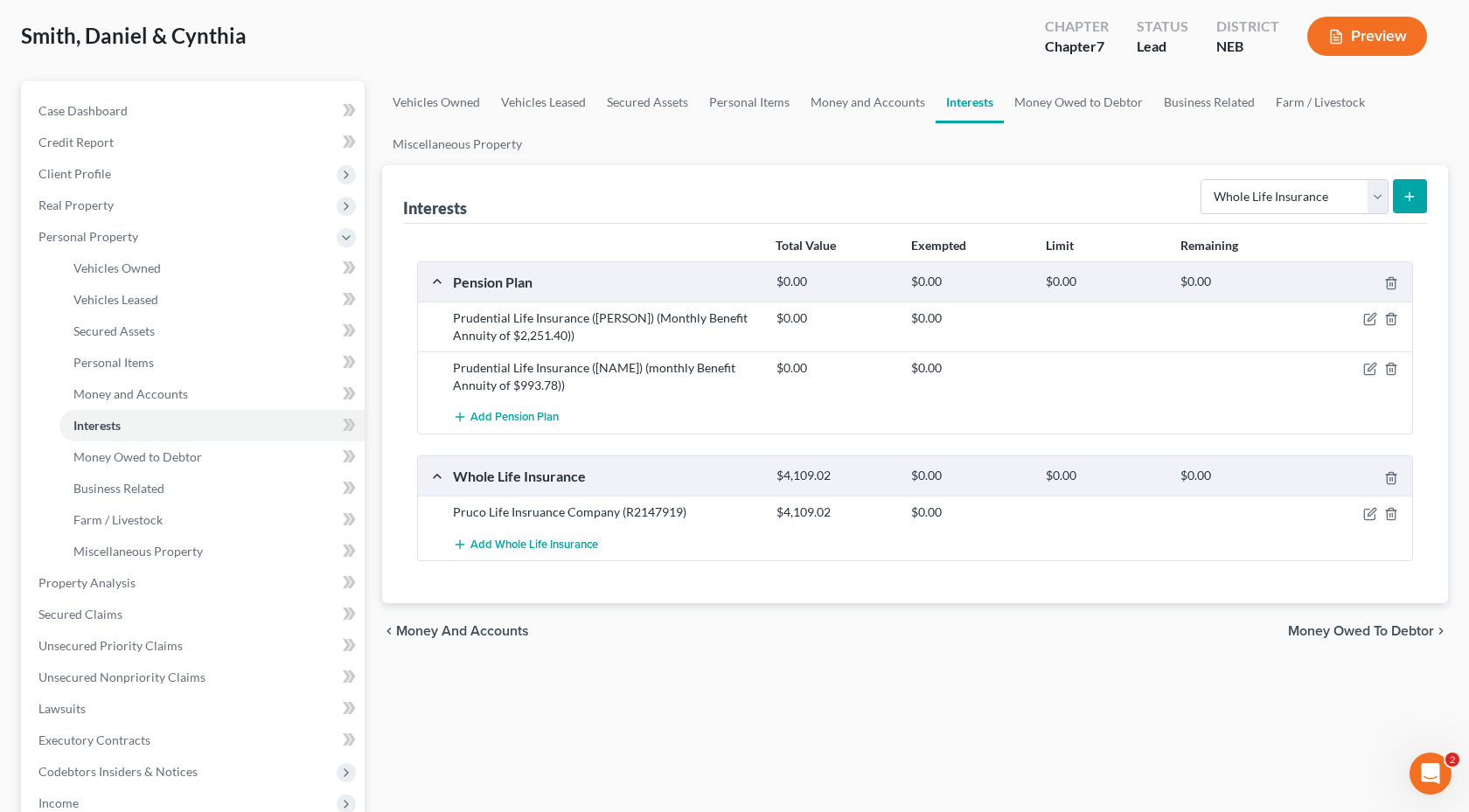 click 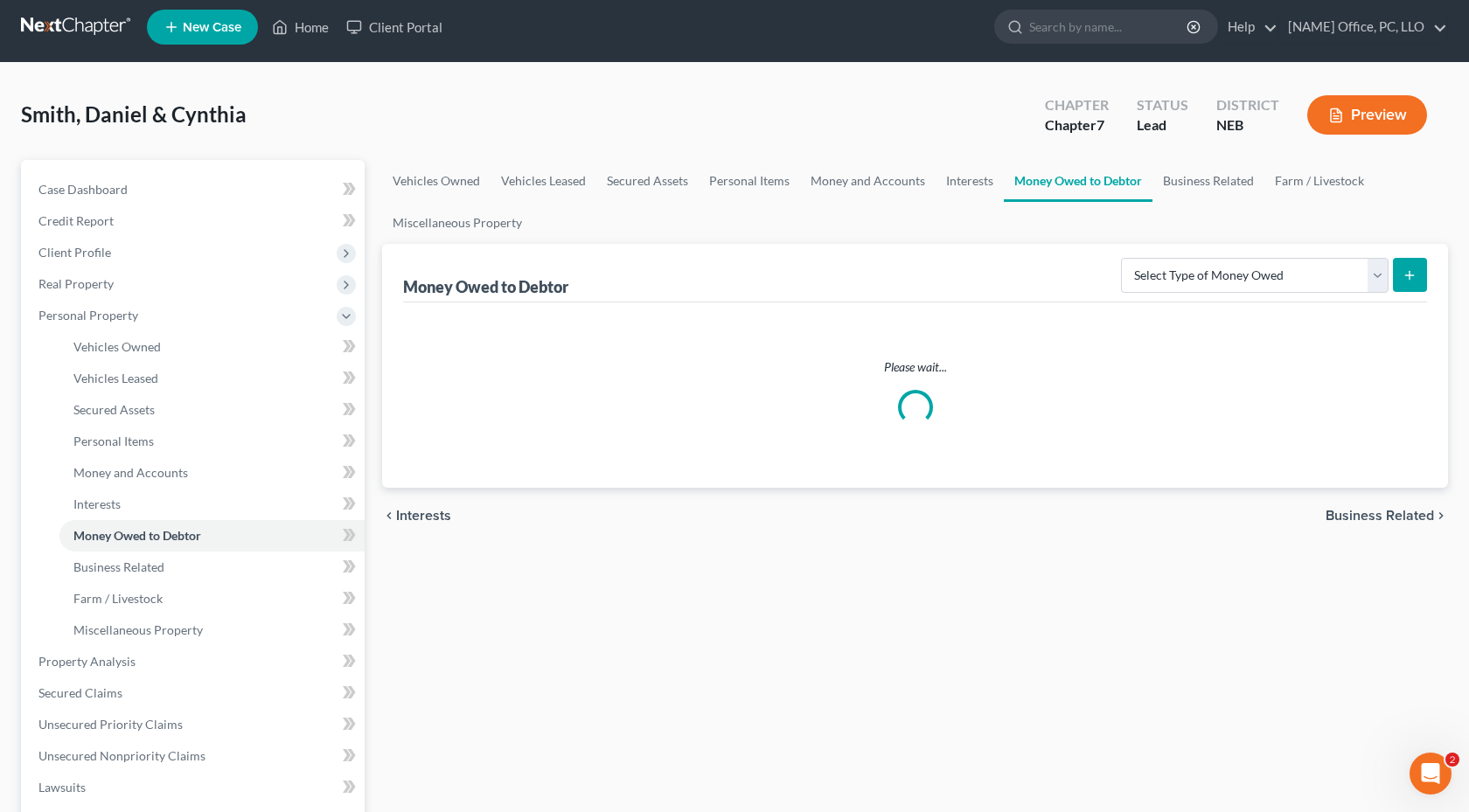scroll, scrollTop: 0, scrollLeft: 0, axis: both 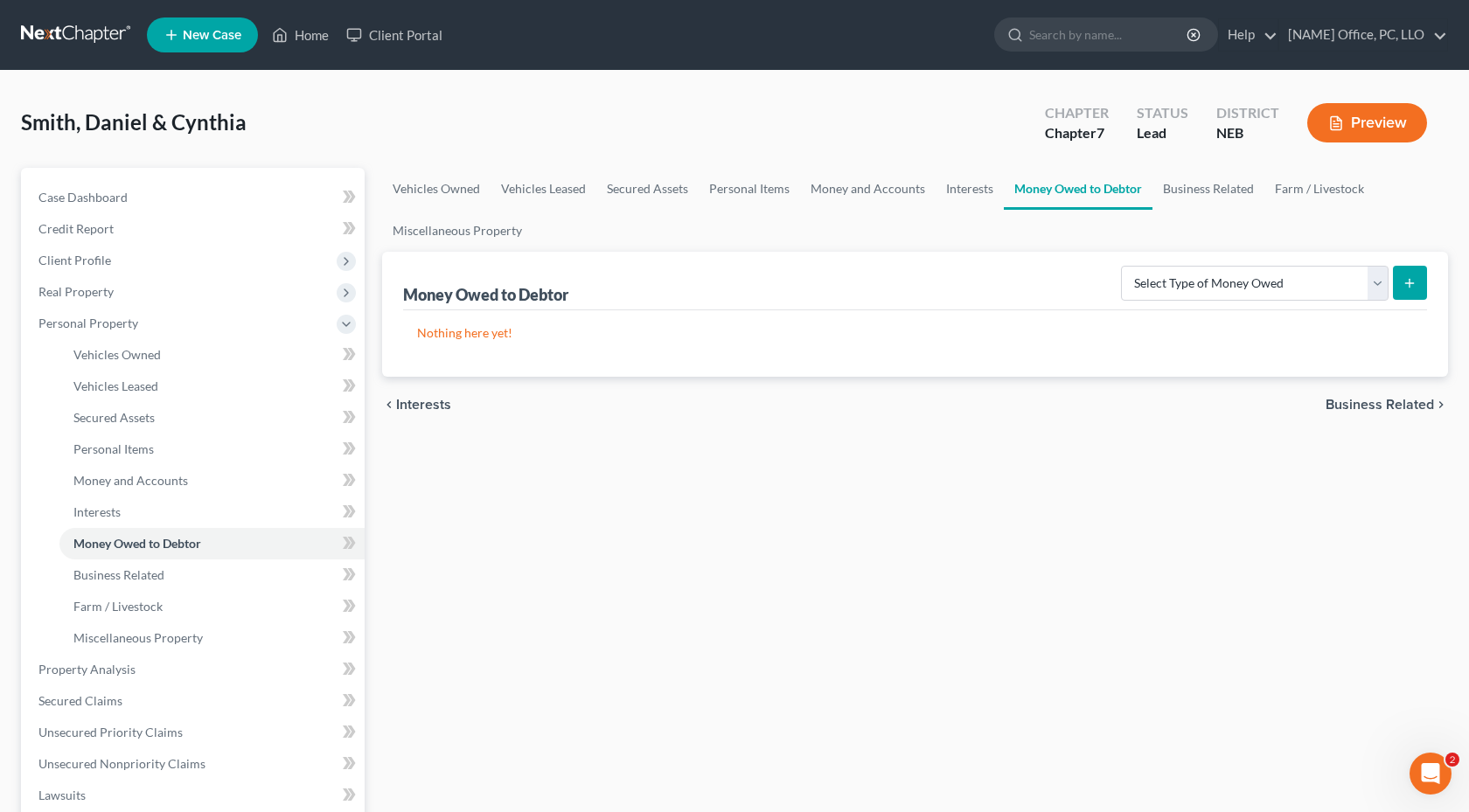 click on "Interests" at bounding box center [423, 405] 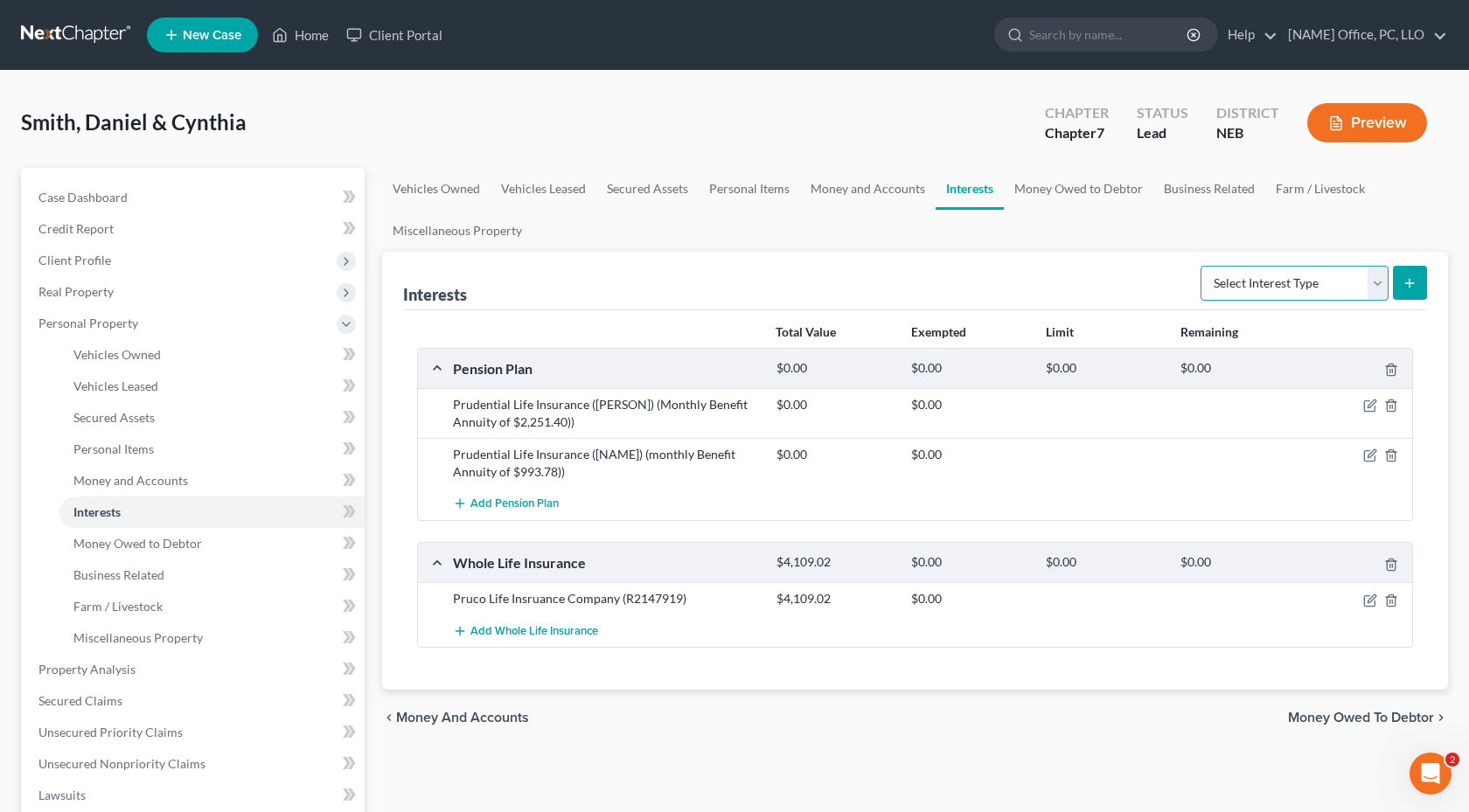 click on "Select Interest Type 401K Annuity Bond Education IRA Government Bond Government Pension Plan Incorporated Business IRA Joint Venture (Active) Joint Venture (Inactive) Keogh Mutual Fund Other Retirement Plan Partnership (Active) Partnership (Inactive) Pension Plan Stock Term Life Insurance Unincorporated Business Whole Life Insurance" at bounding box center [1294, 283] 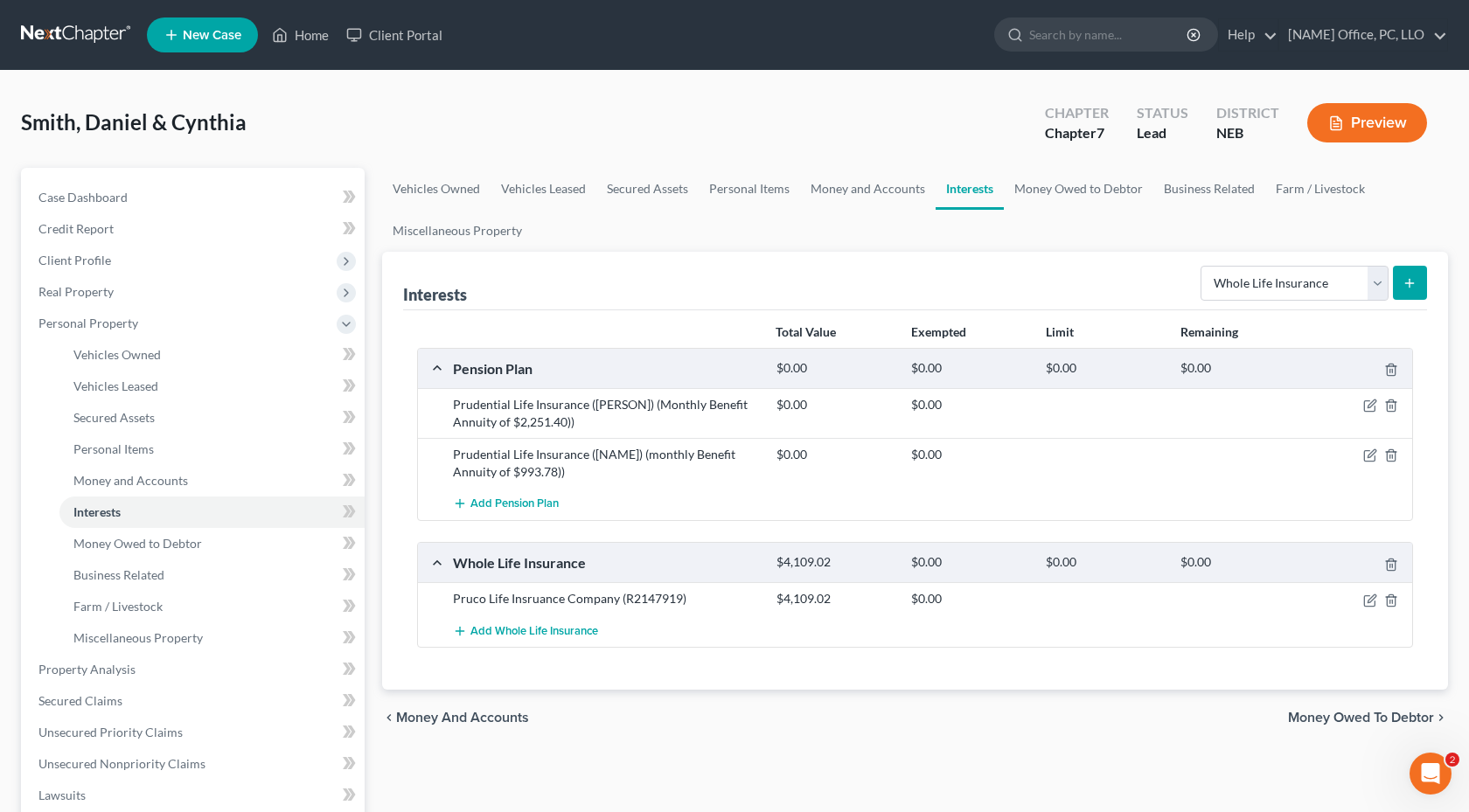 click 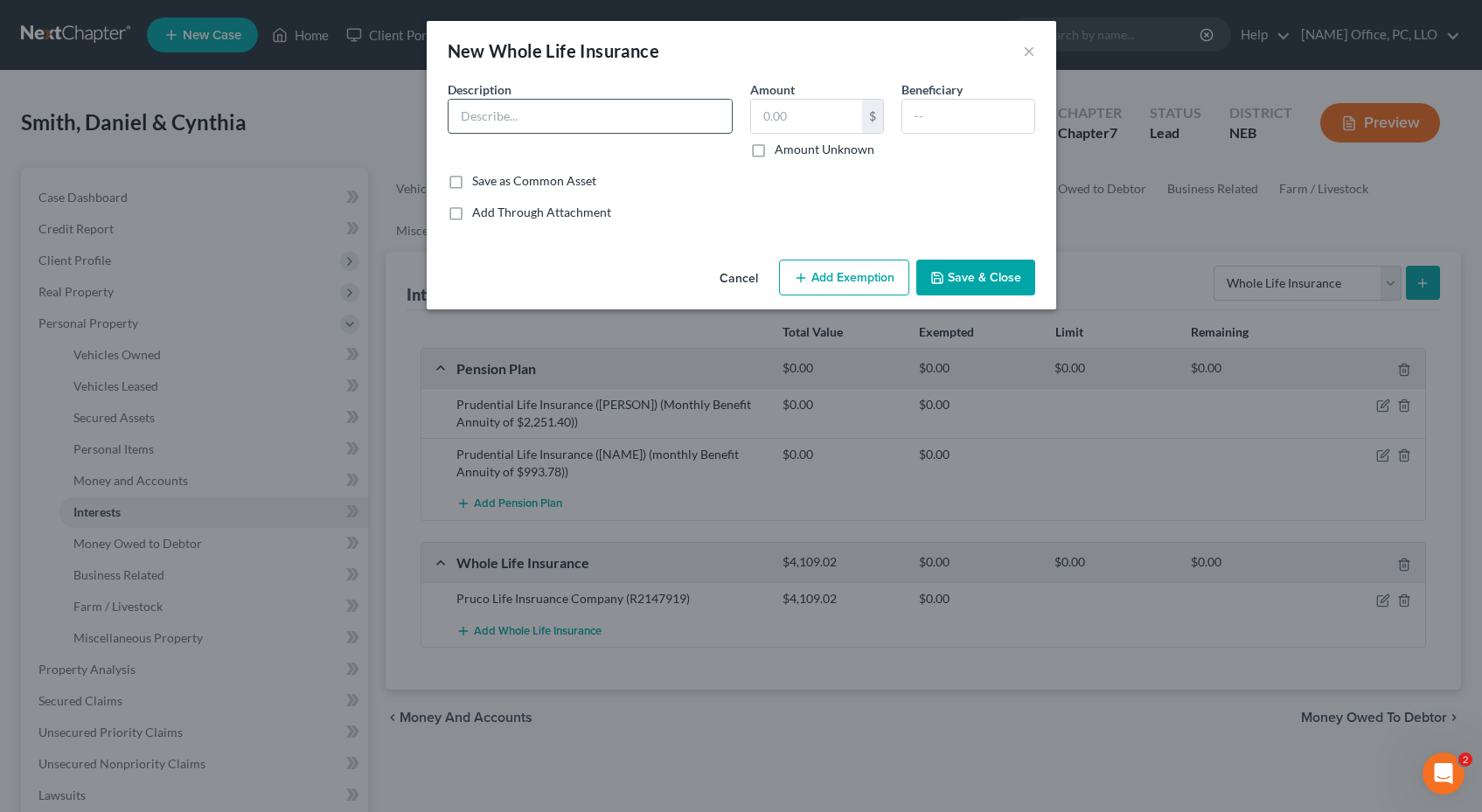 click at bounding box center (590, 116) 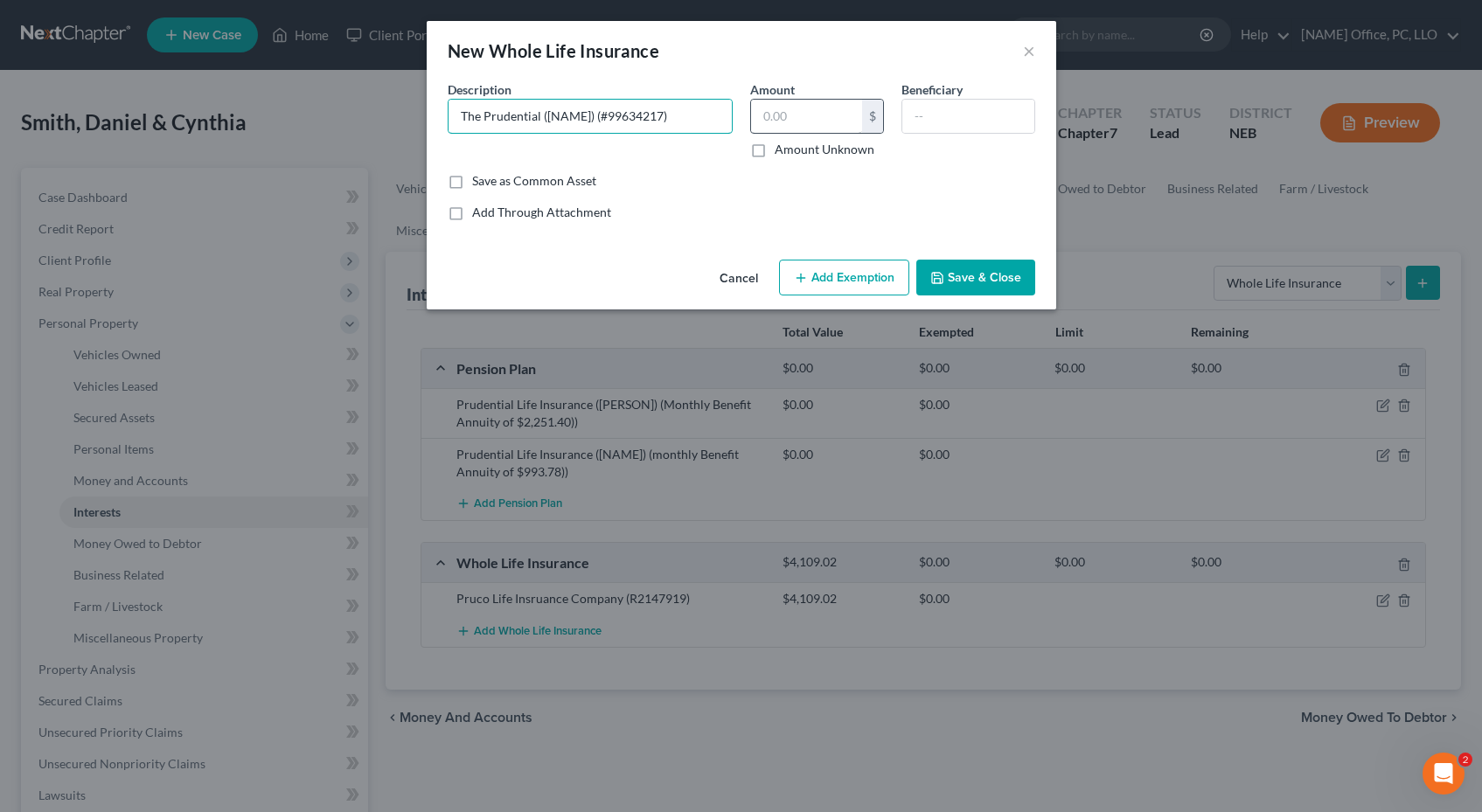 type on "The Prudential ([NAME]) (#99634217)" 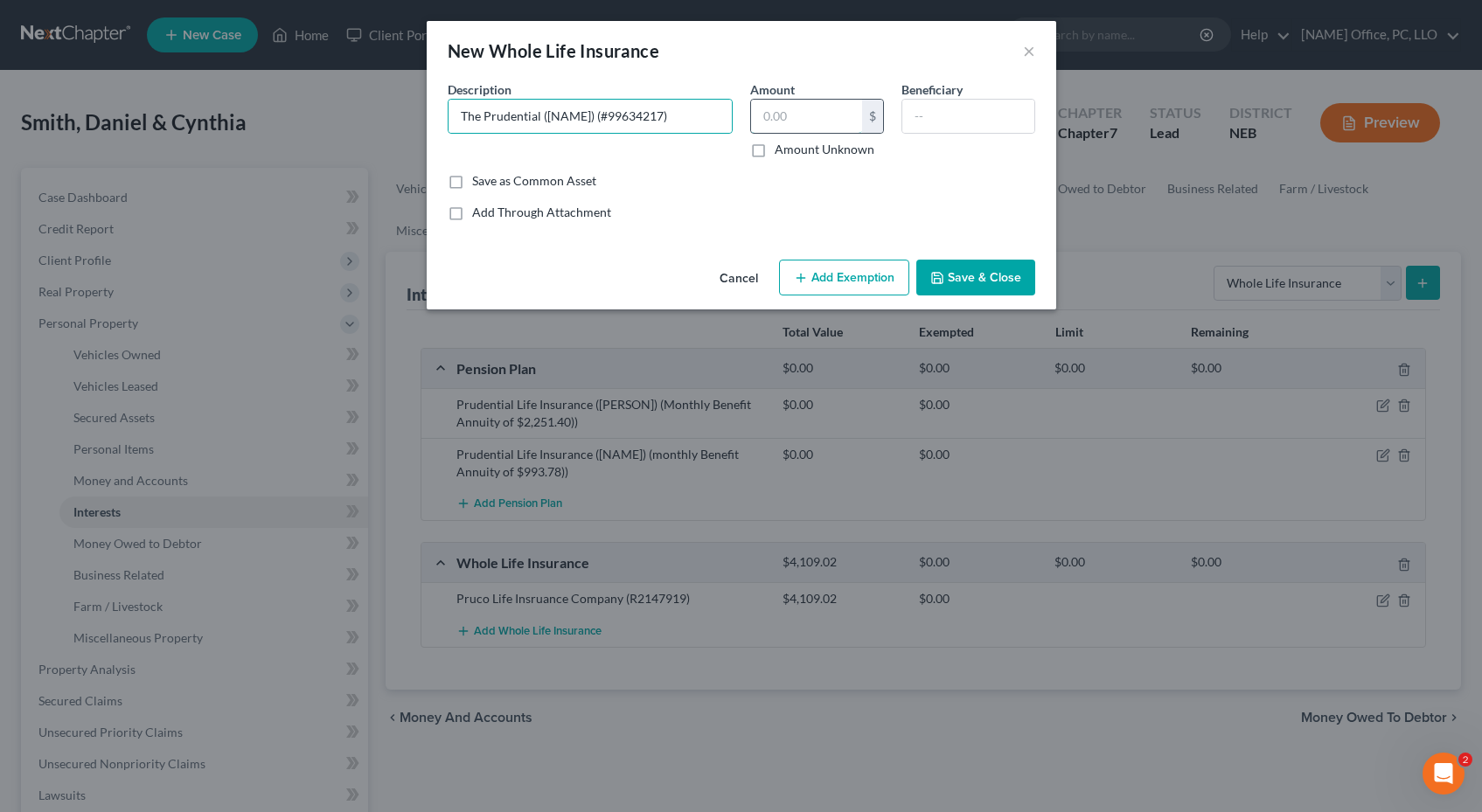 click at bounding box center [806, 116] 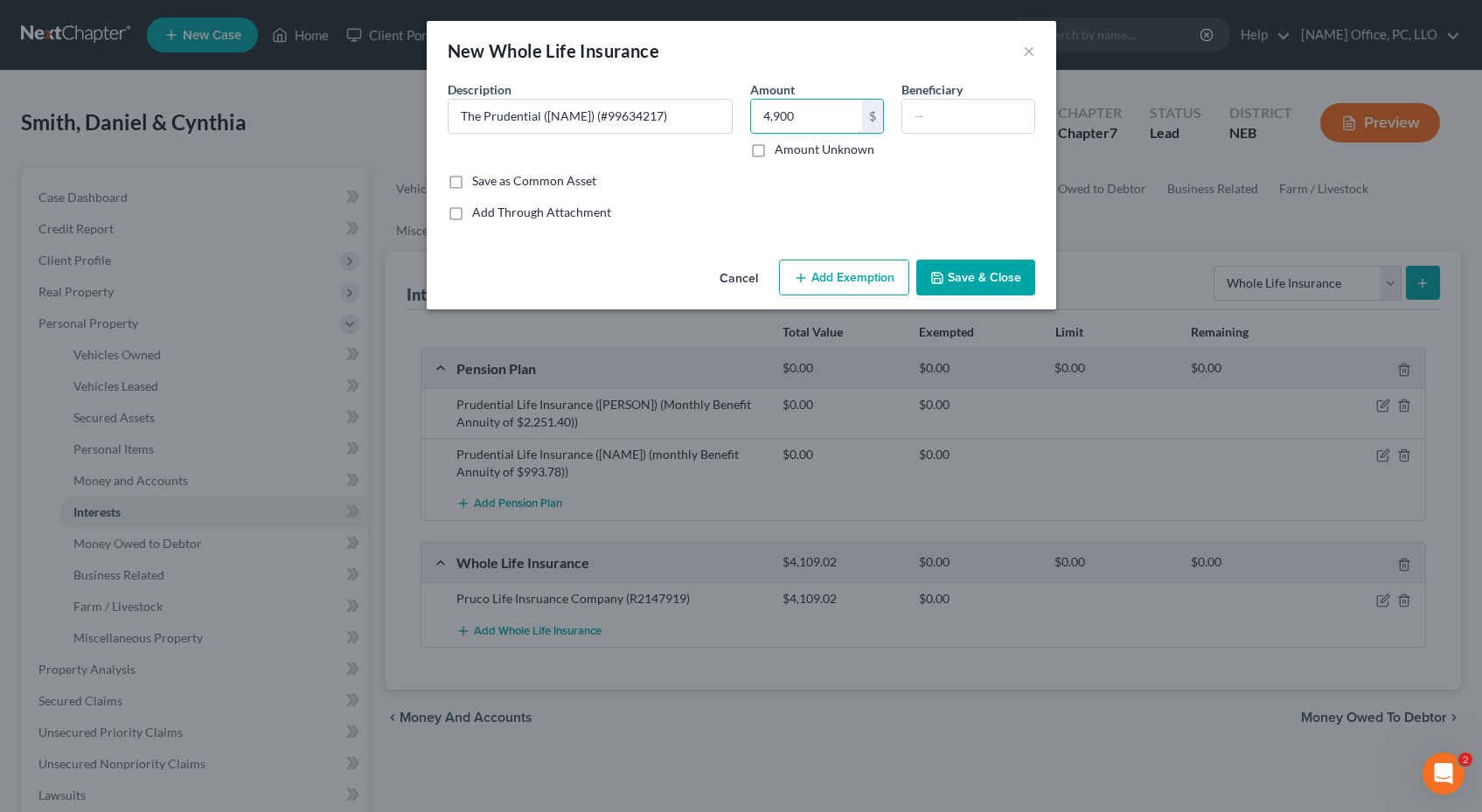 type on "4,900" 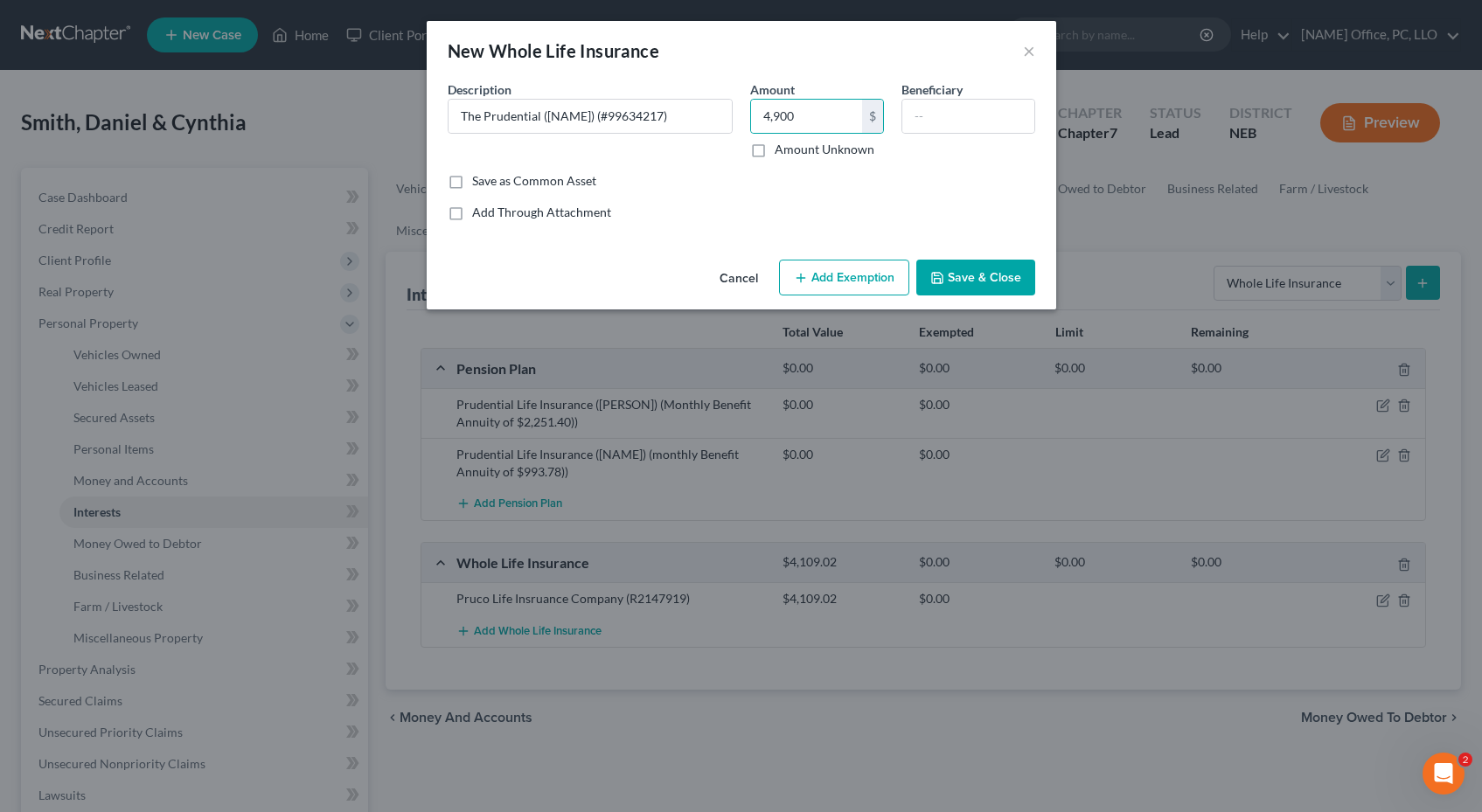 drag, startPoint x: 884, startPoint y: 188, endPoint x: 891, endPoint y: 227, distance: 39.623226 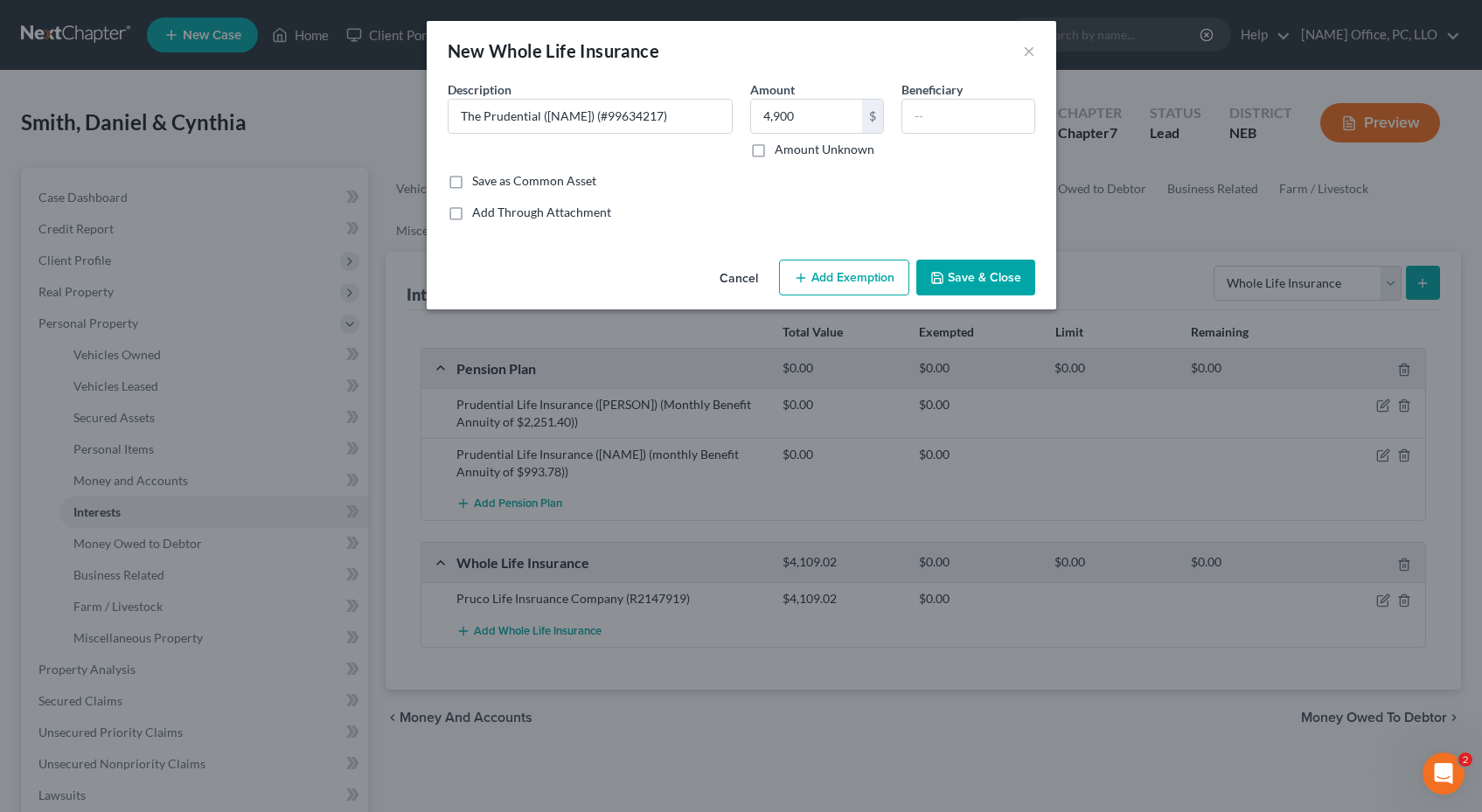click on "Save & Close" at bounding box center [976, 278] 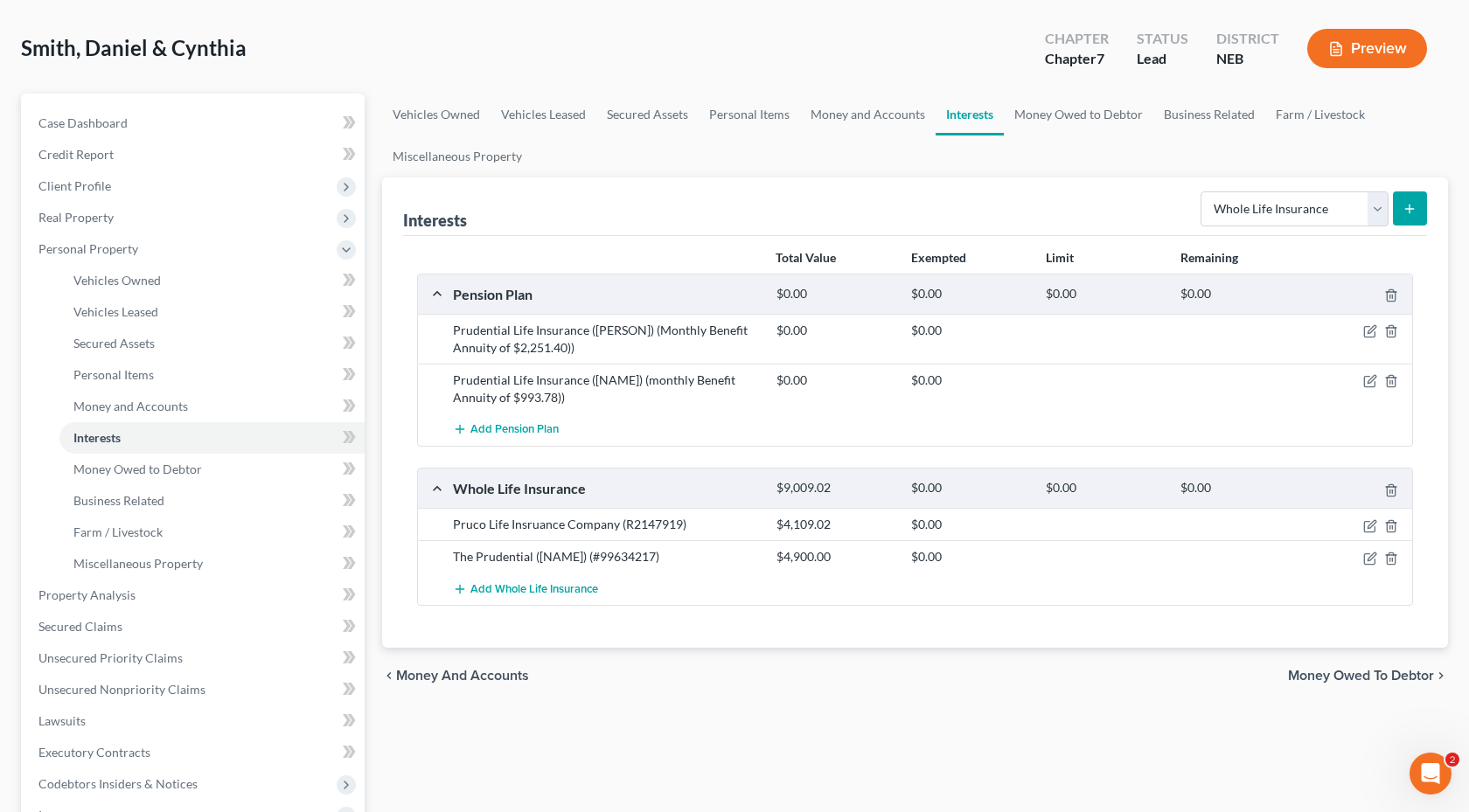 scroll, scrollTop: 75, scrollLeft: 0, axis: vertical 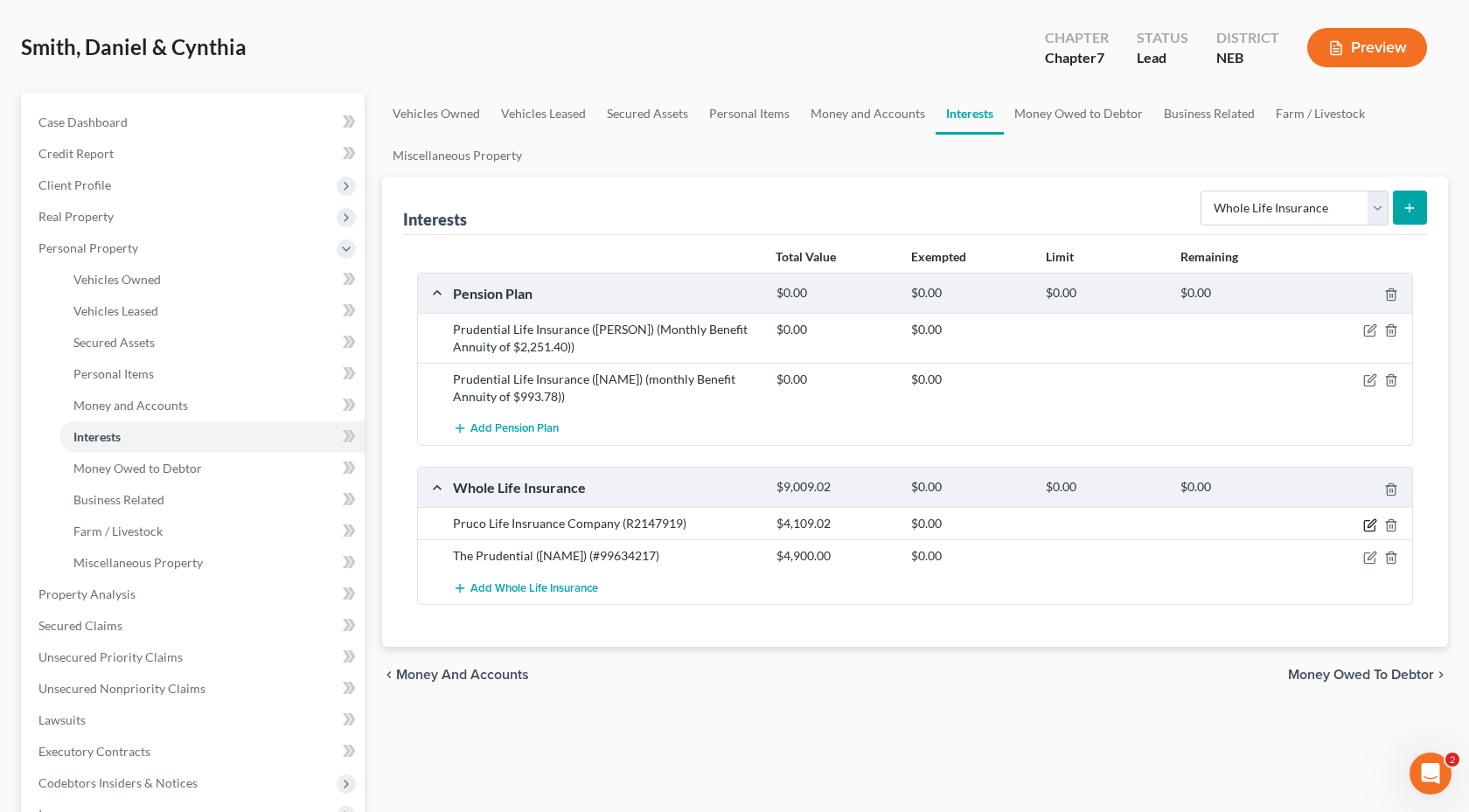 click 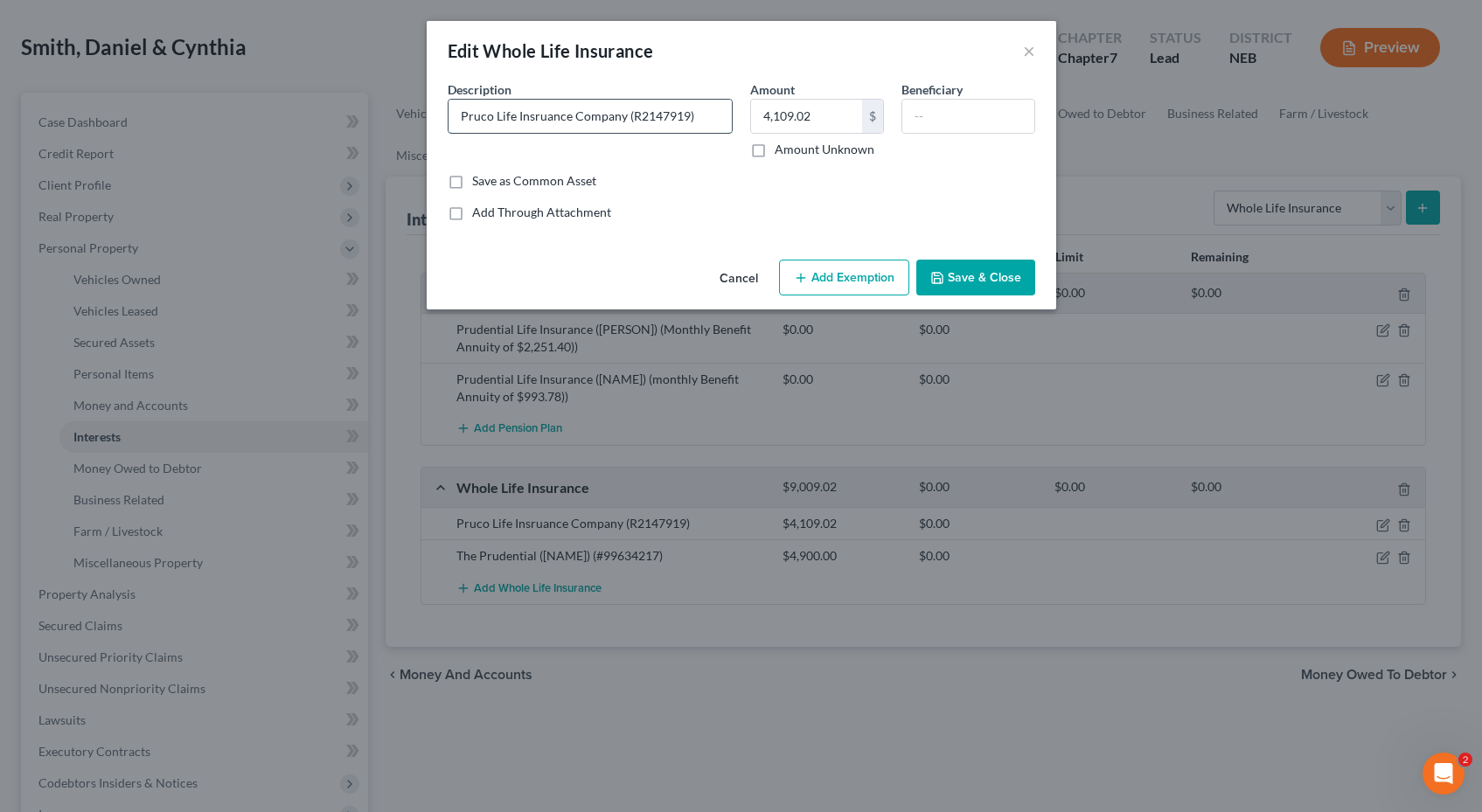 click on "Pruco Life Insruance Company (R2147919)" at bounding box center [590, 116] 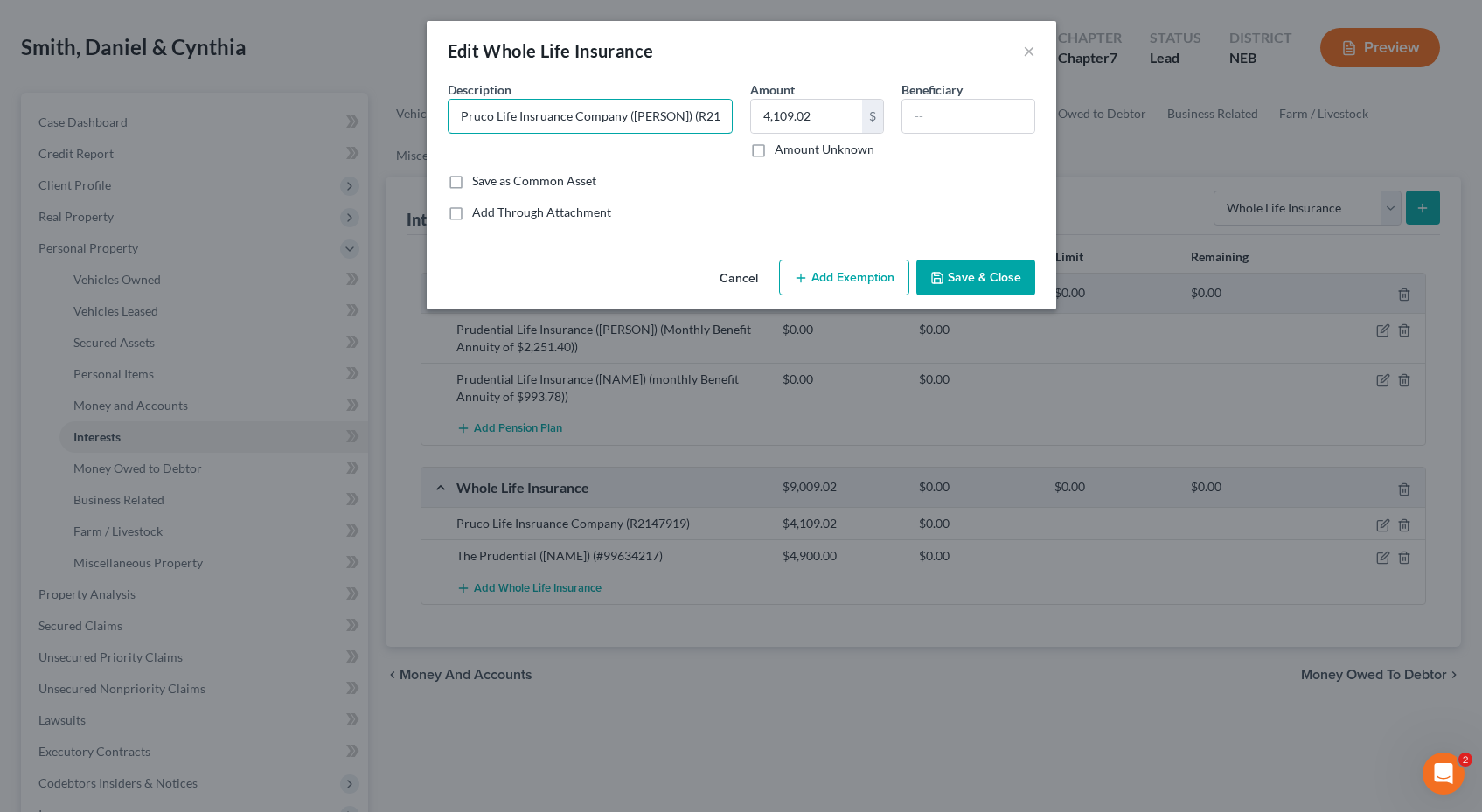 type on "Pruco Life Insruance Company ([PERSON]) (R2147919)" 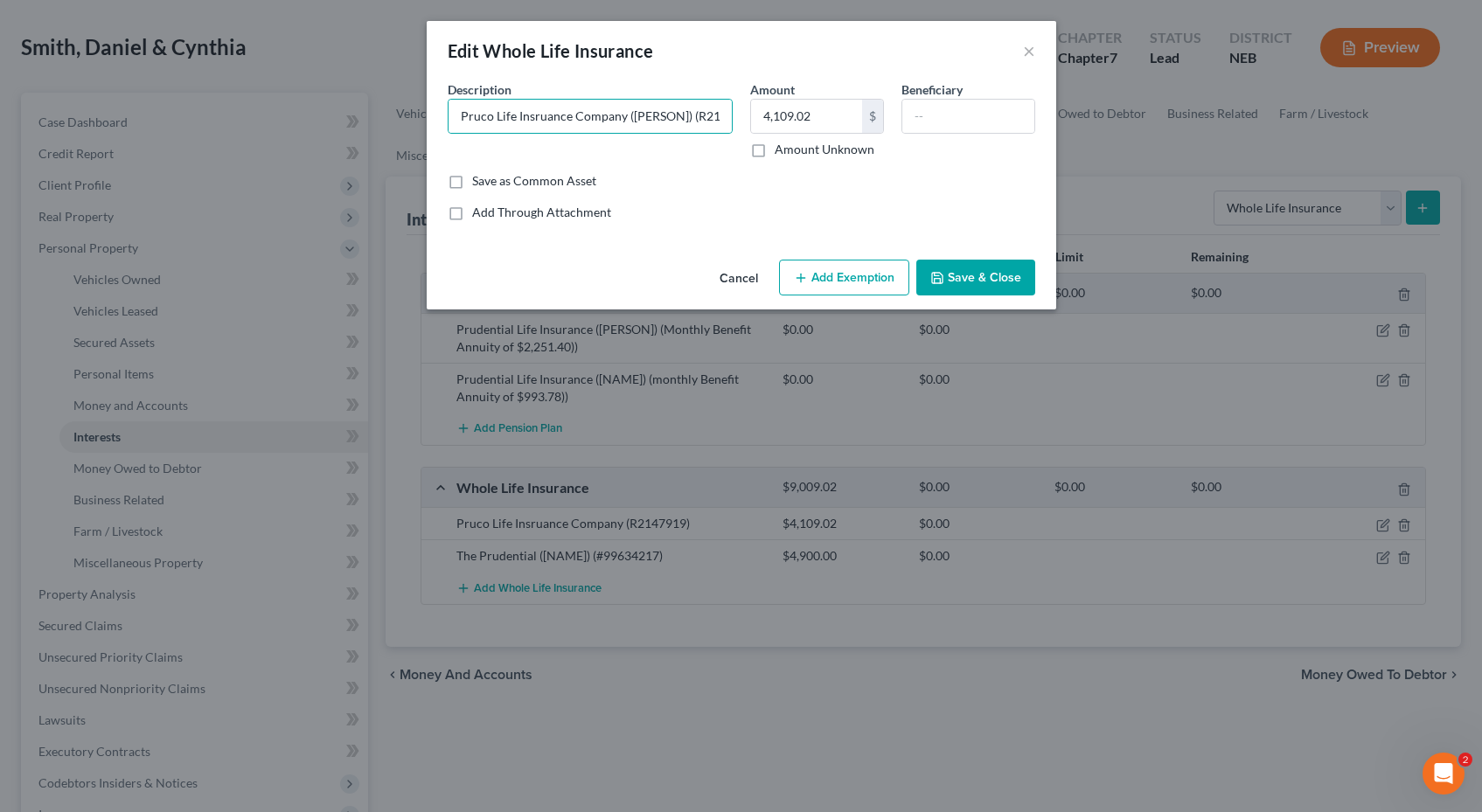 click on "Save & Close" at bounding box center [976, 278] 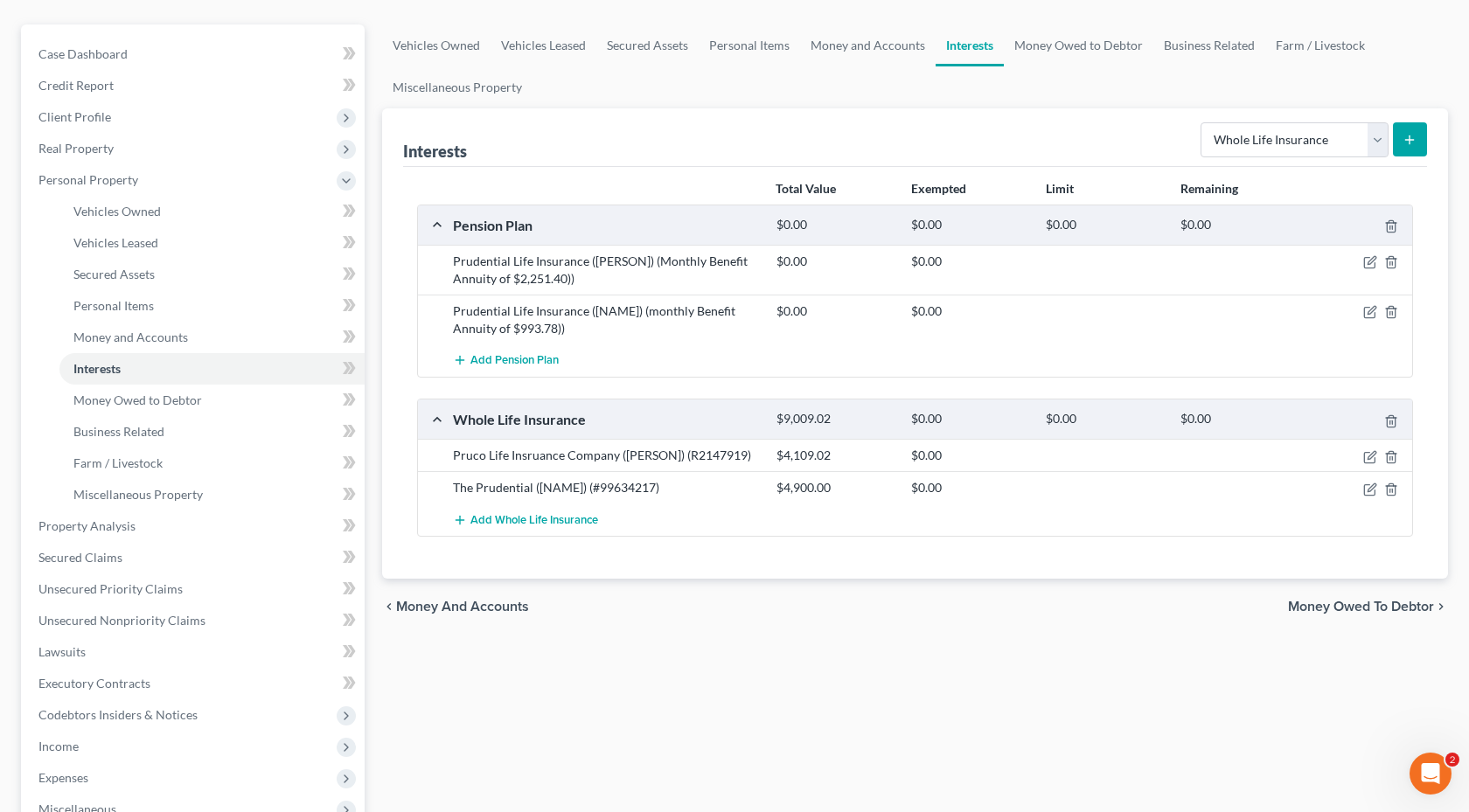 scroll, scrollTop: 172, scrollLeft: 0, axis: vertical 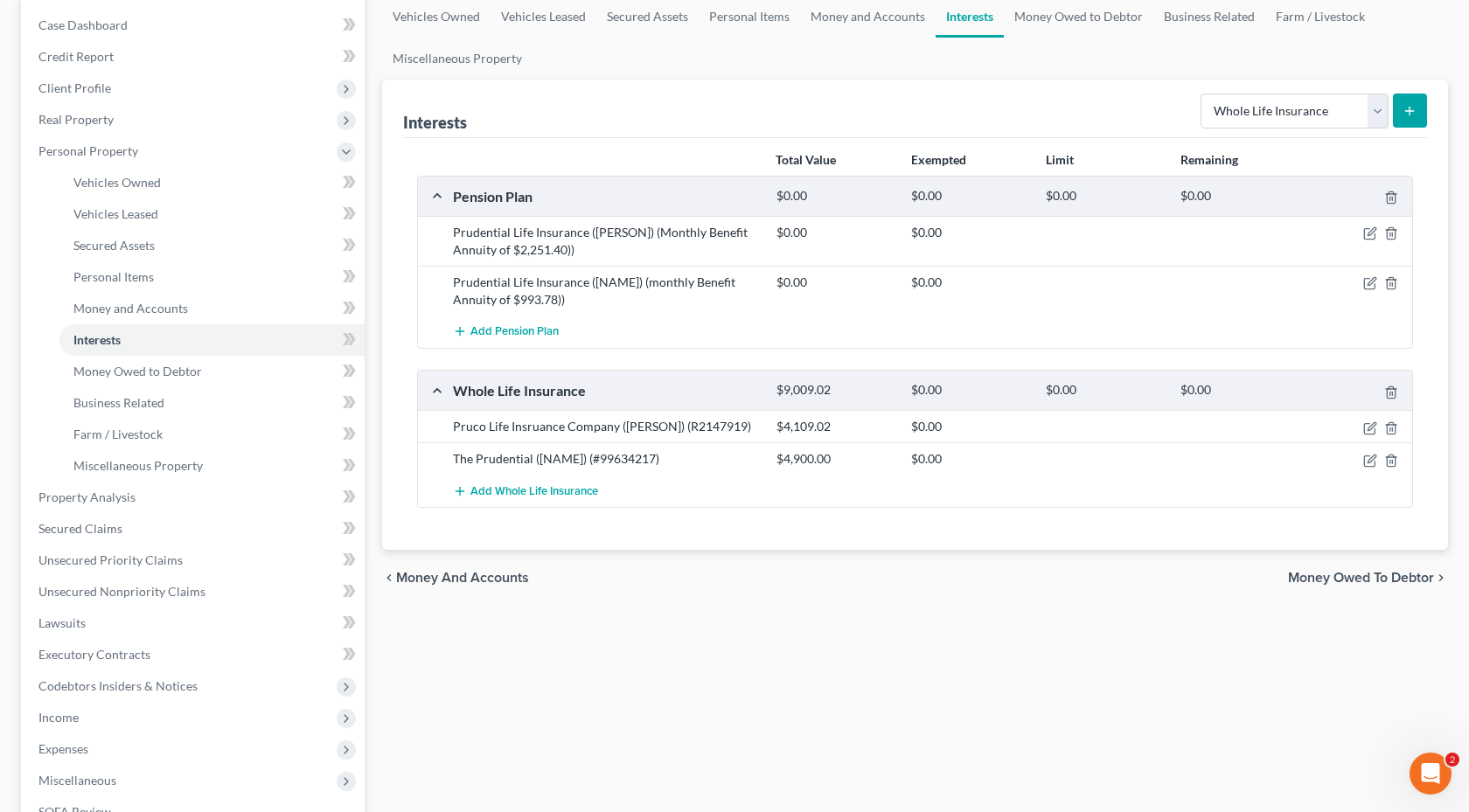 click 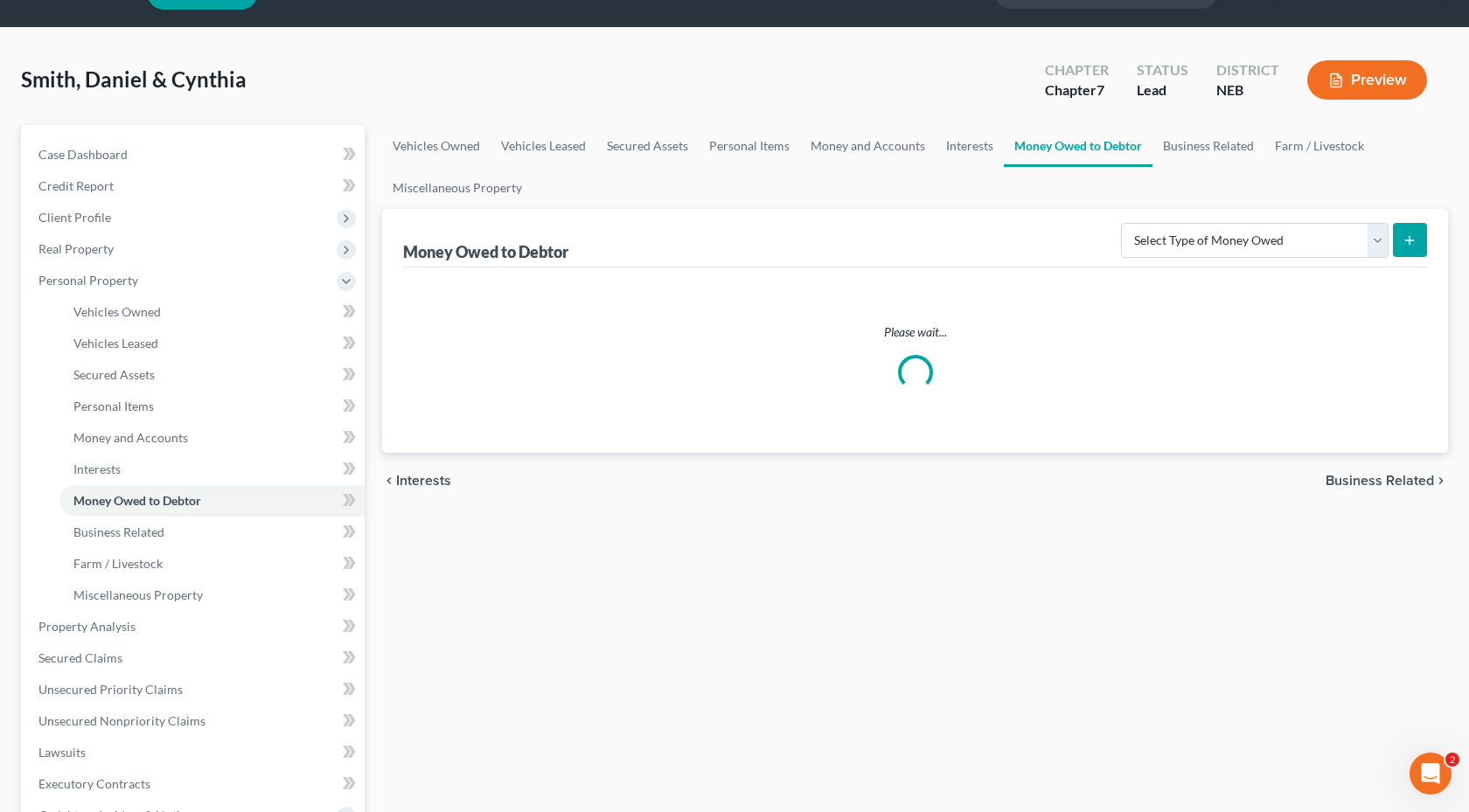 scroll, scrollTop: 0, scrollLeft: 0, axis: both 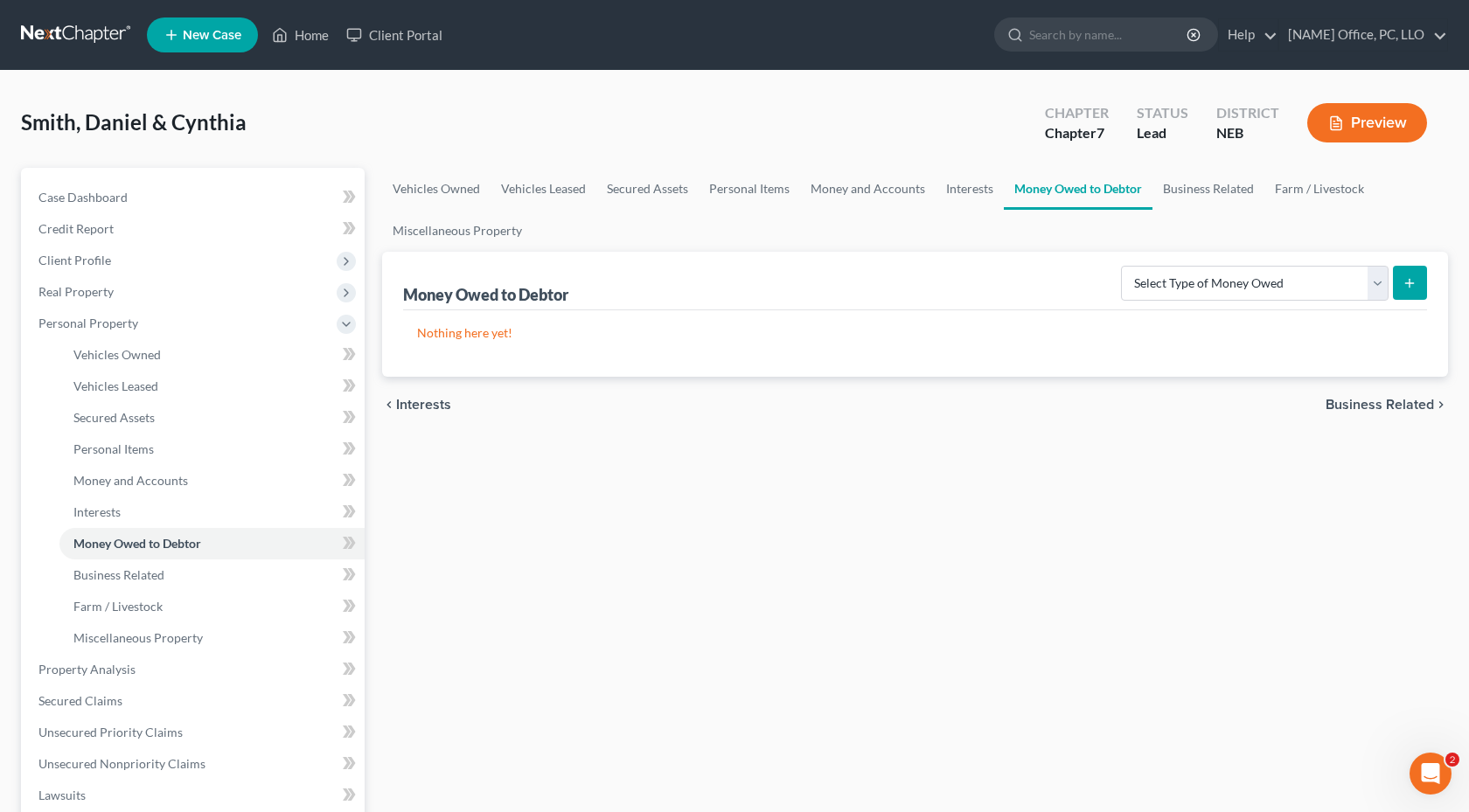 click on "Interests" at bounding box center [423, 405] 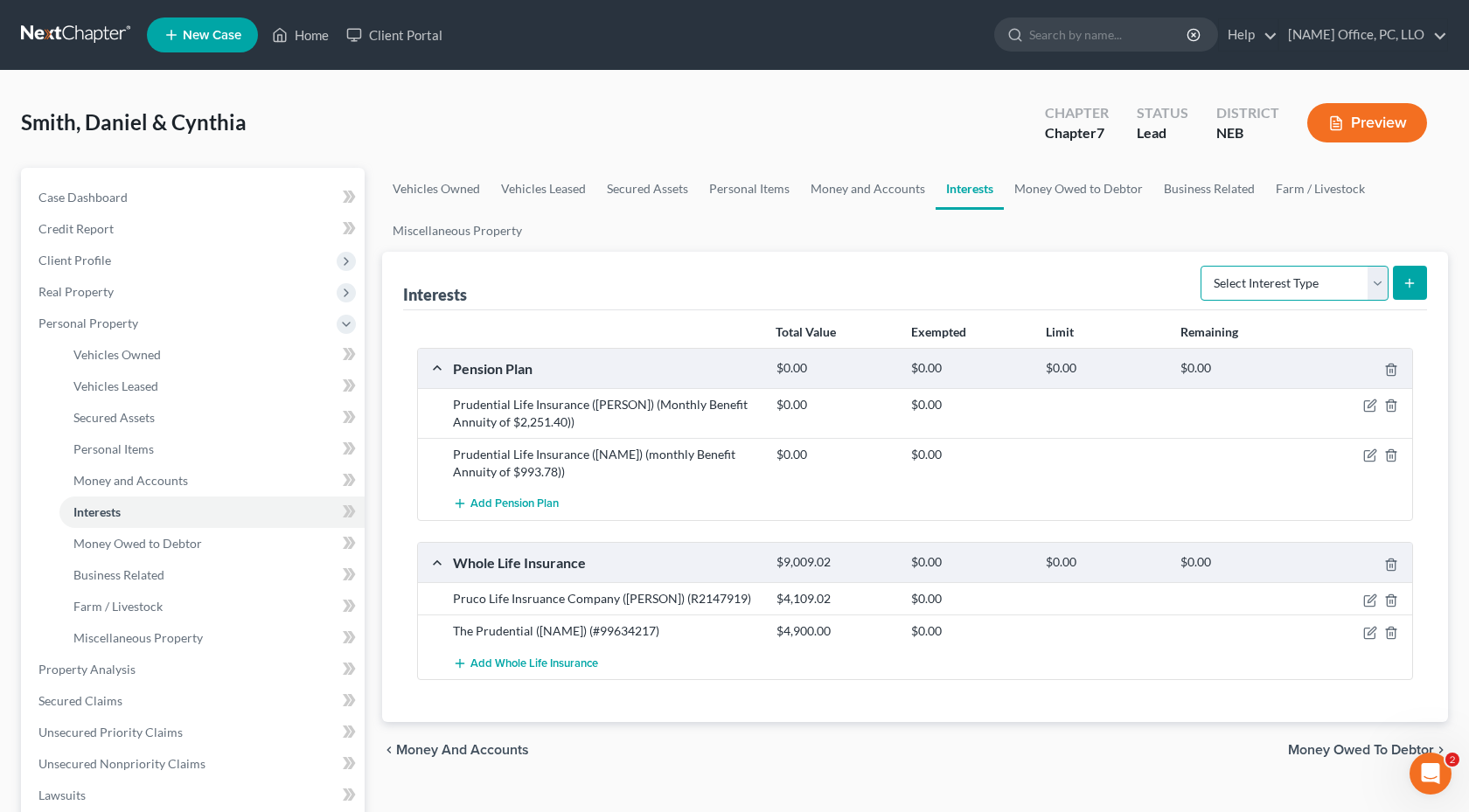 click on "Select Interest Type 401K Annuity Bond Education IRA Government Bond Government Pension Plan Incorporated Business IRA Joint Venture (Active) Joint Venture (Inactive) Keogh Mutual Fund Other Retirement Plan Partnership (Active) Partnership (Inactive) Pension Plan Stock Term Life Insurance Unincorporated Business Whole Life Insurance" at bounding box center (1294, 283) 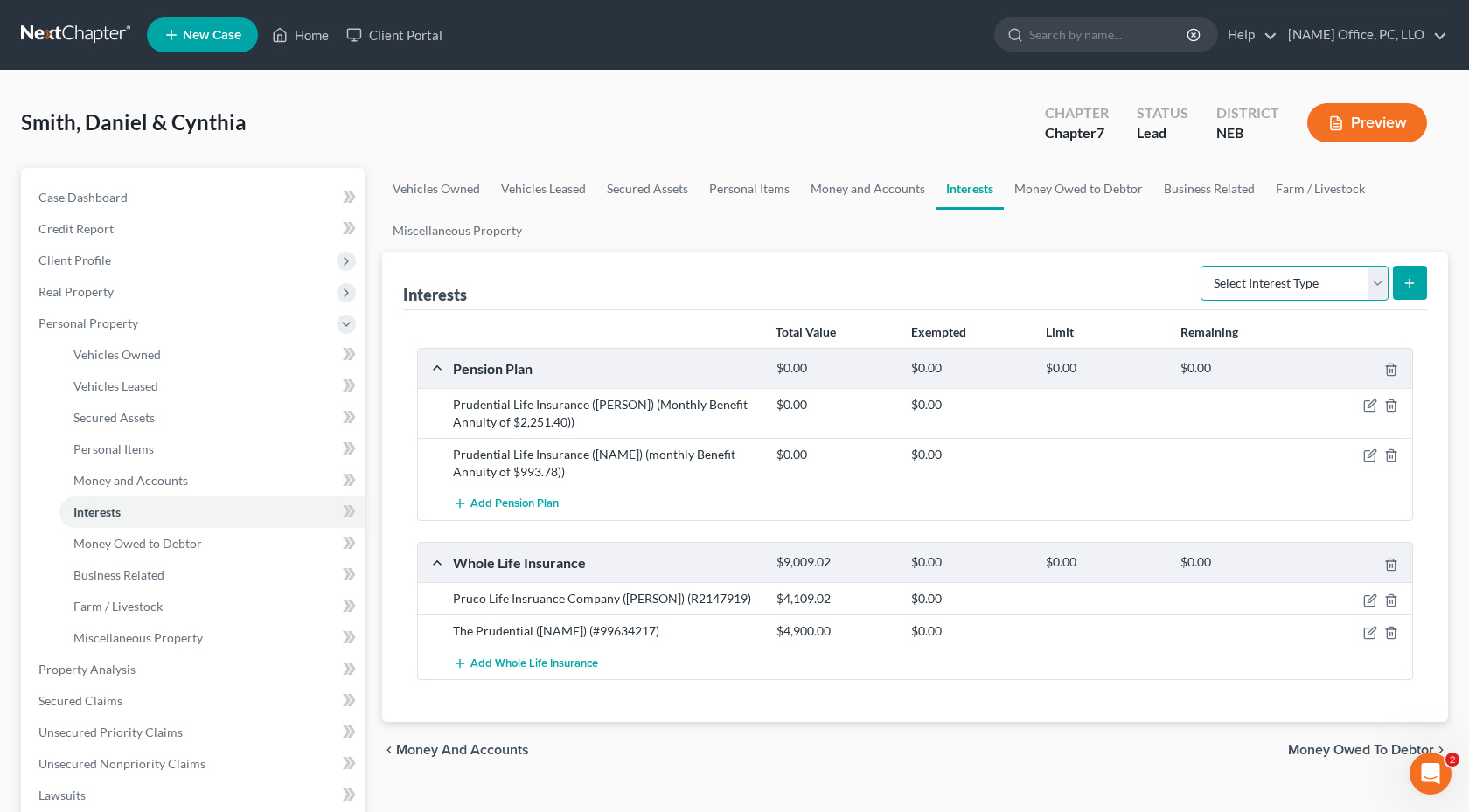 select on "whole_life_insurance" 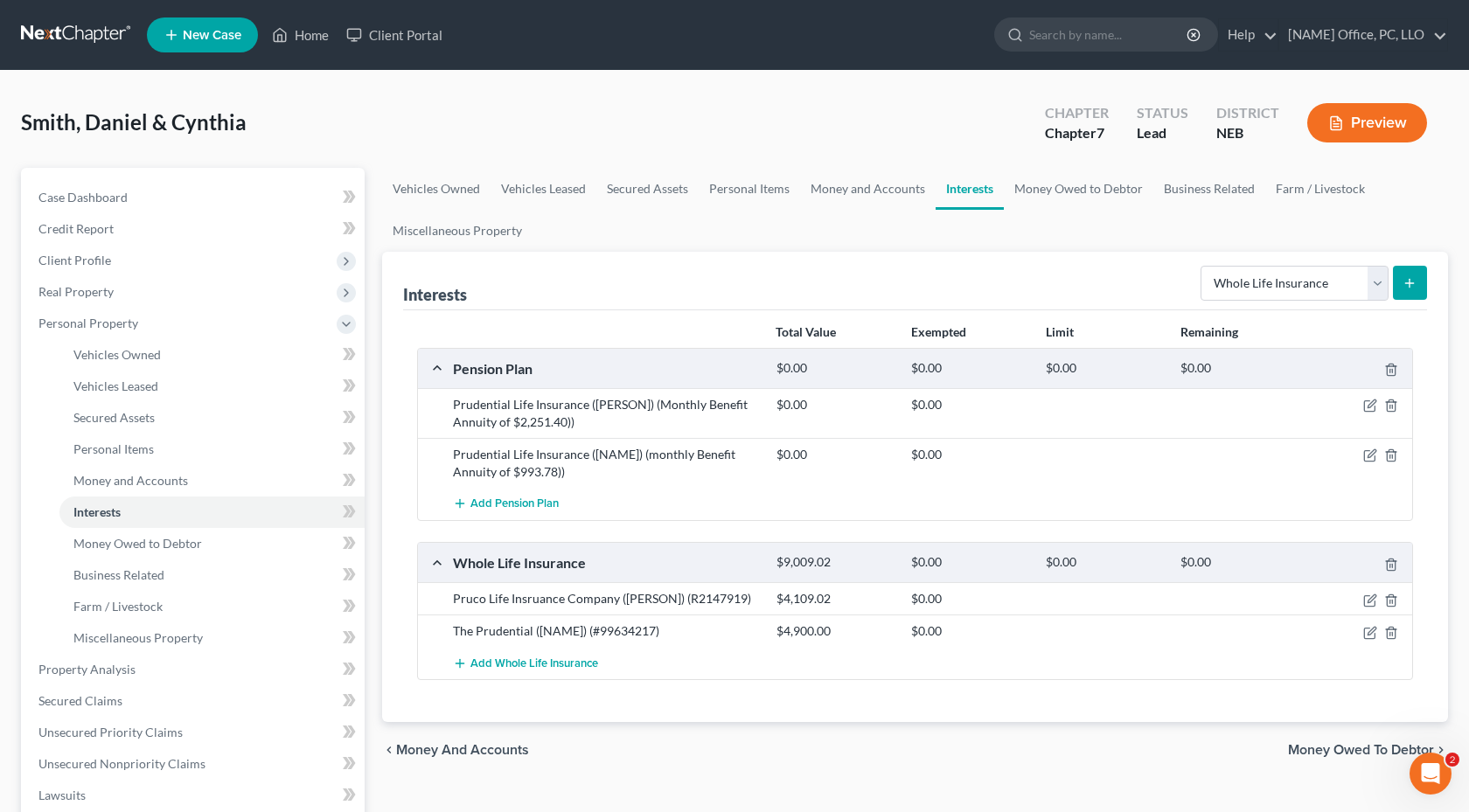 click on "Vehicles Owned
Vehicles Leased
Secured Assets
Personal Items
Money and Accounts
Interests
Money Owed to Debtor
Business Related
Farm / Livestock
Miscellaneous Property" at bounding box center (915, 210) 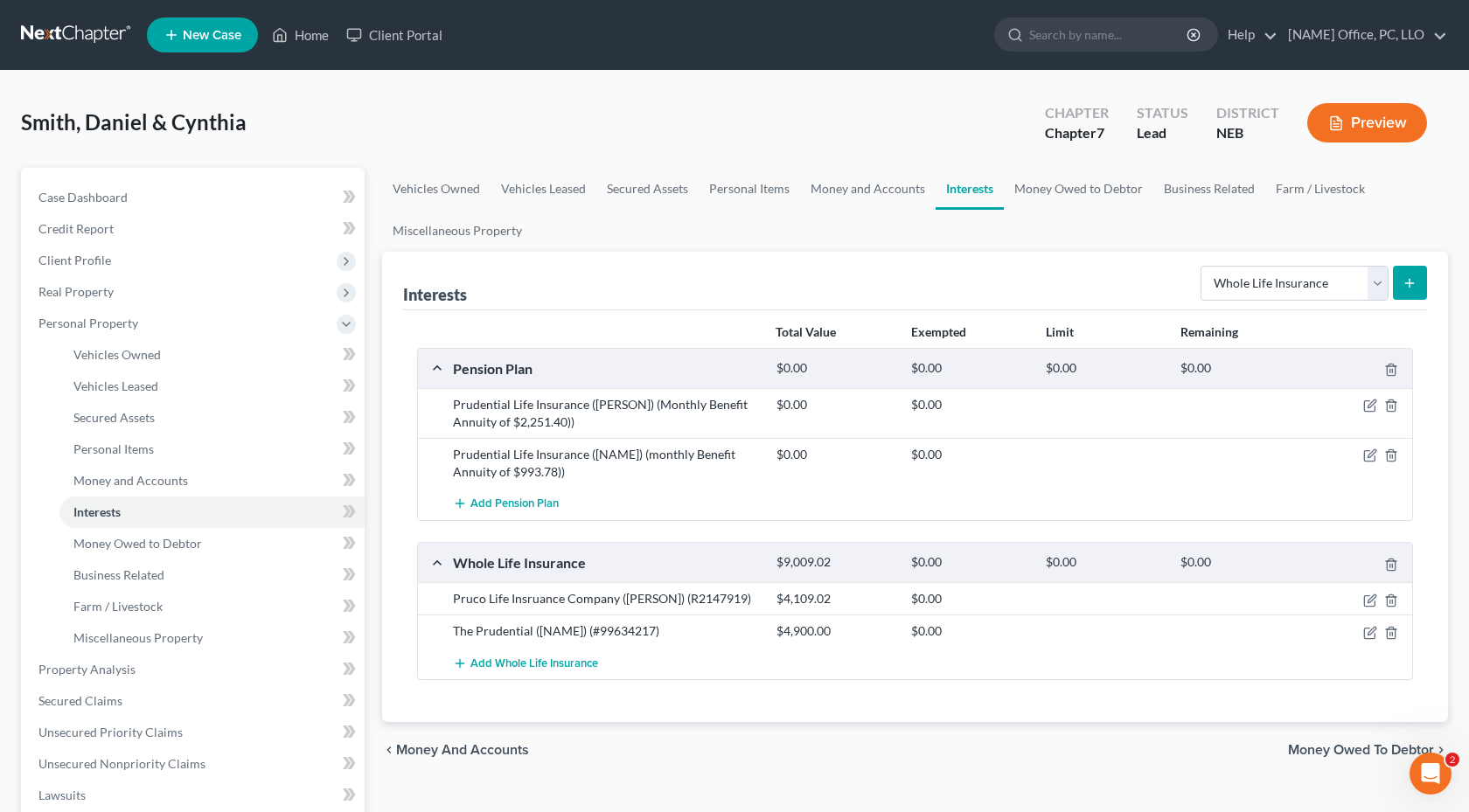 click on "Pension Plan $0.00 $0.00 $0.00 $0.00
Prudential Life Insurance ([NAME]) (Monthly Benefit Annuity of $2,251.40)) $0.00 $0.00 Prudential Life Insurance ([NAME]) (monthly Benefit Annuity of $993.78)) $0.00 $0.00 Add Pension Plan
Whole Life Insurance $9,009.02 $0.00 $0.00 $0.00
Pruco Life Insruance Company ([NAME]) (R2147919) $4,109.02 $0.00 The Prudential ([NAME]) (#99634217) $4,900.00 $0.00 Add Whole Life Insurance" at bounding box center (915, 514) 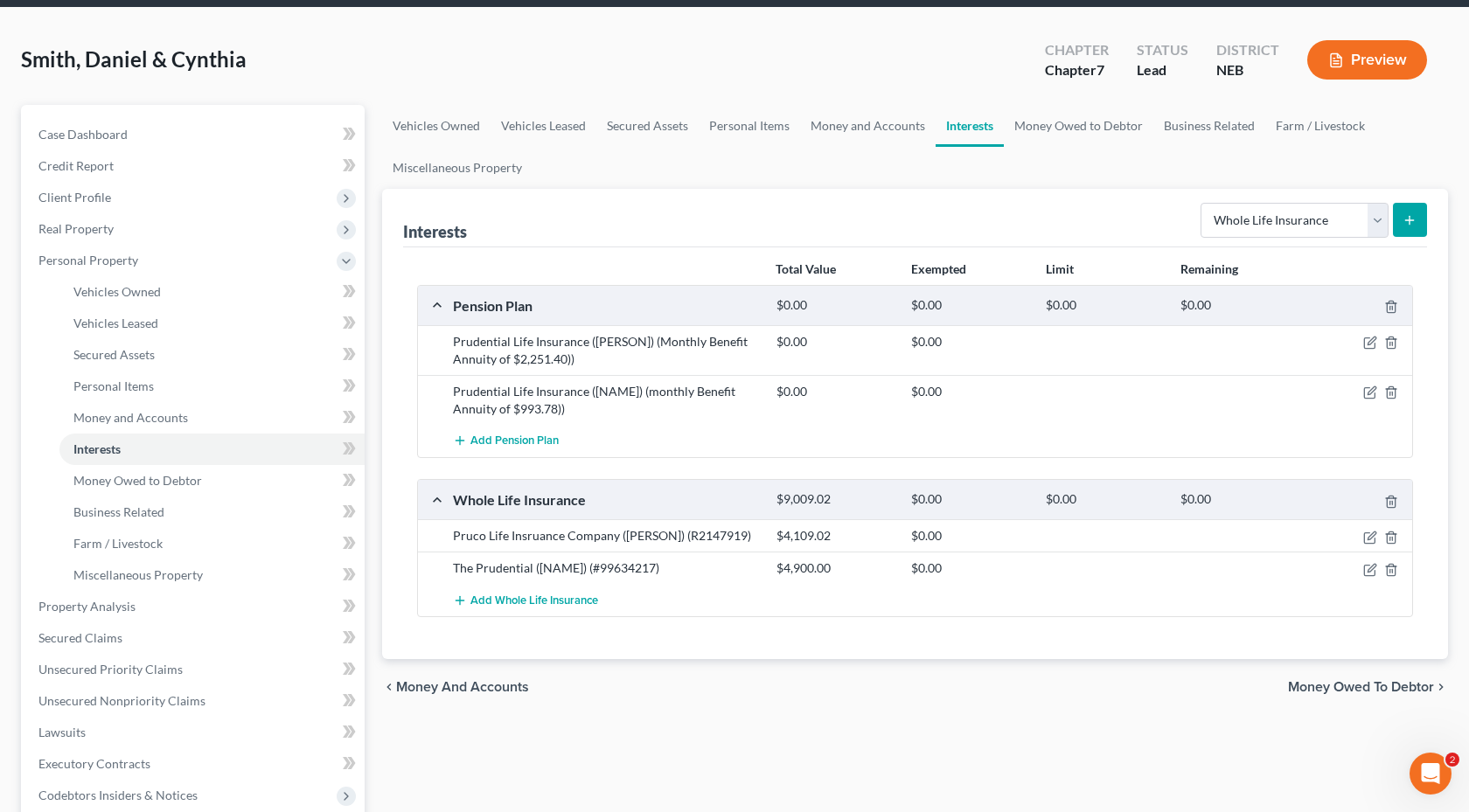 scroll, scrollTop: 81, scrollLeft: 0, axis: vertical 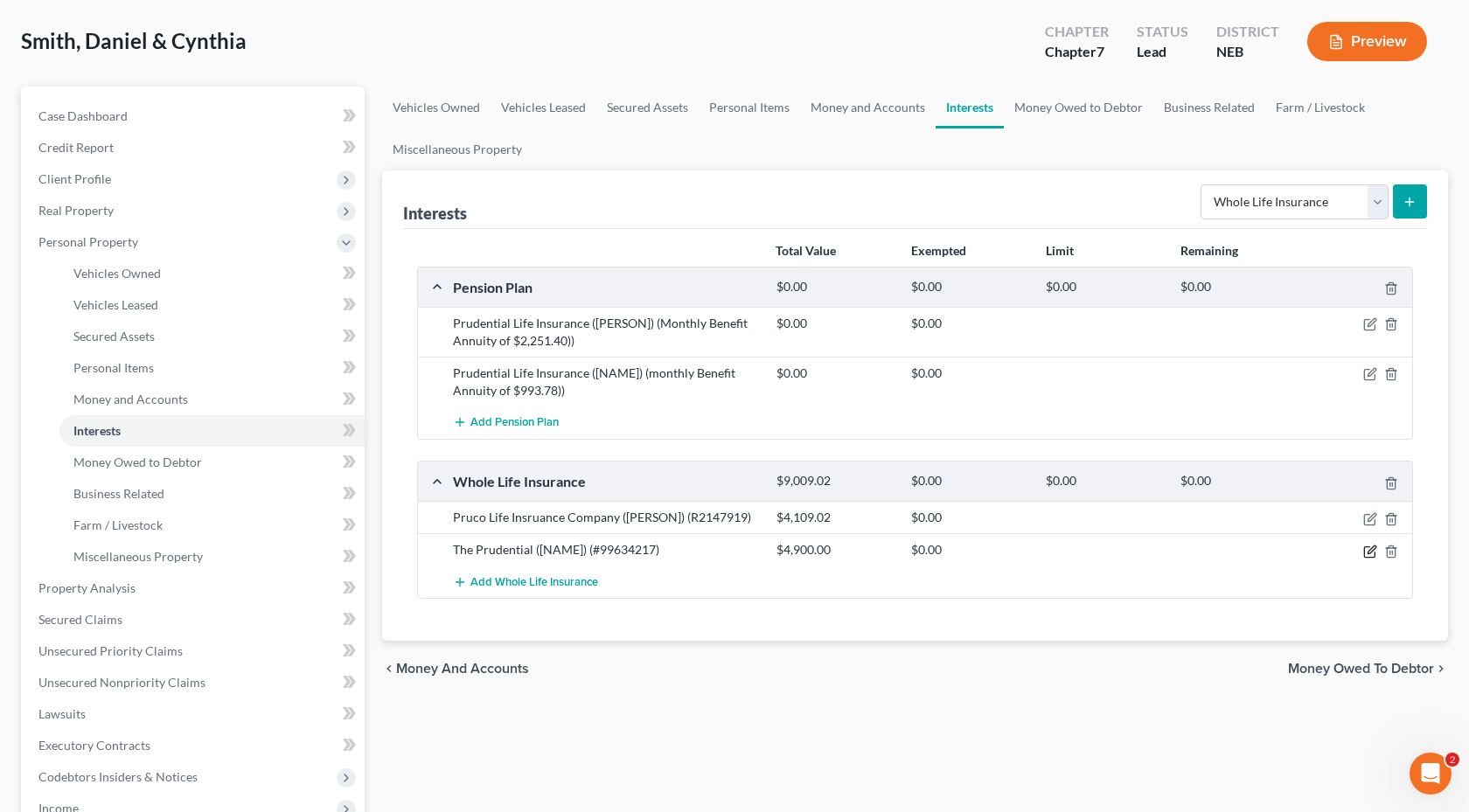 click 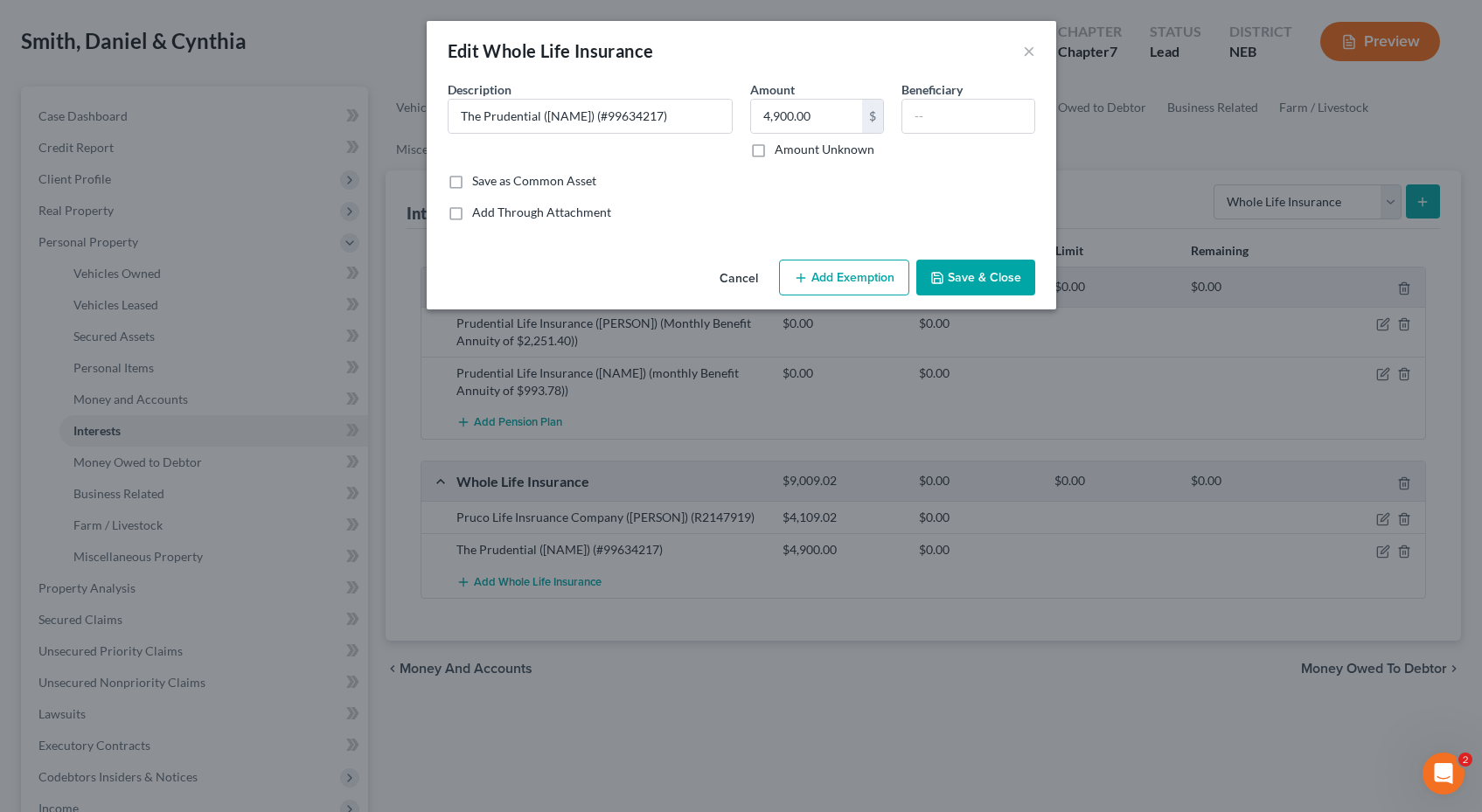 click on "Add Exemption" at bounding box center [844, 278] 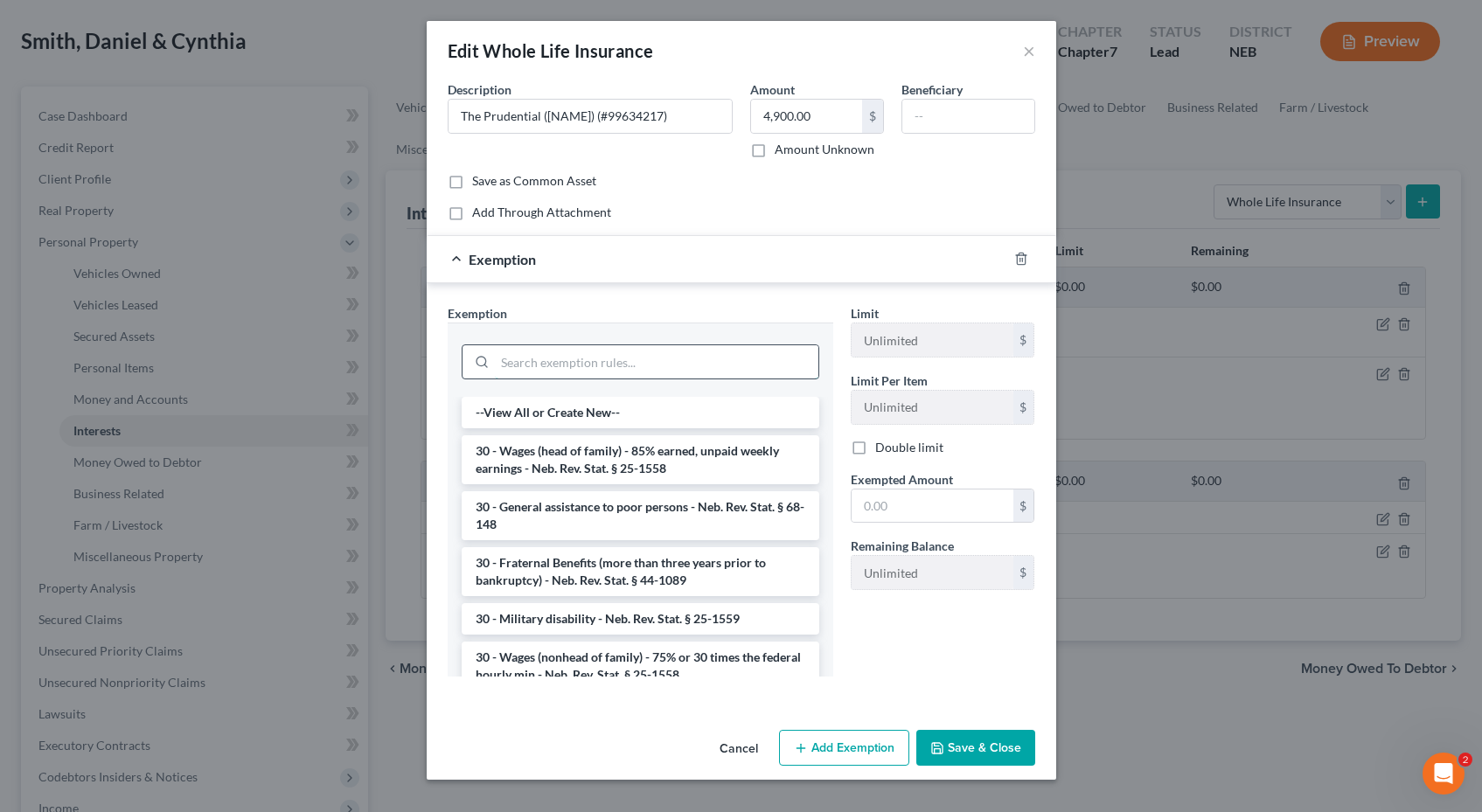 click at bounding box center (657, 362) 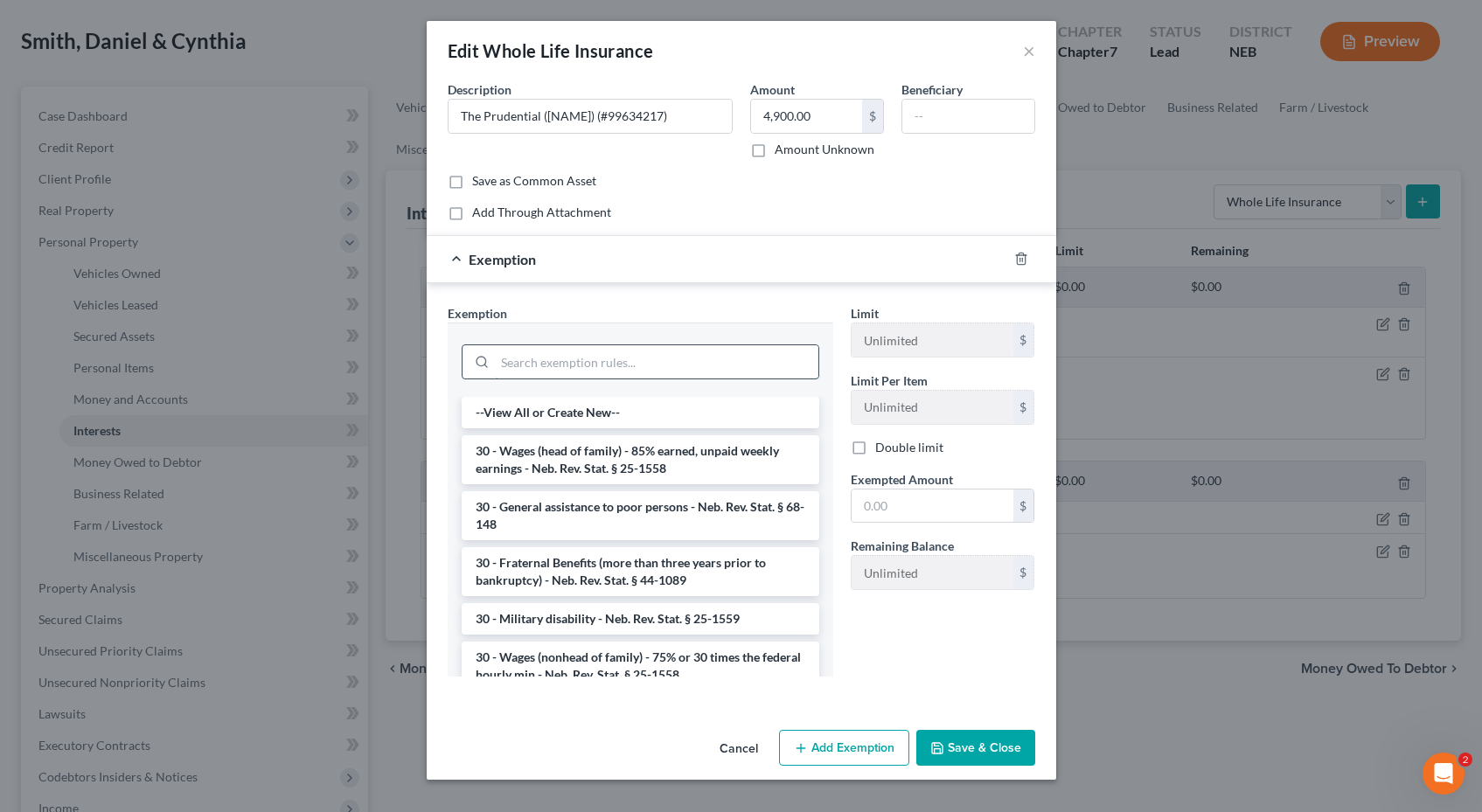 type on "b" 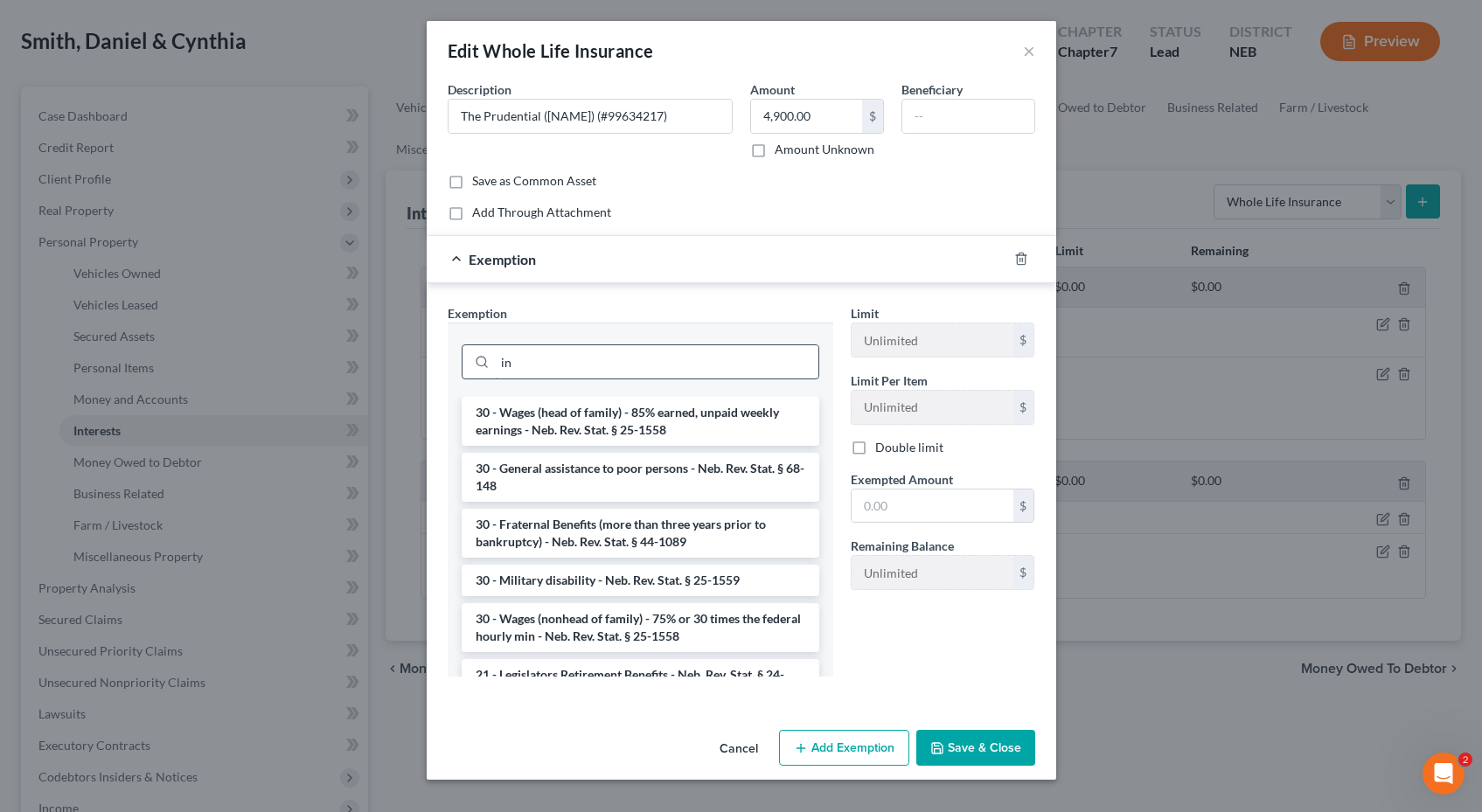 type on "i" 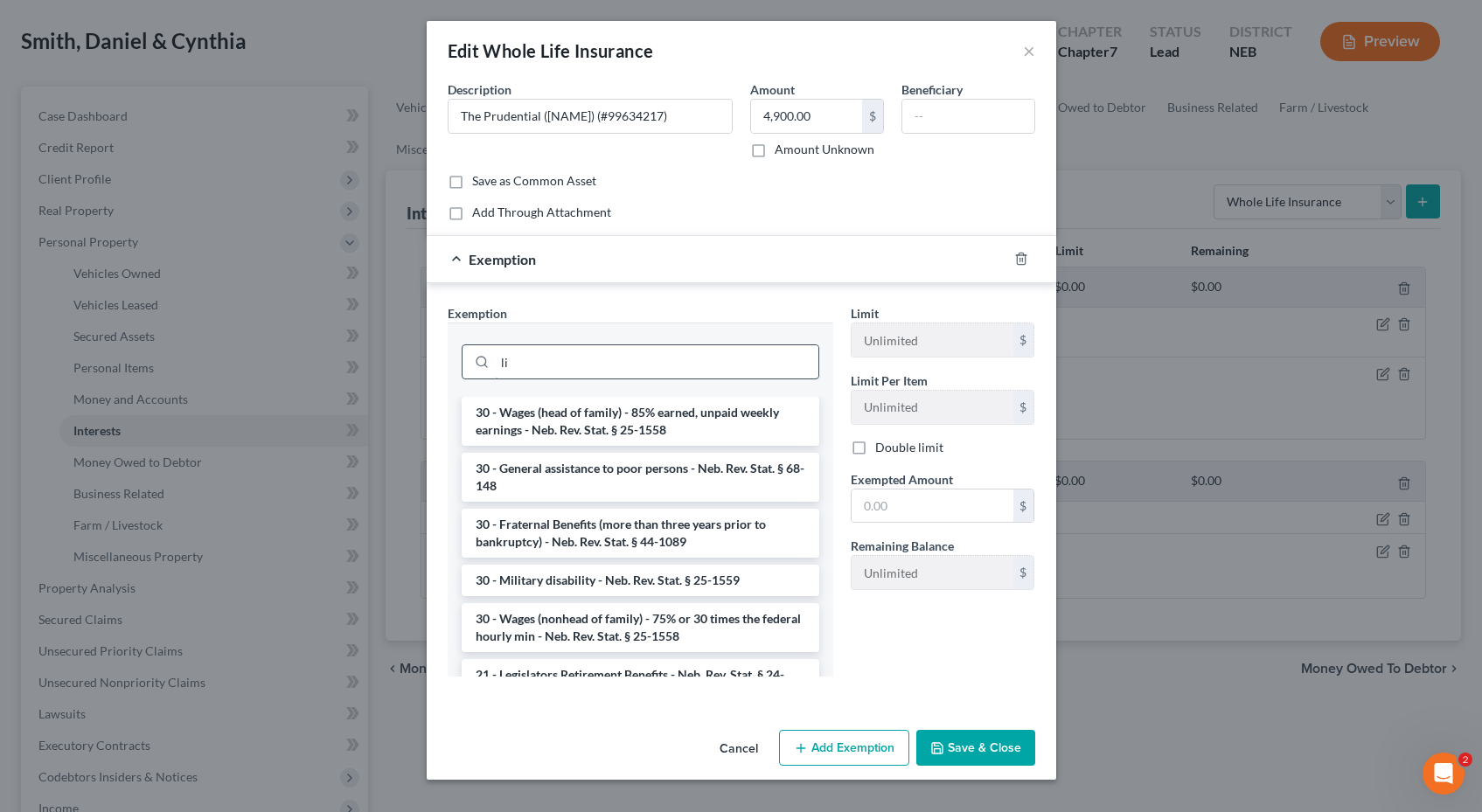 type on "l" 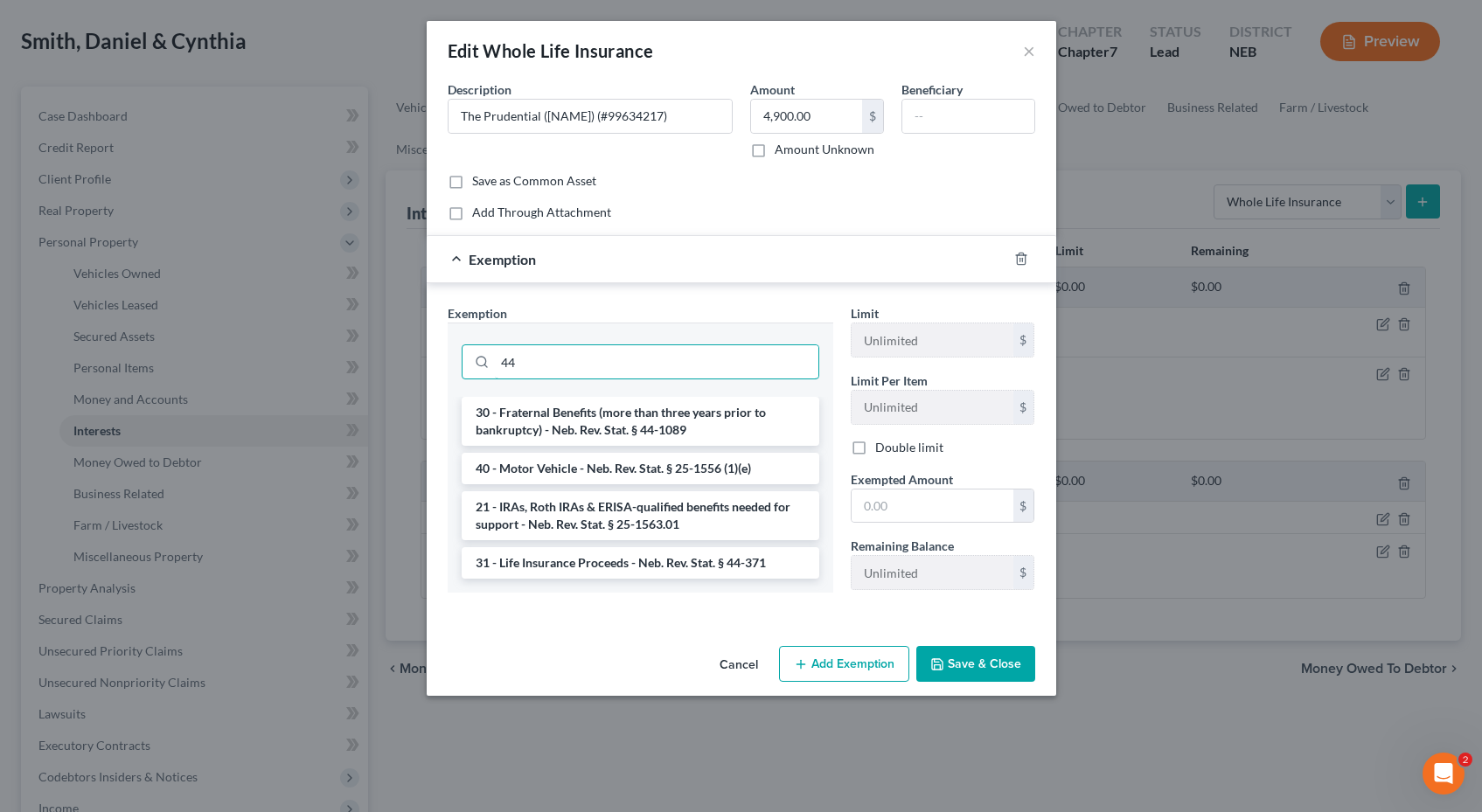 type on "44" 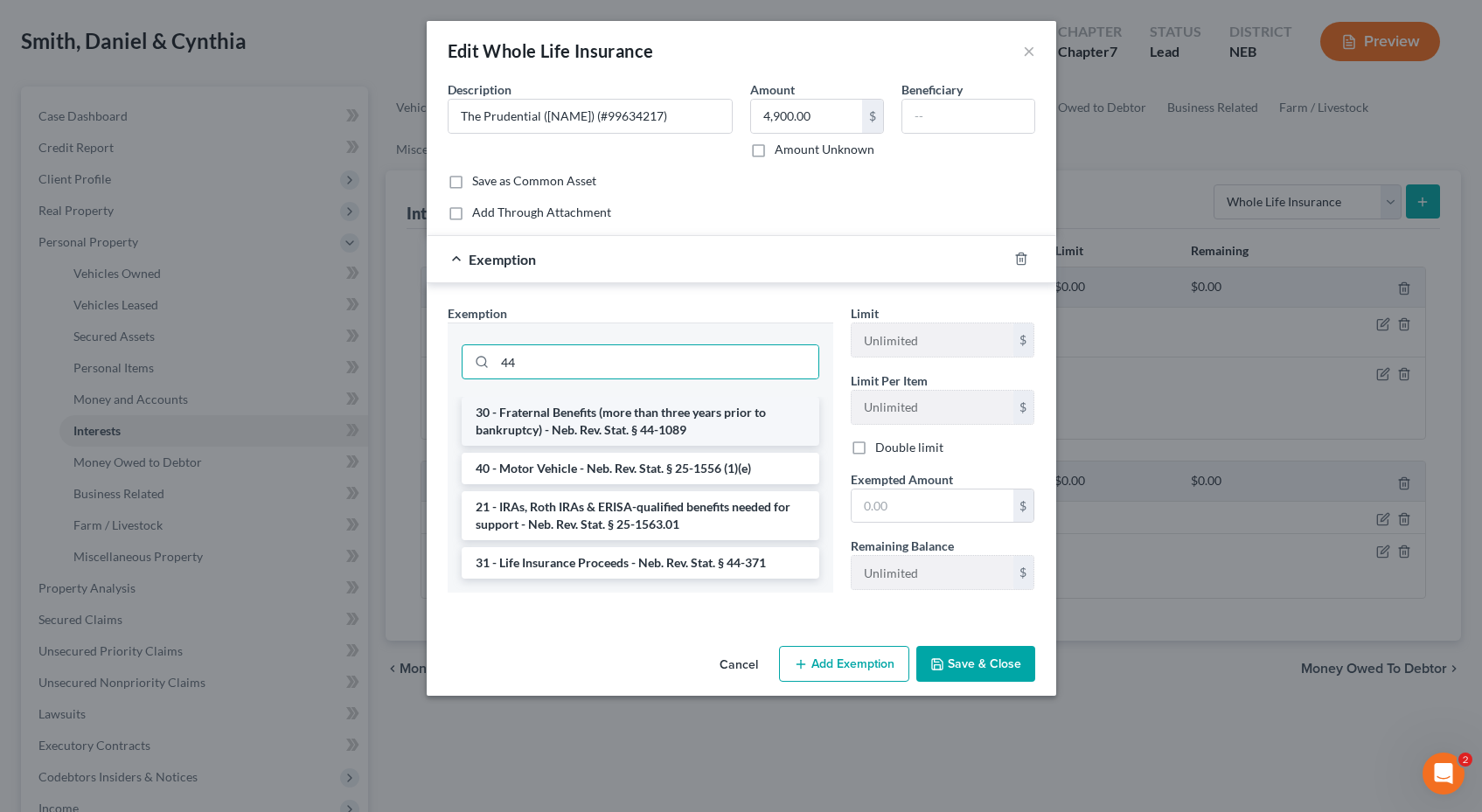 click on "30 - Fraternal Benefits (more than three years prior to bankruptcy) - Neb. Rev. Stat. § 44-1089" at bounding box center [640, 421] 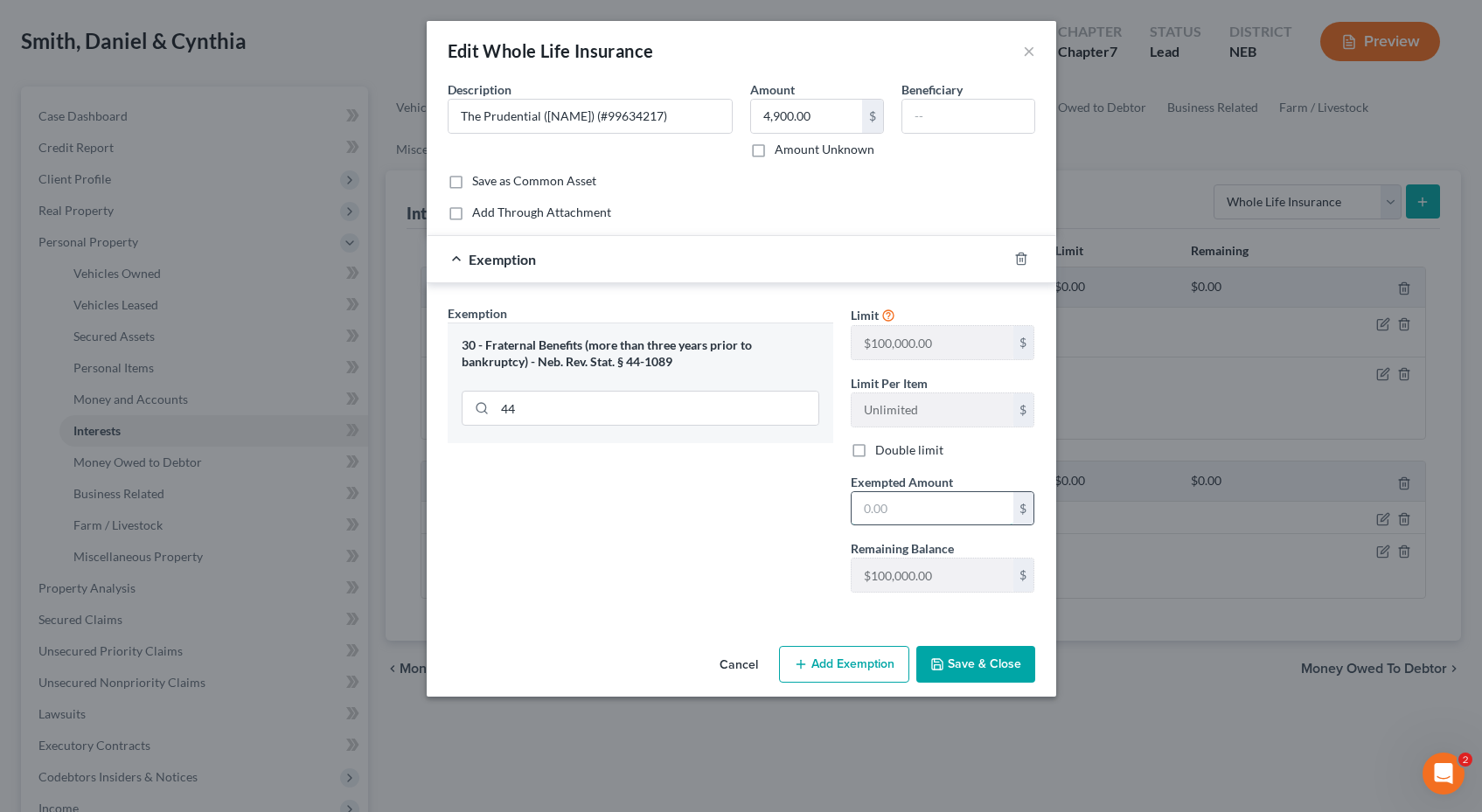 click at bounding box center (932, 509) 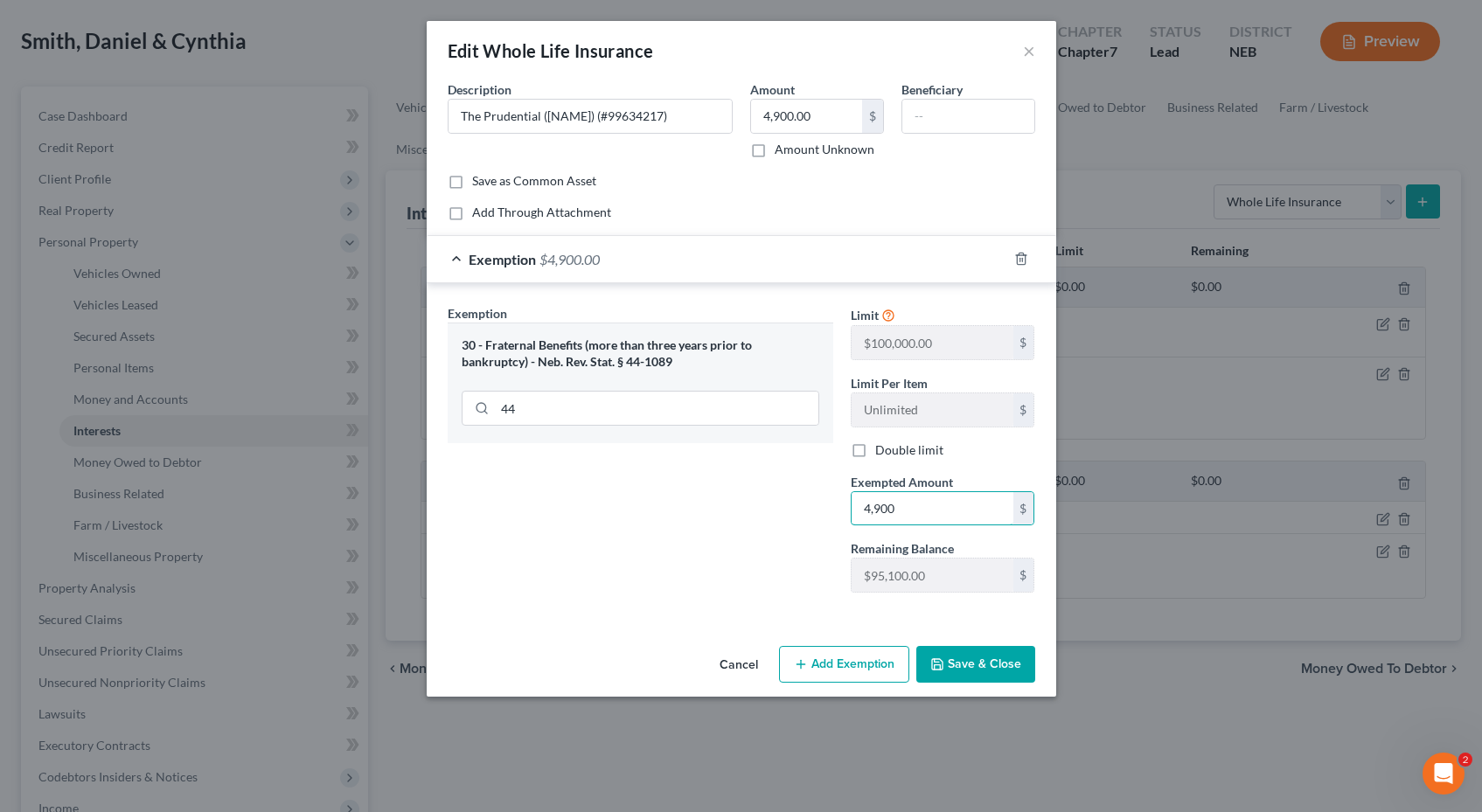 type on "4,900" 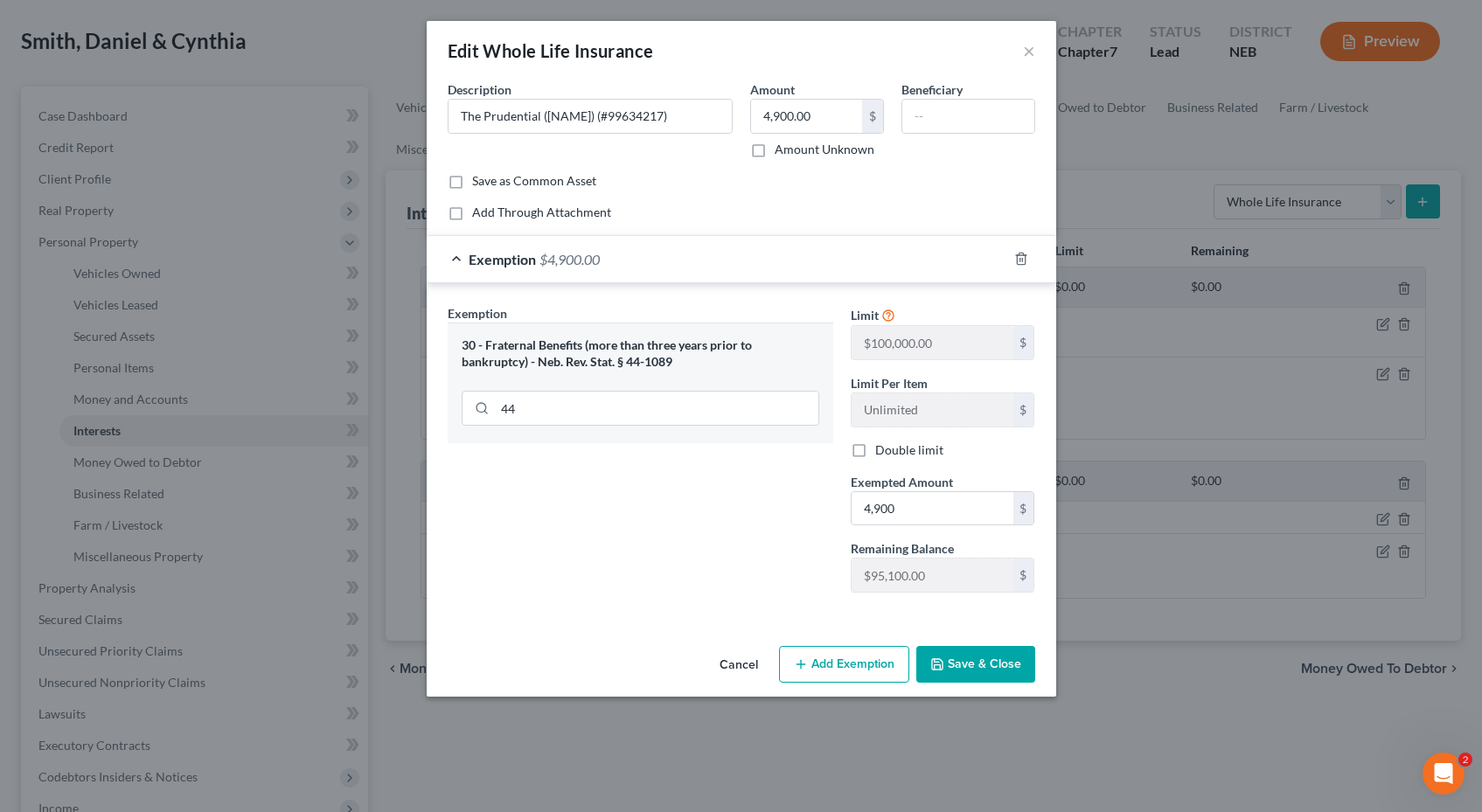 click on "Exemption Set must be selected for CA.
Exemption
*
30 - Fraternal Benefits (more than three years prior to bankruptcy) - Neb. Rev. Stat. § 44-1089         44" at bounding box center (640, 455) 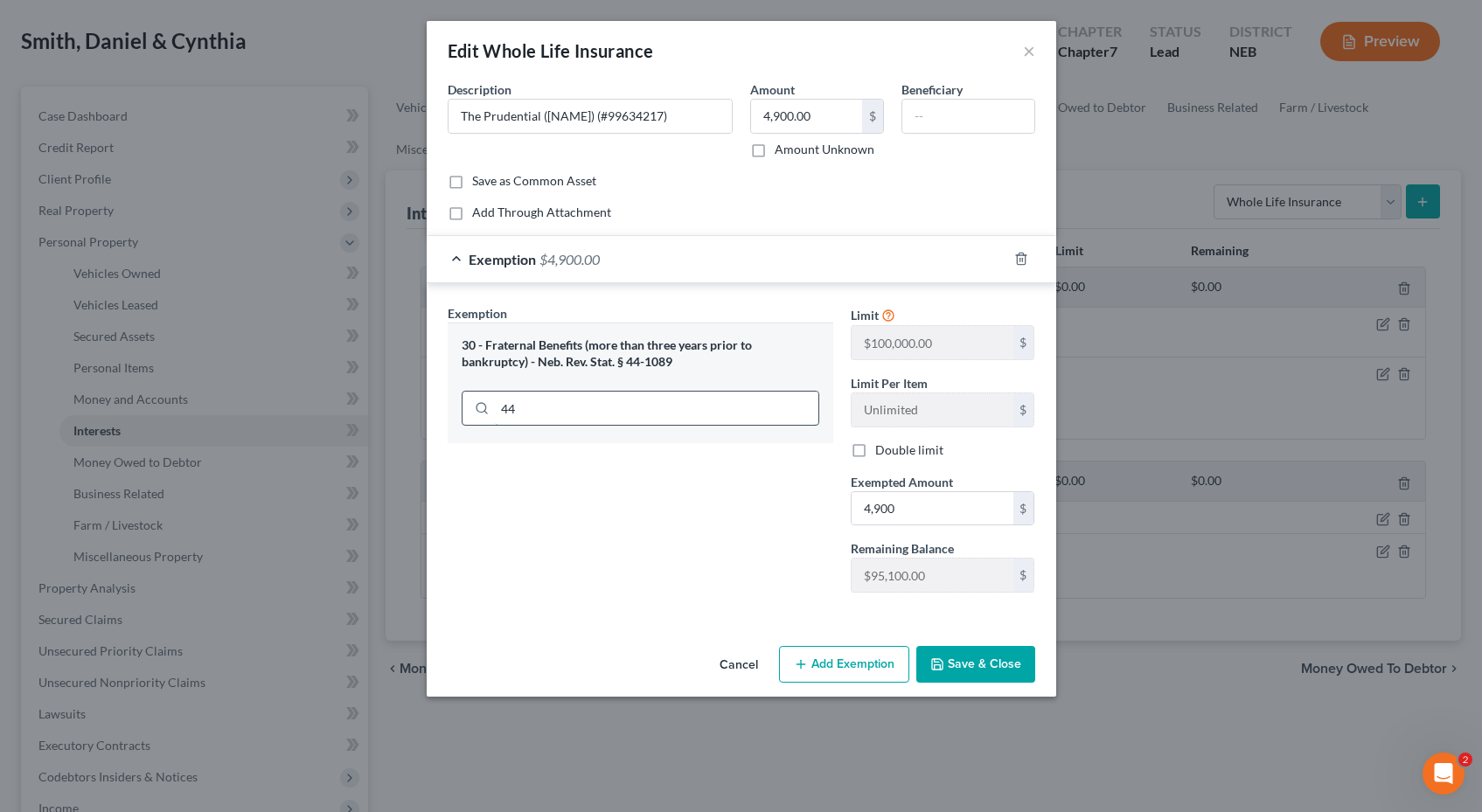 click on "44" at bounding box center (657, 408) 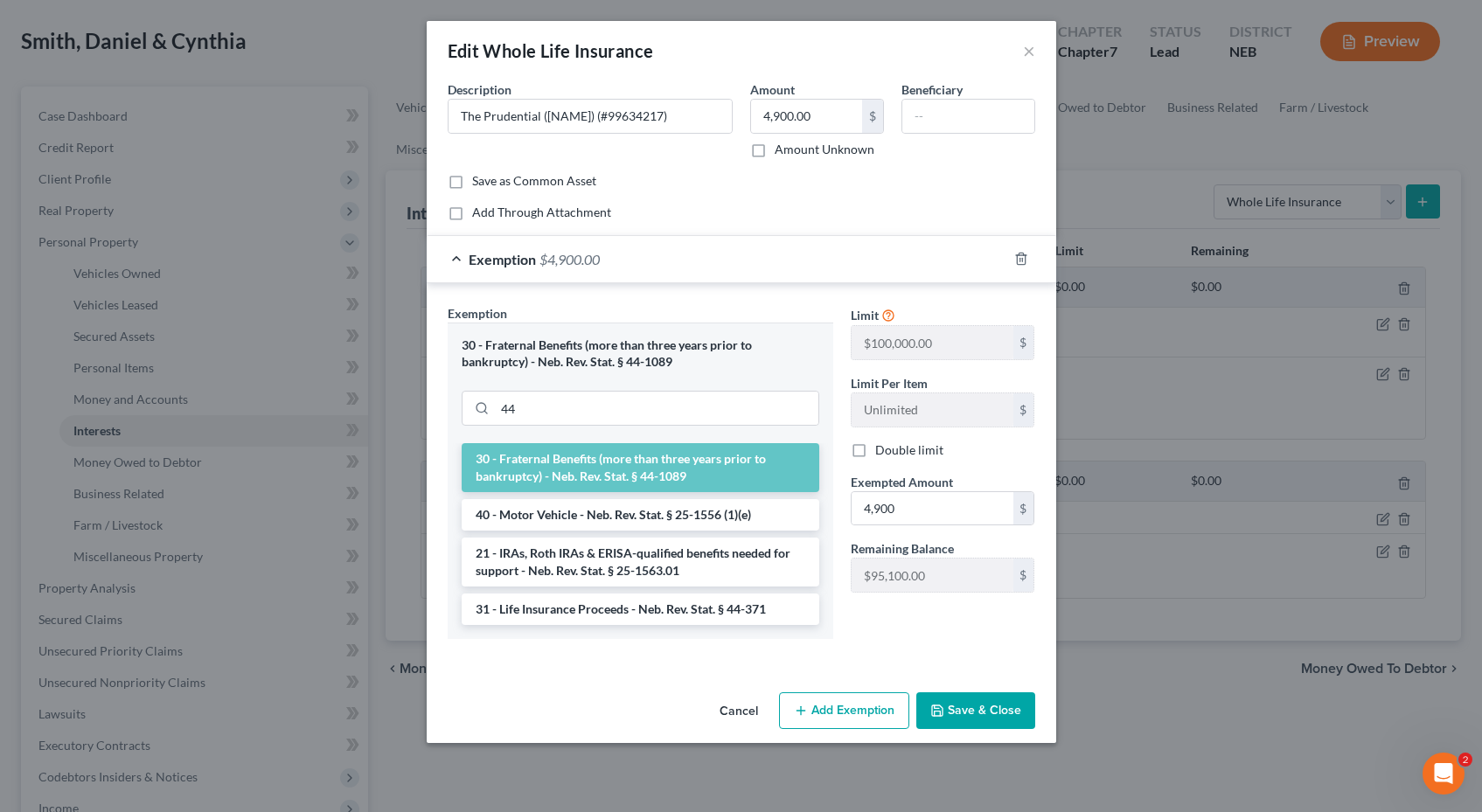 click on "Save & Close" at bounding box center (976, 711) 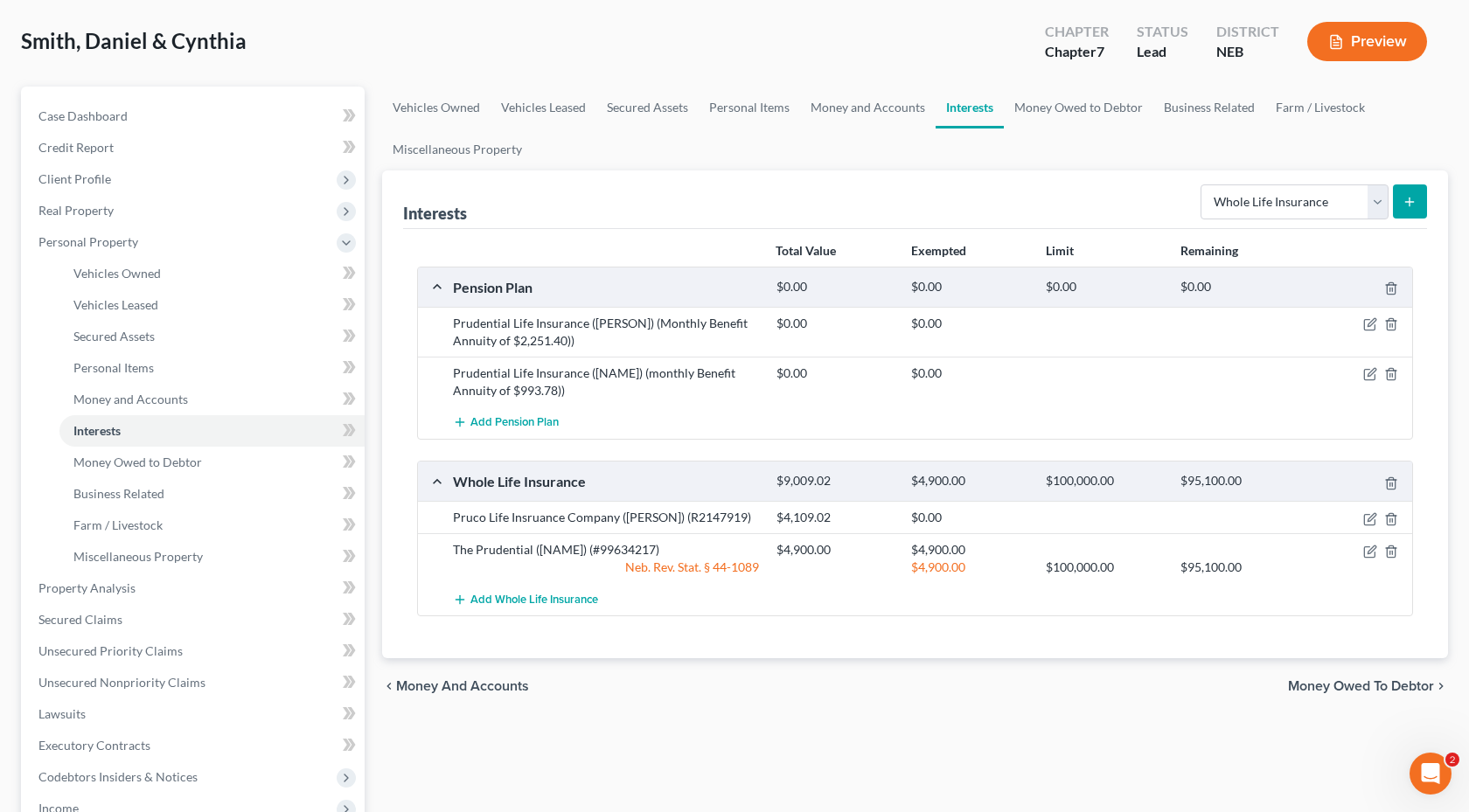 scroll, scrollTop: 134, scrollLeft: 0, axis: vertical 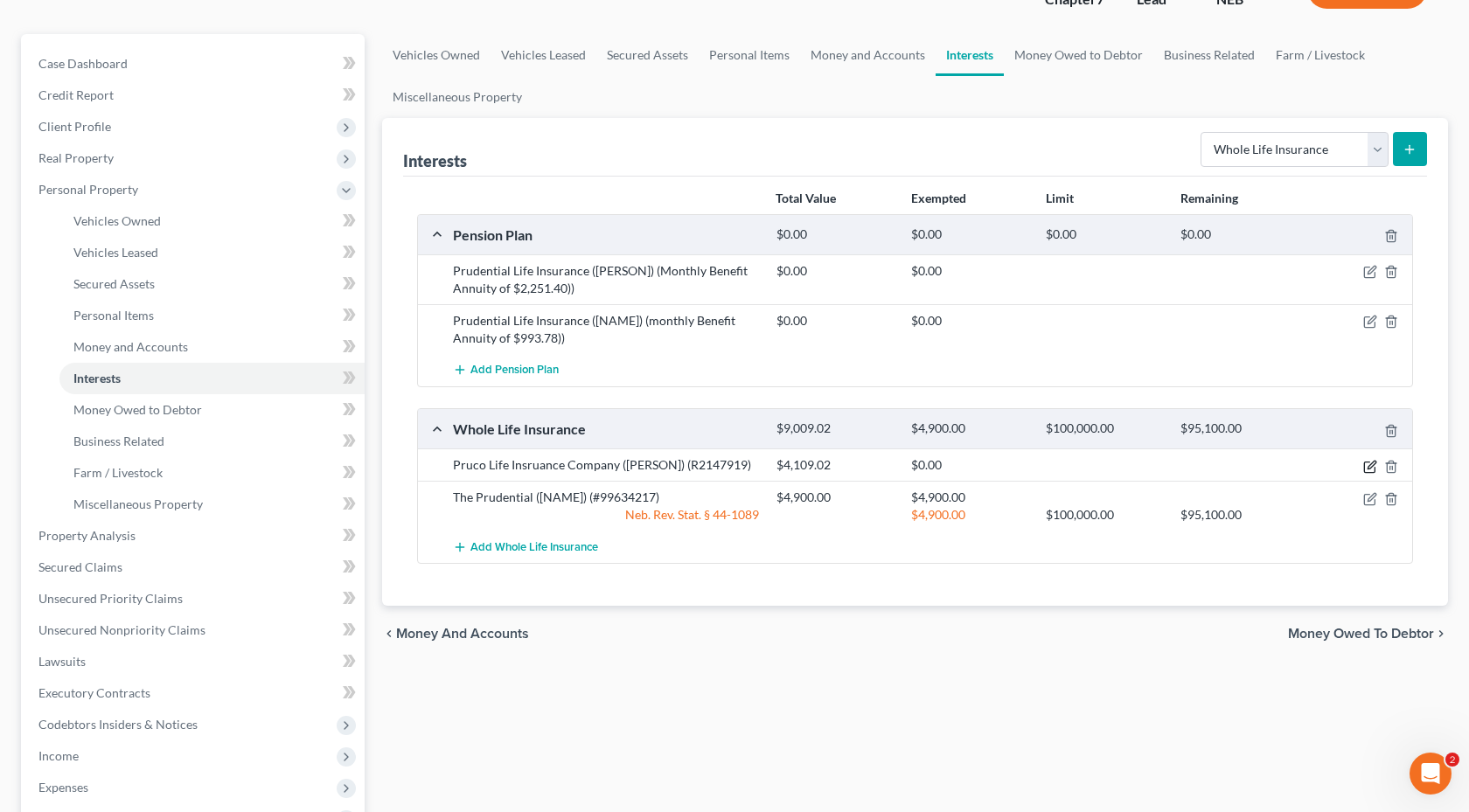 click 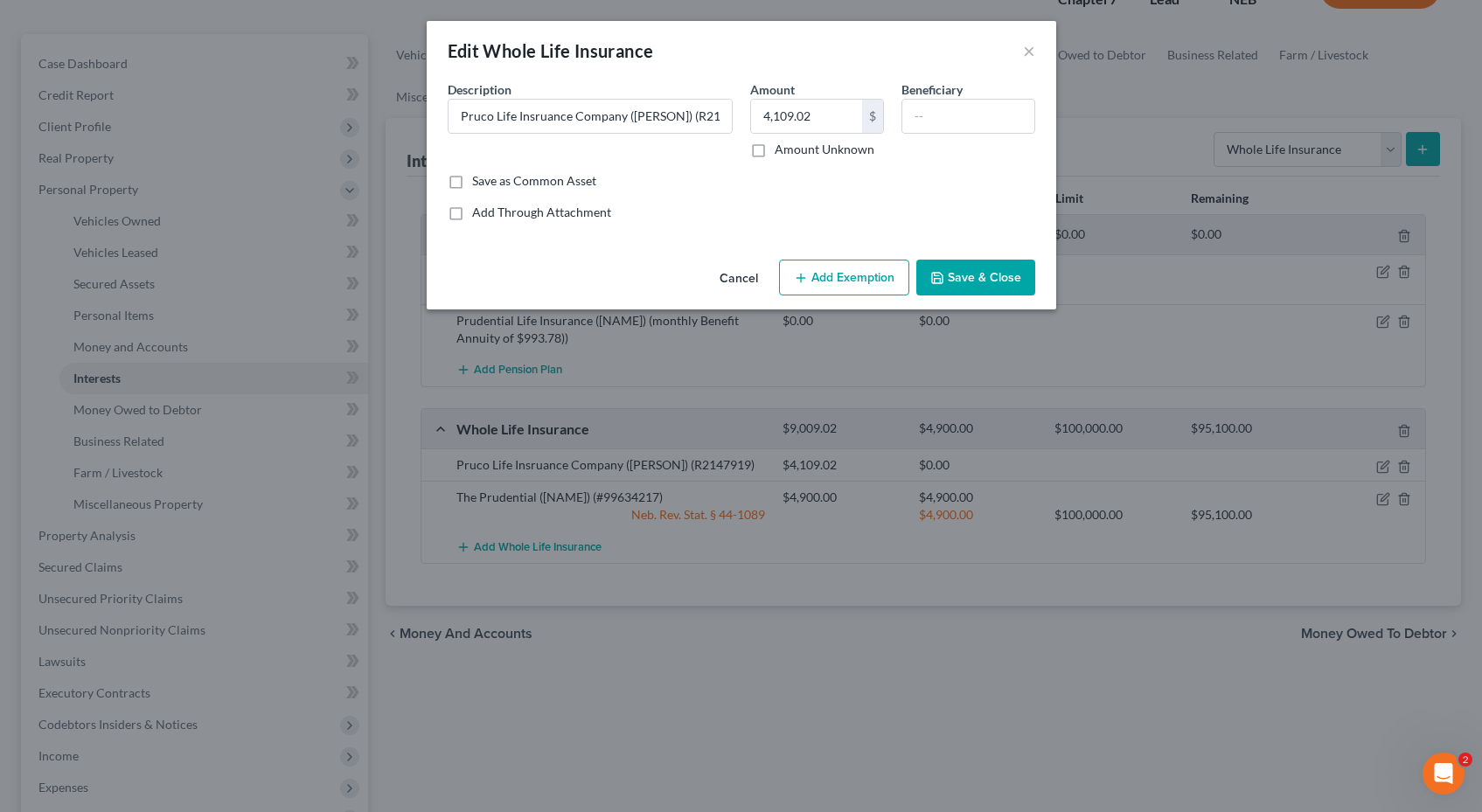 click on "Add Exemption" at bounding box center [844, 278] 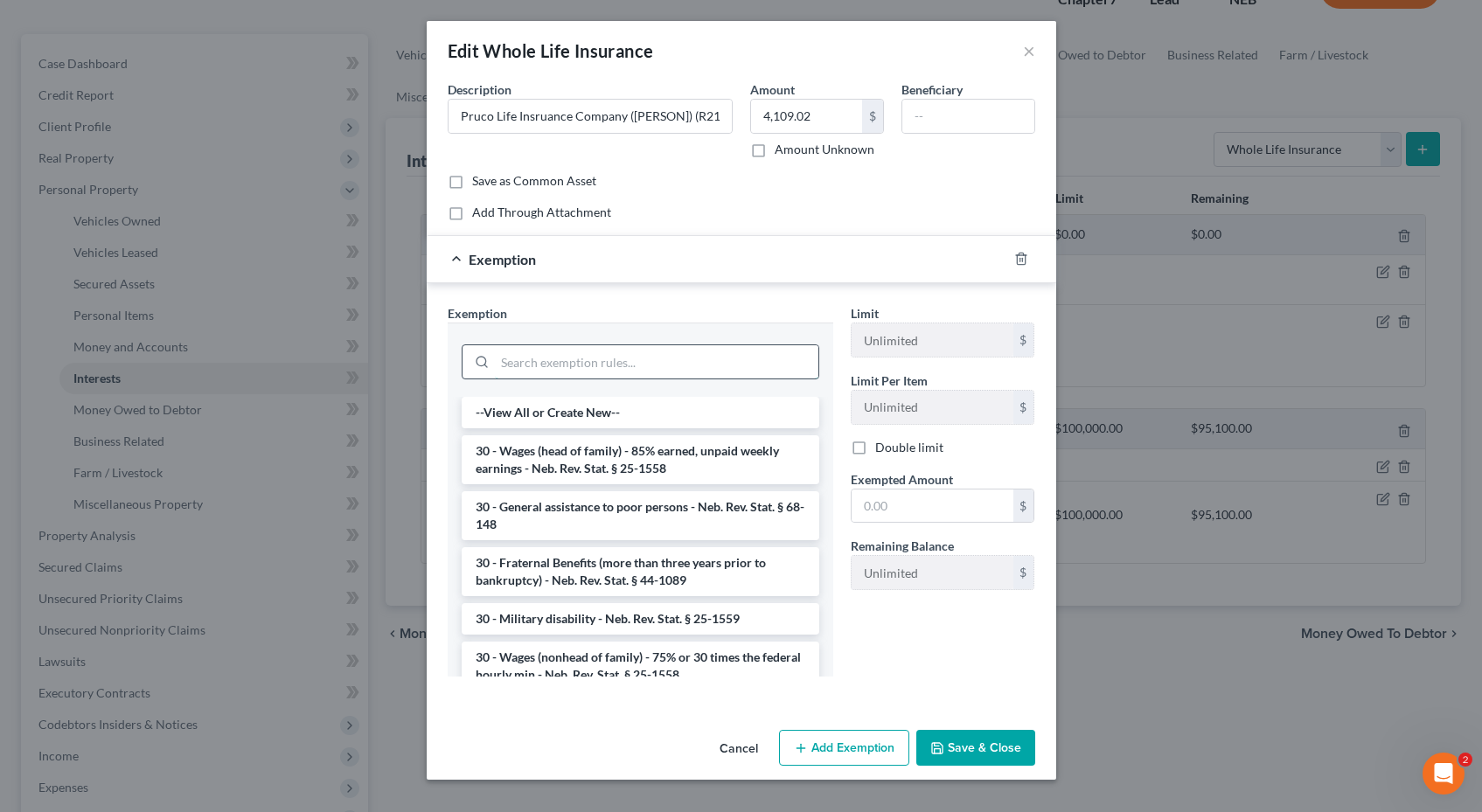 click at bounding box center (657, 362) 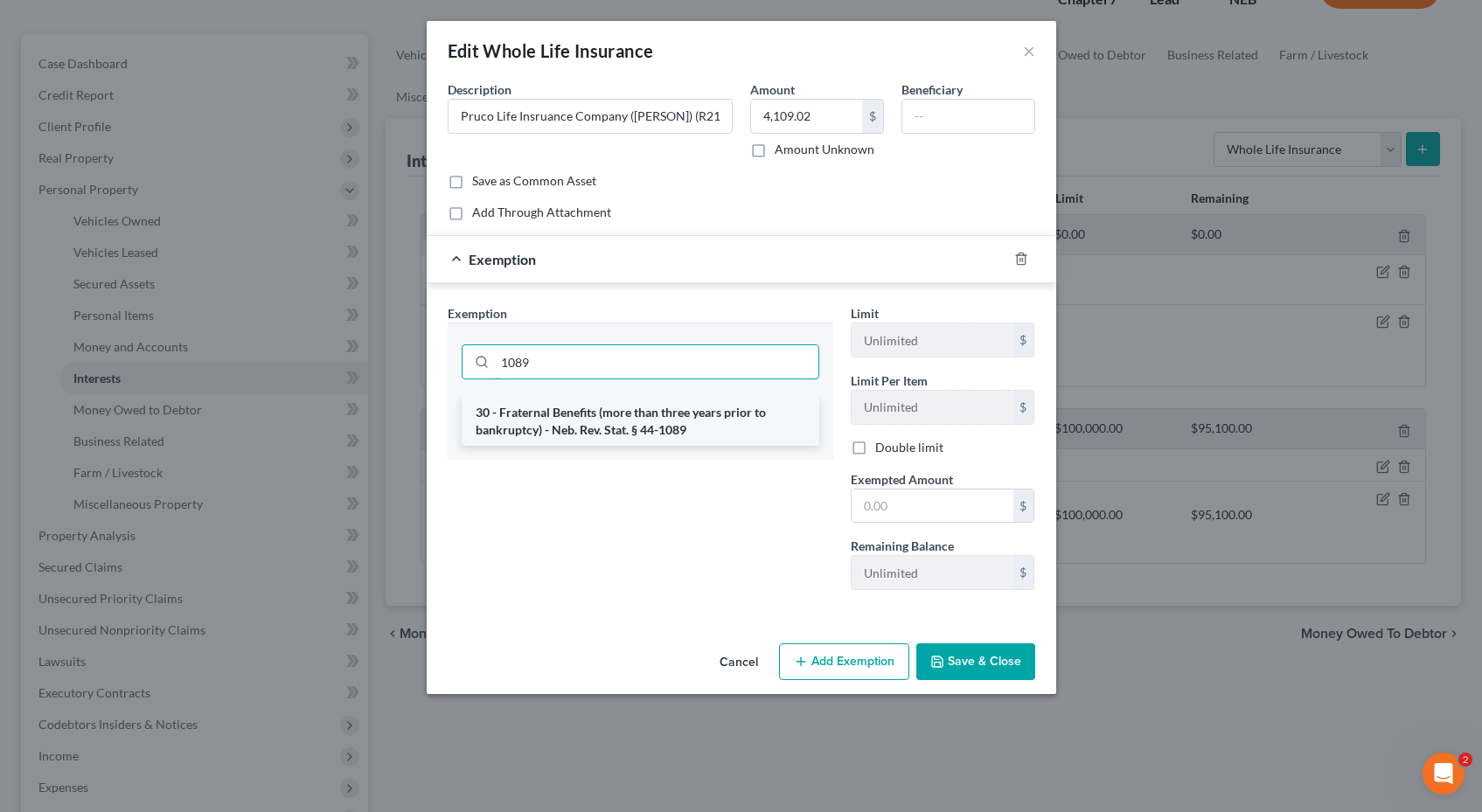 type on "1089" 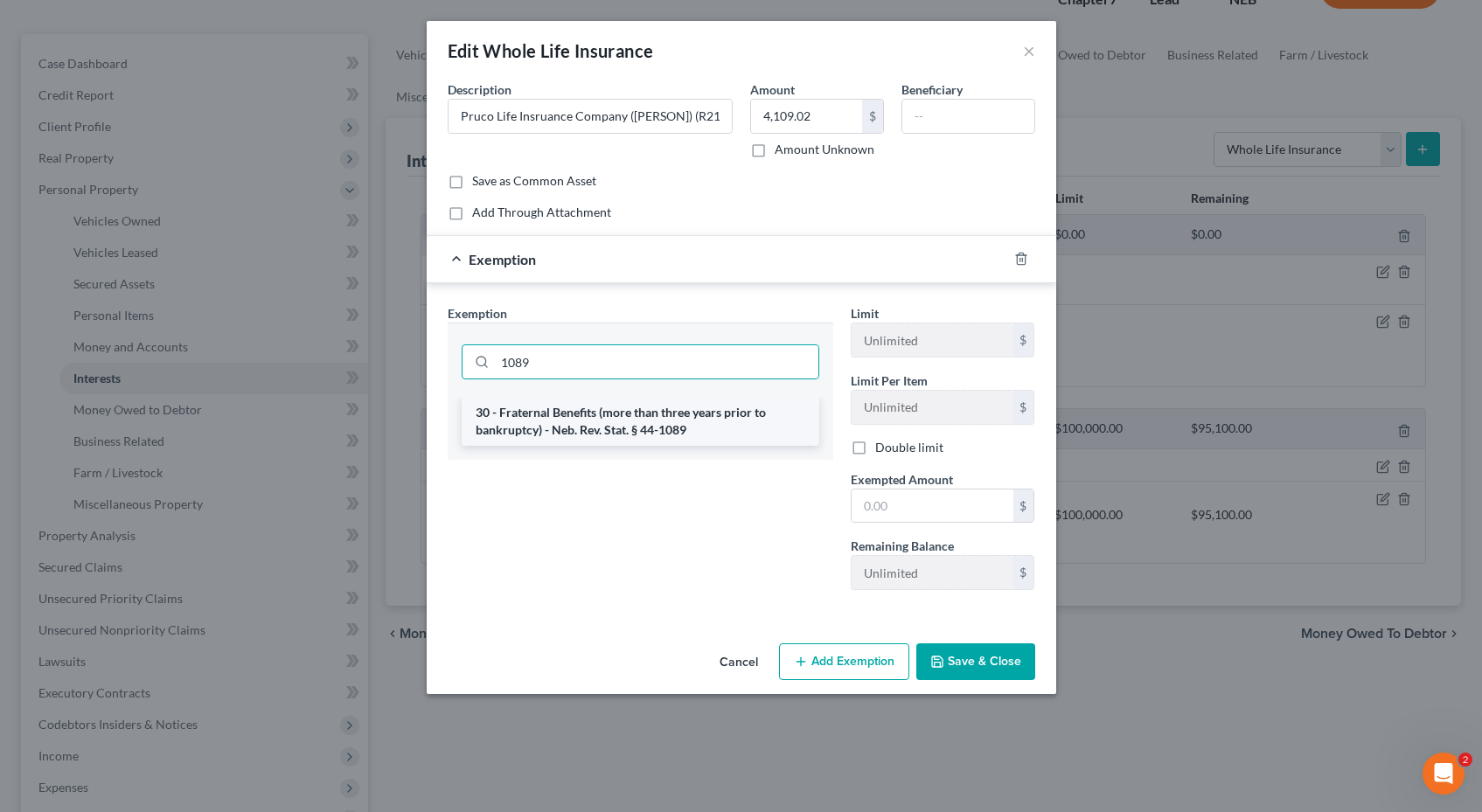 click on "30 - Fraternal Benefits (more than three years prior to bankruptcy) - Neb. Rev. Stat. § 44-1089" at bounding box center (640, 421) 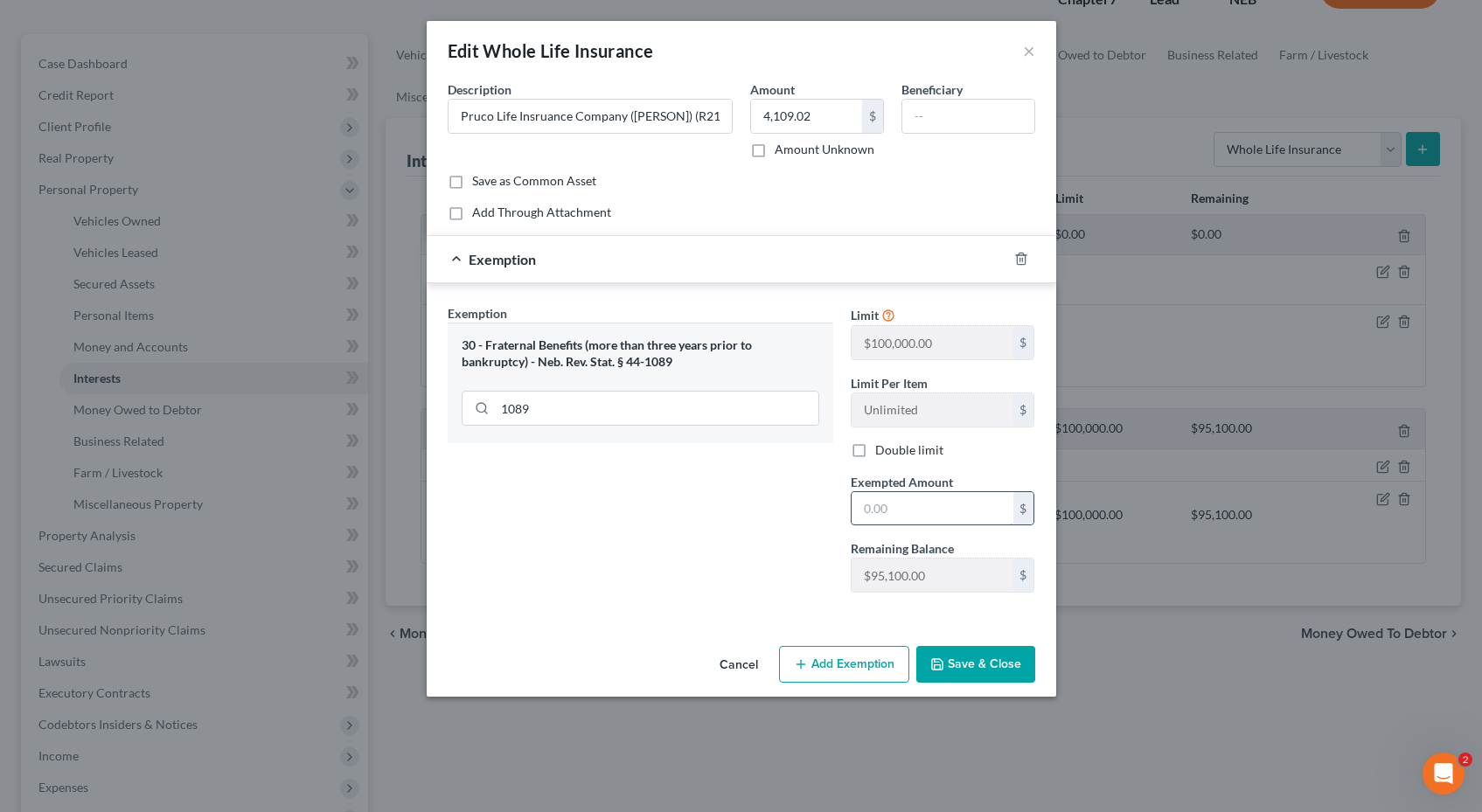 click at bounding box center [932, 509] 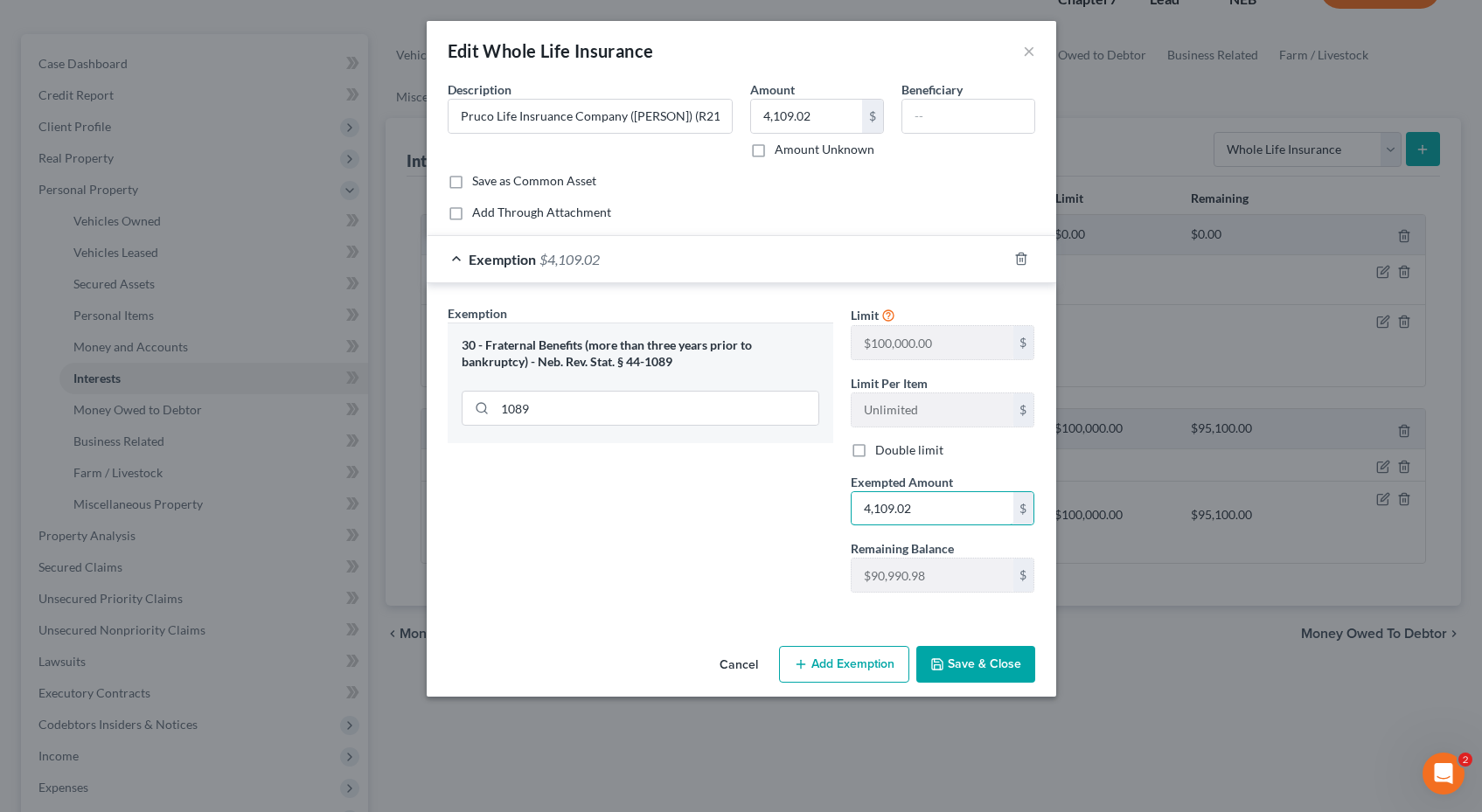 type on "4,109.02" 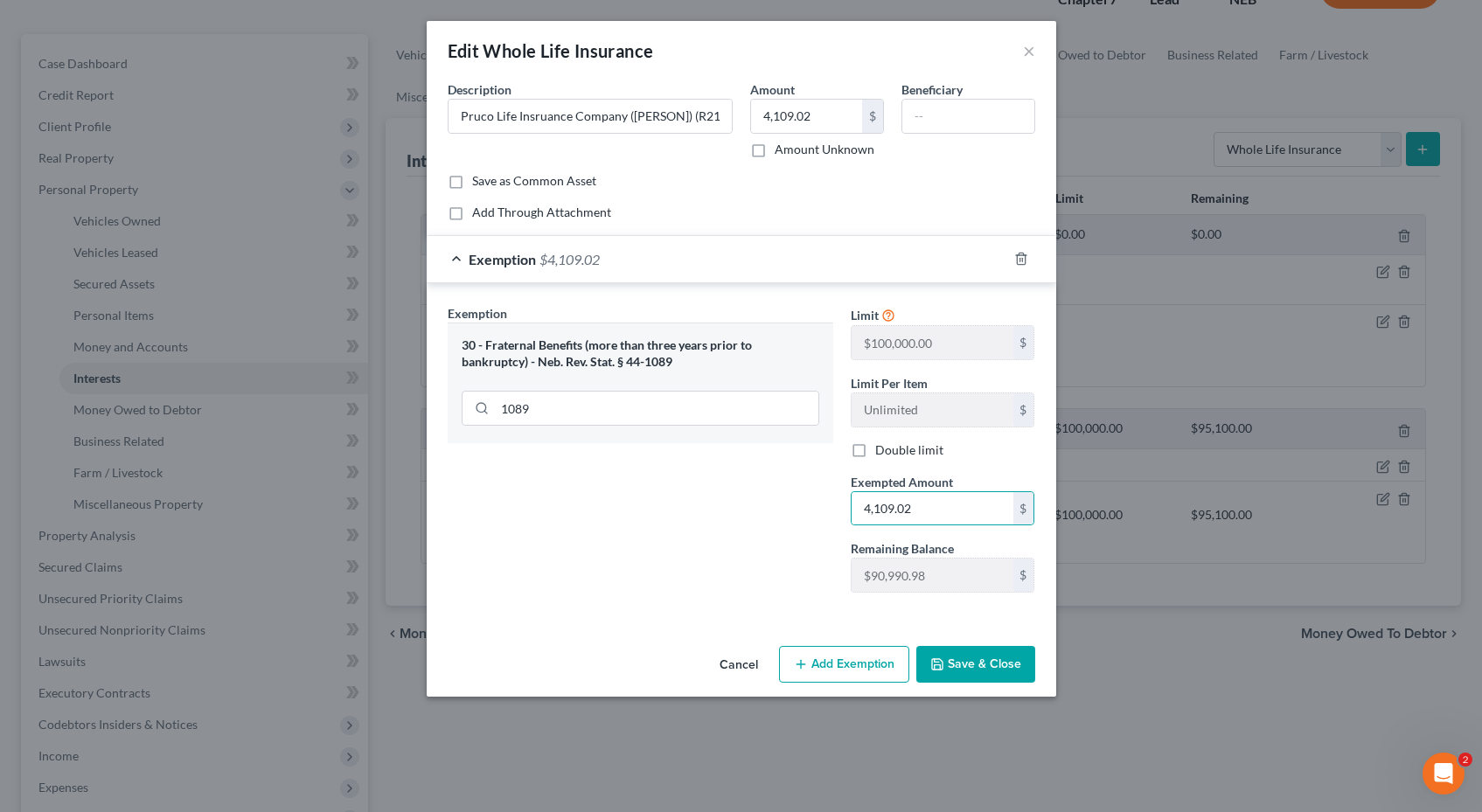 click on "Save & Close" at bounding box center [976, 664] 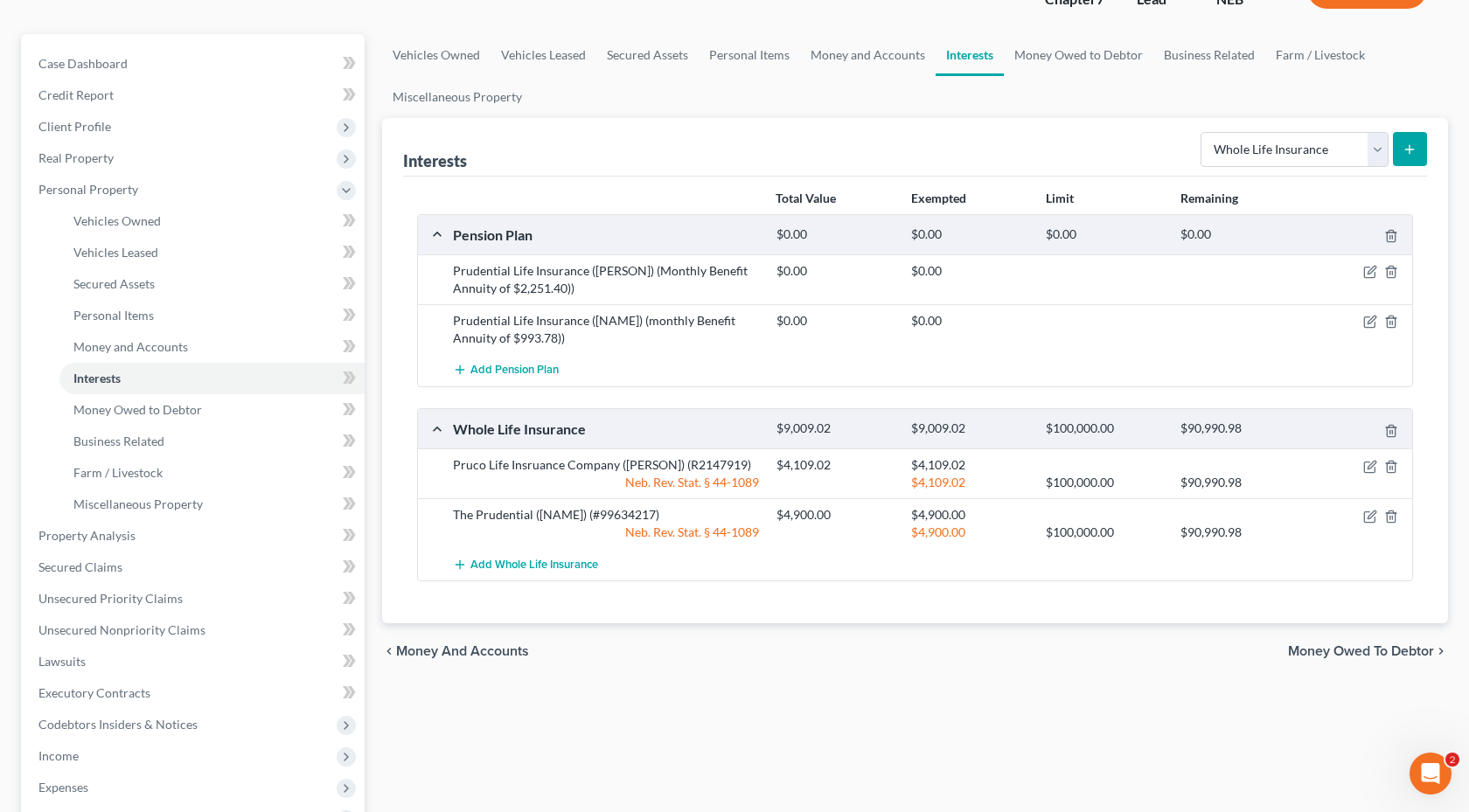 click on "Pension Plan $0.00 $0.00 $0.00 $0.00
Prudential Life Insurance ([NAME]) (Monthly Benefit Annuity of $2,251.40)) $0.00 $0.00 Prudential Life Insurance ([NAME]) (monthly Benefit Annuity of $993.78)) $0.00 $0.00 Add Pension Plan
Whole Life Insurance $9,009.02 $9,009.02 $100,000.00 $90,990.98
Pruco Life Insruance Company ([NAME]) (R2147919) $4,109.02 $4,109.02 Neb. Rev. Stat. § 44-1089 $4,109.02 $100,000.00 $90,990.98 The Prudential ([NAME]) (#99634217) $4,900.00 $4,900.00 Neb. Rev. Stat. § 44-1089 $4,900.00 $100,000.00 $90,990.98 Add Whole Life Insurance" at bounding box center [915, 398] 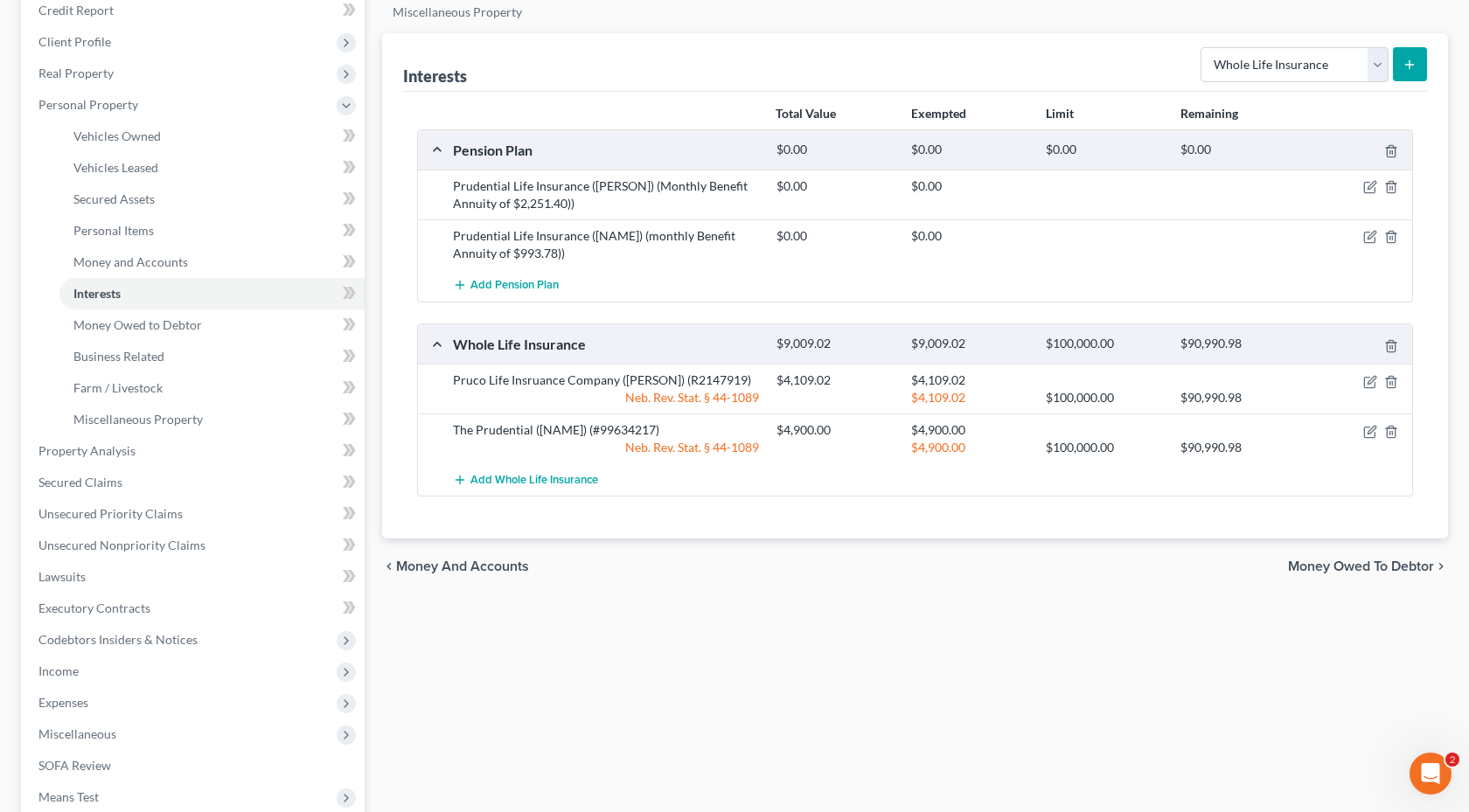 scroll, scrollTop: 241, scrollLeft: 0, axis: vertical 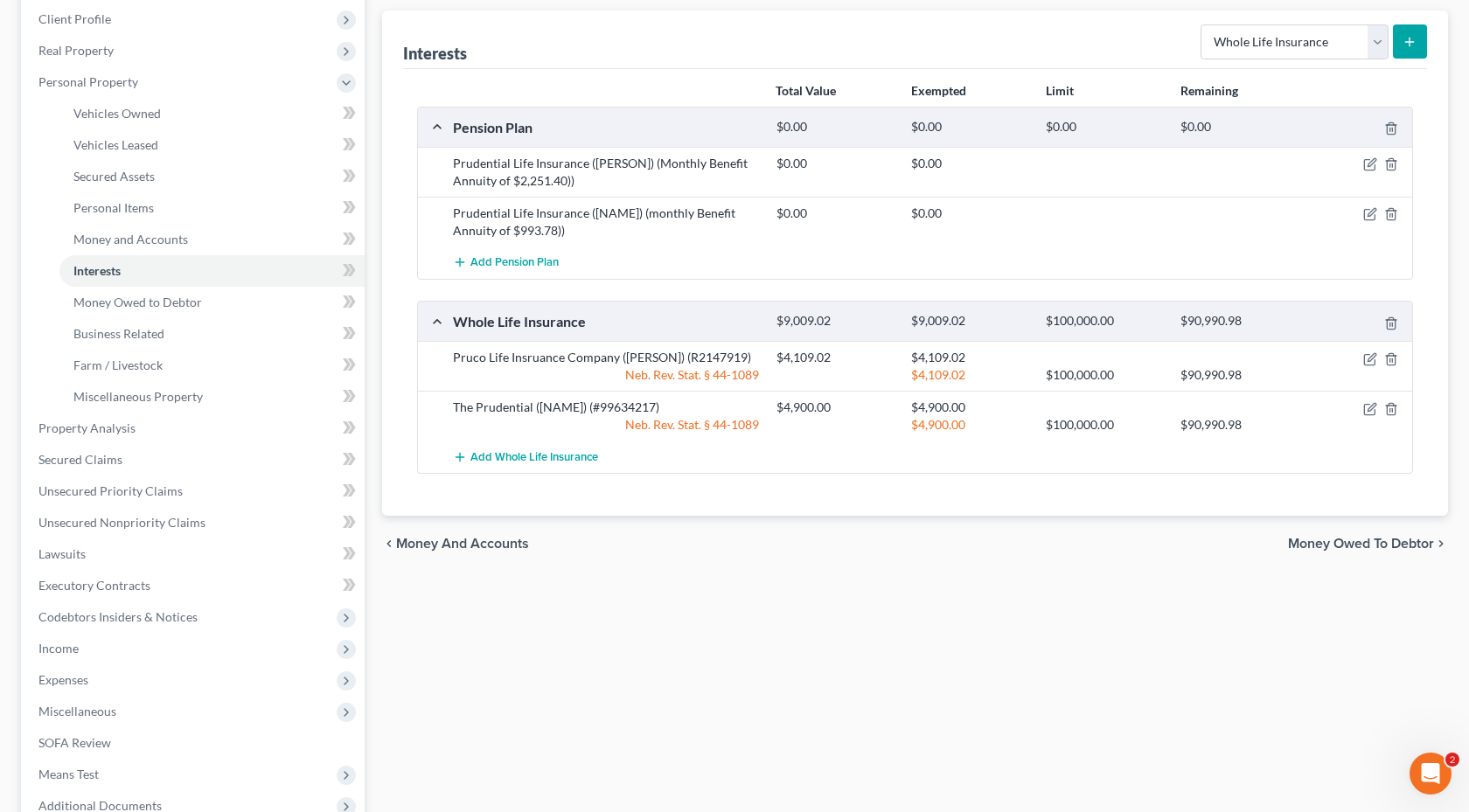 click on "Money and Accounts" at bounding box center [463, 544] 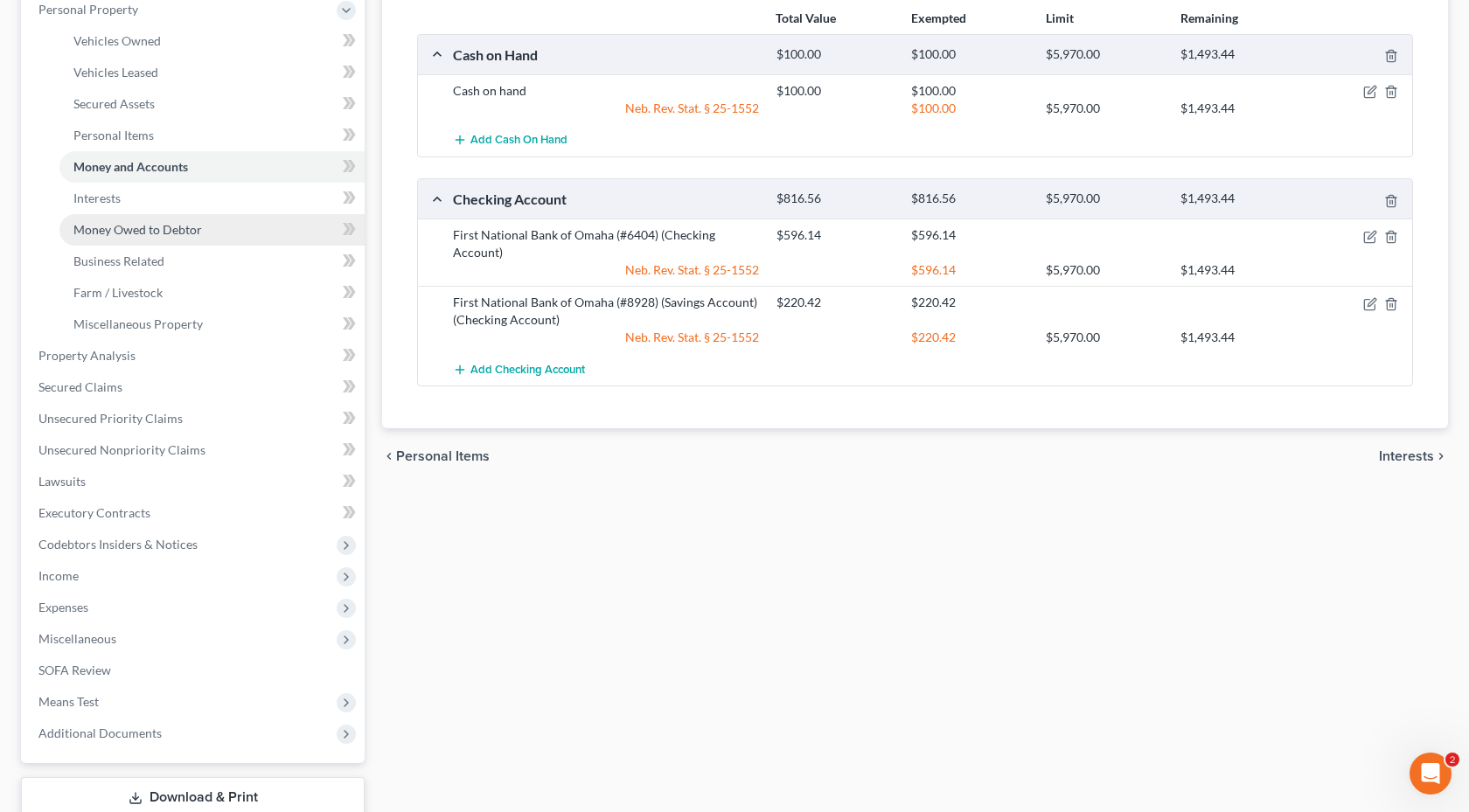 scroll, scrollTop: 315, scrollLeft: 0, axis: vertical 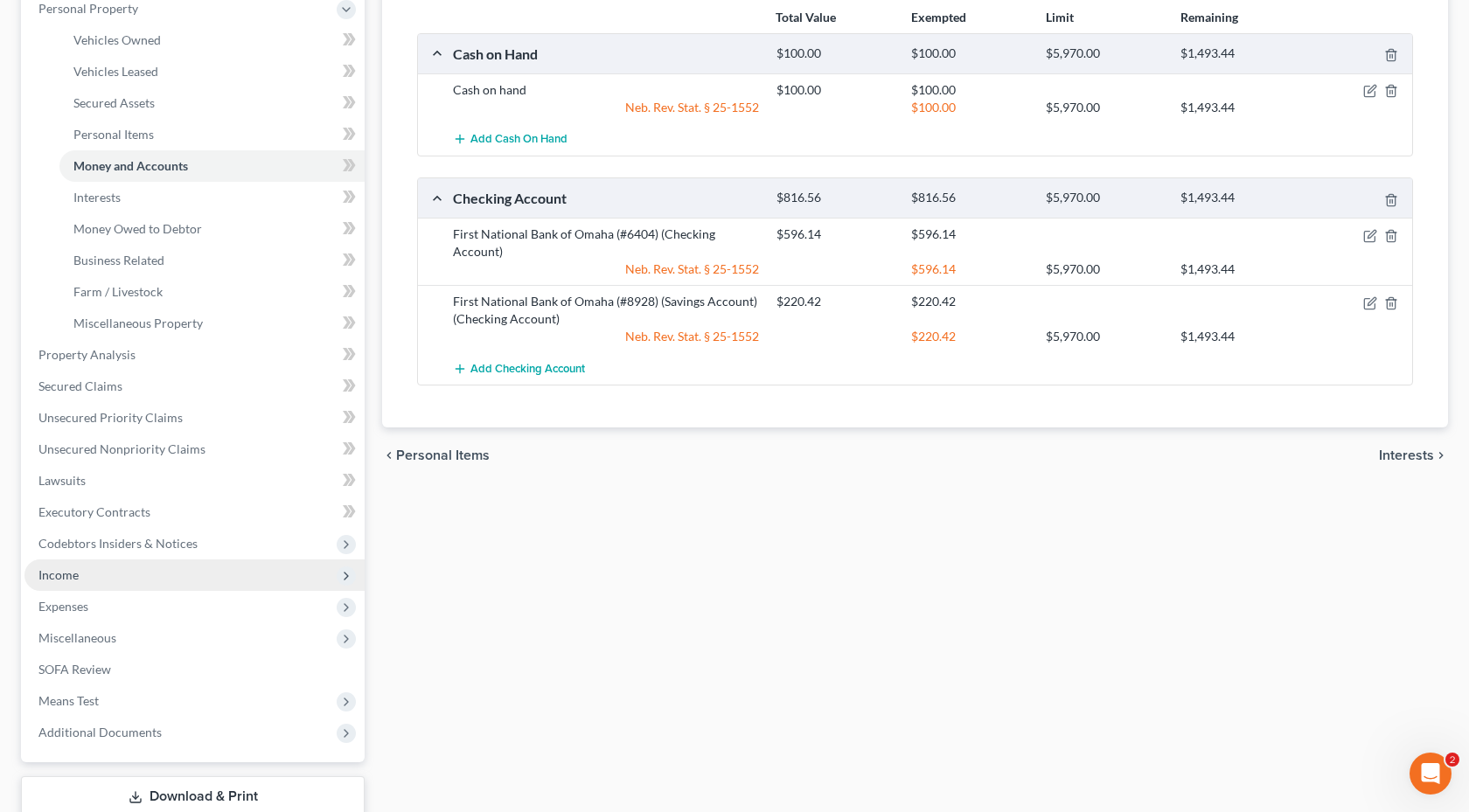 click on "Income" at bounding box center (194, 575) 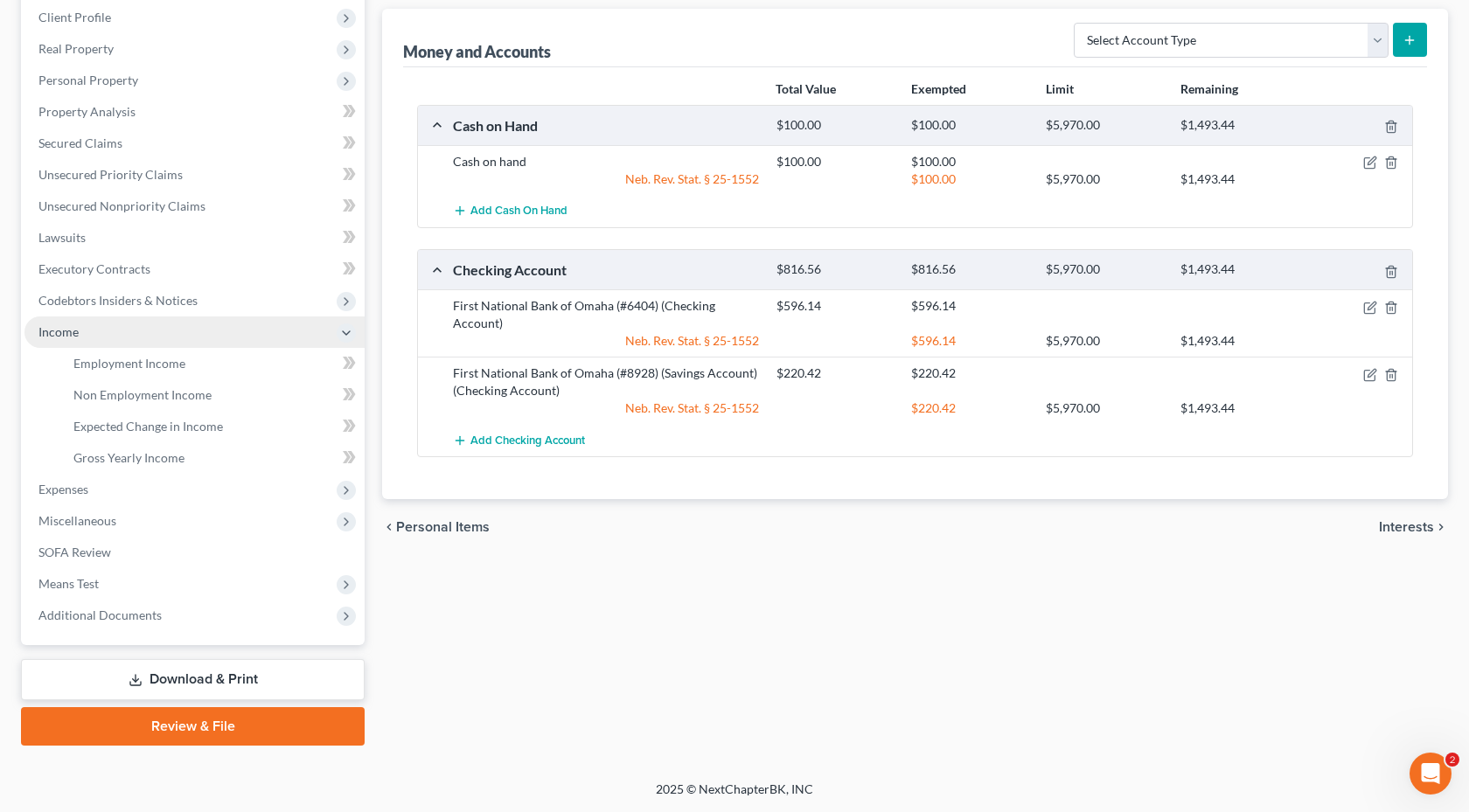 scroll, scrollTop: 241, scrollLeft: 0, axis: vertical 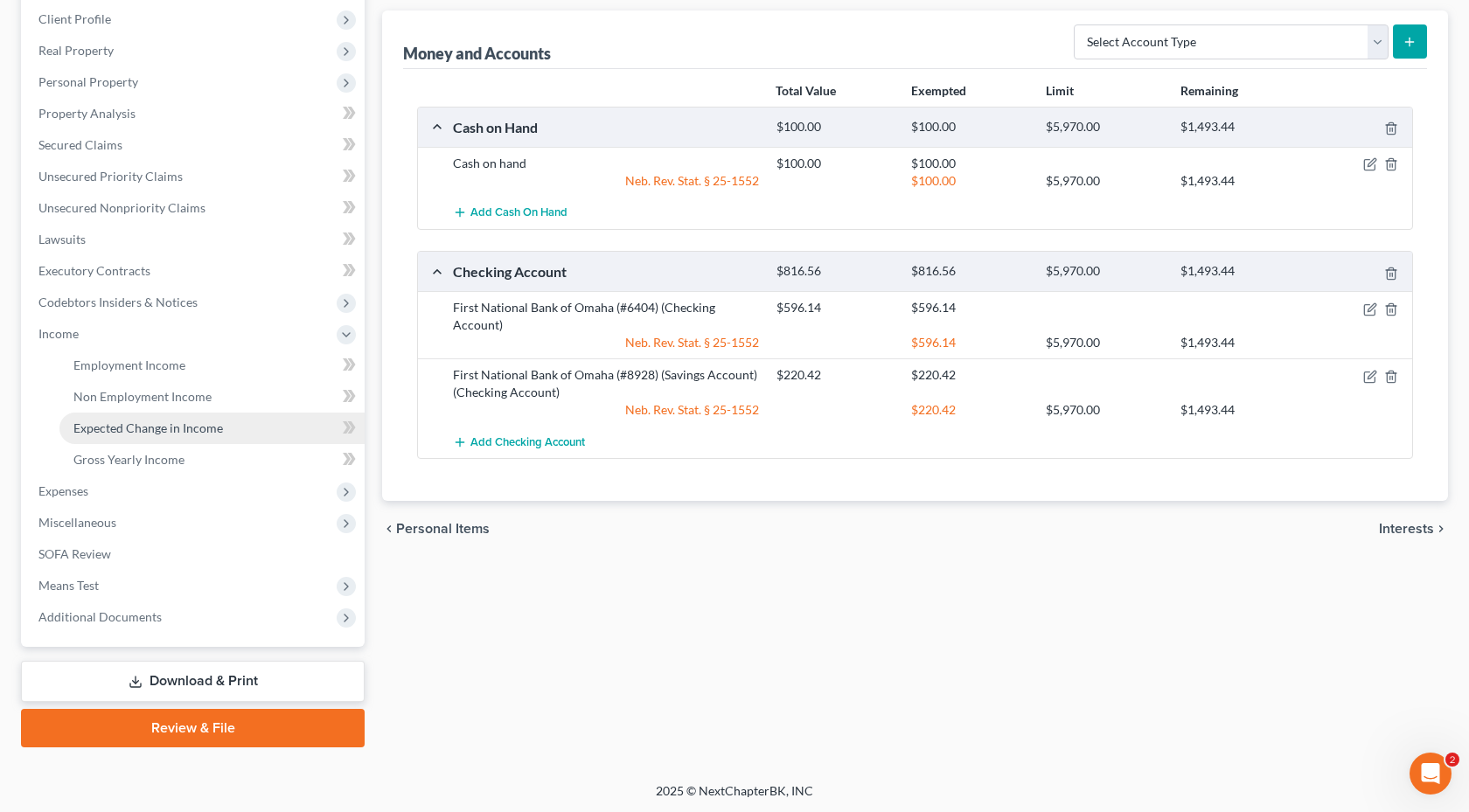 click on "Expected Change in Income" at bounding box center [212, 428] 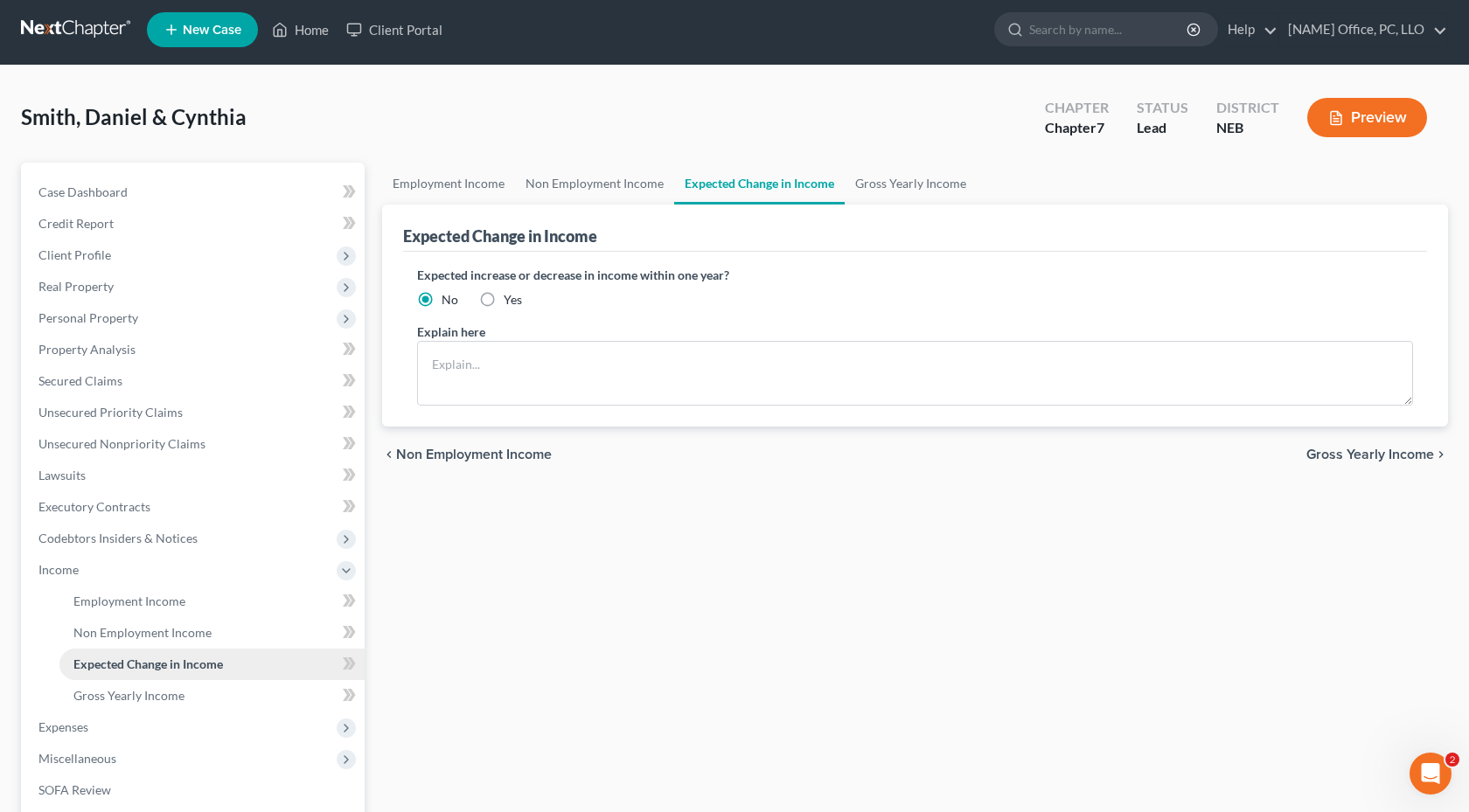 scroll, scrollTop: 0, scrollLeft: 0, axis: both 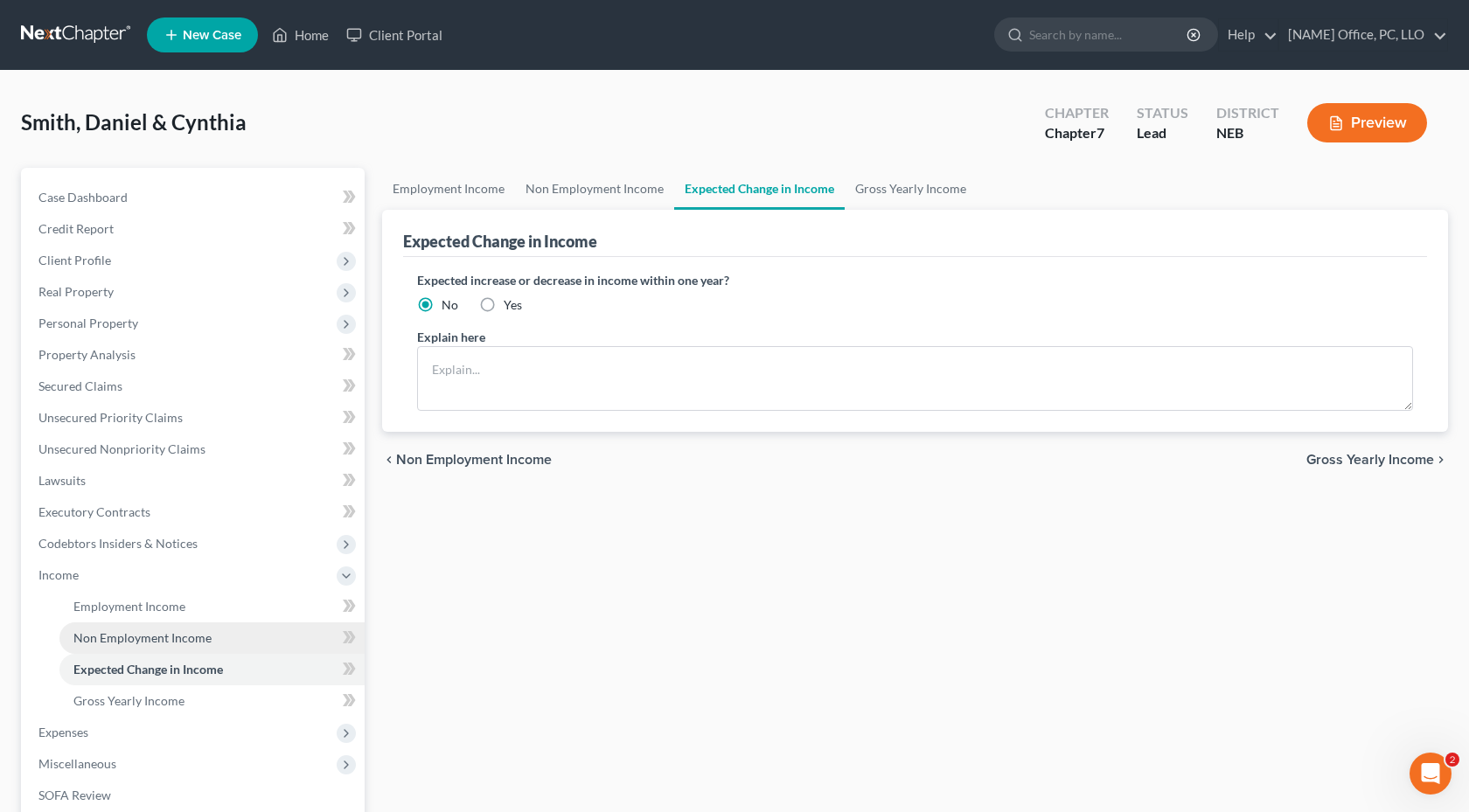 click on "Non Employment Income" at bounding box center [143, 637] 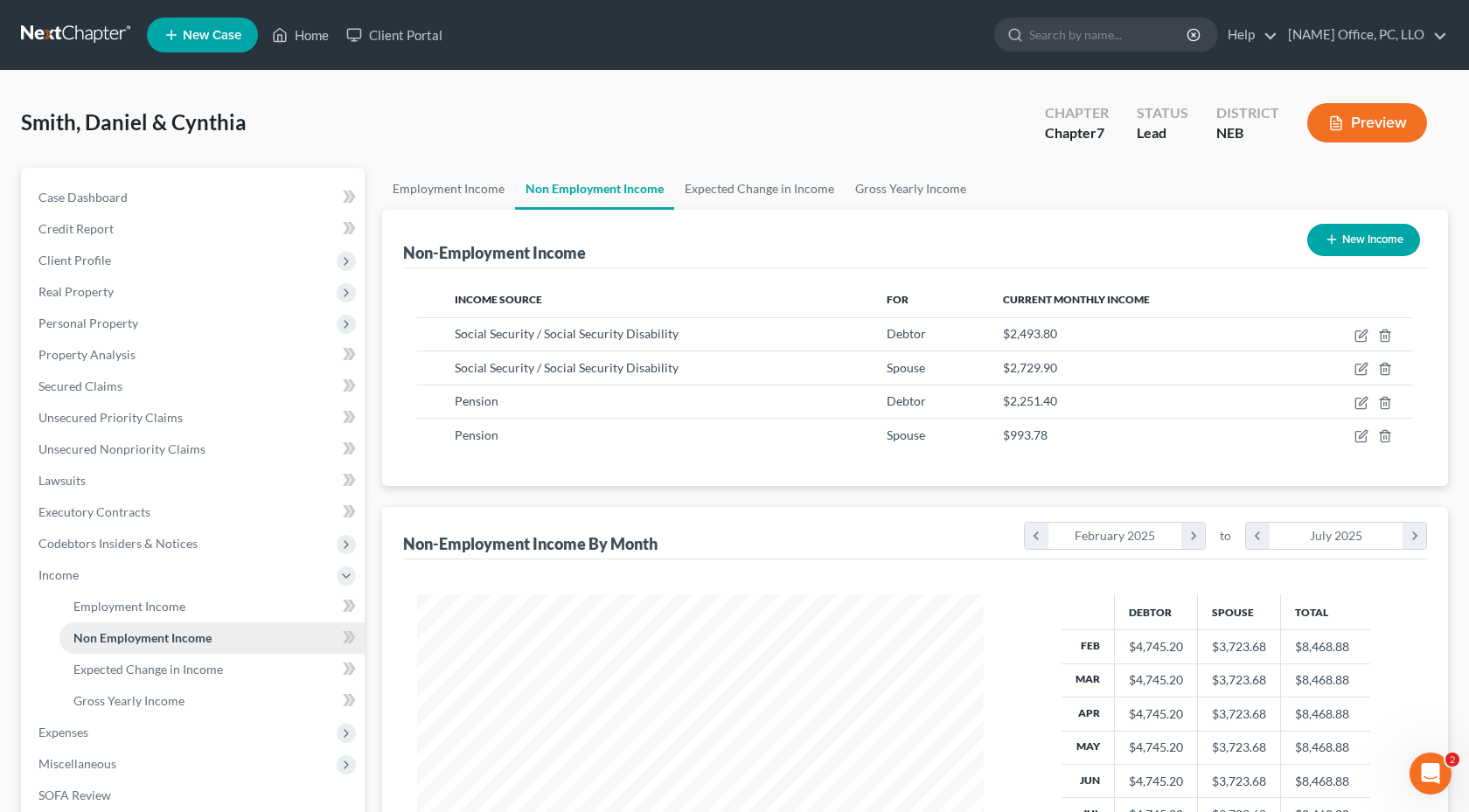 scroll, scrollTop: 873744, scrollLeft: 873803, axis: both 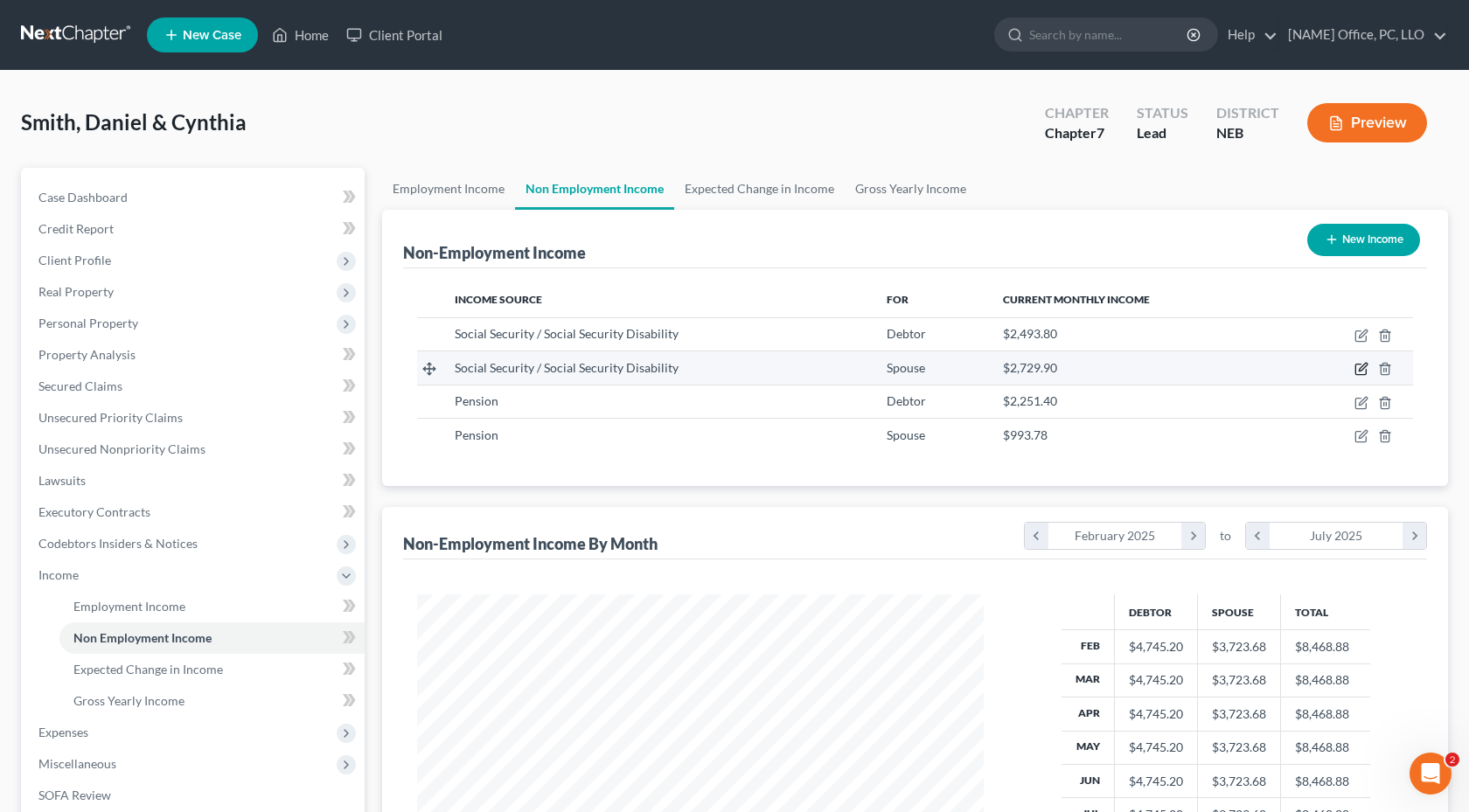 click 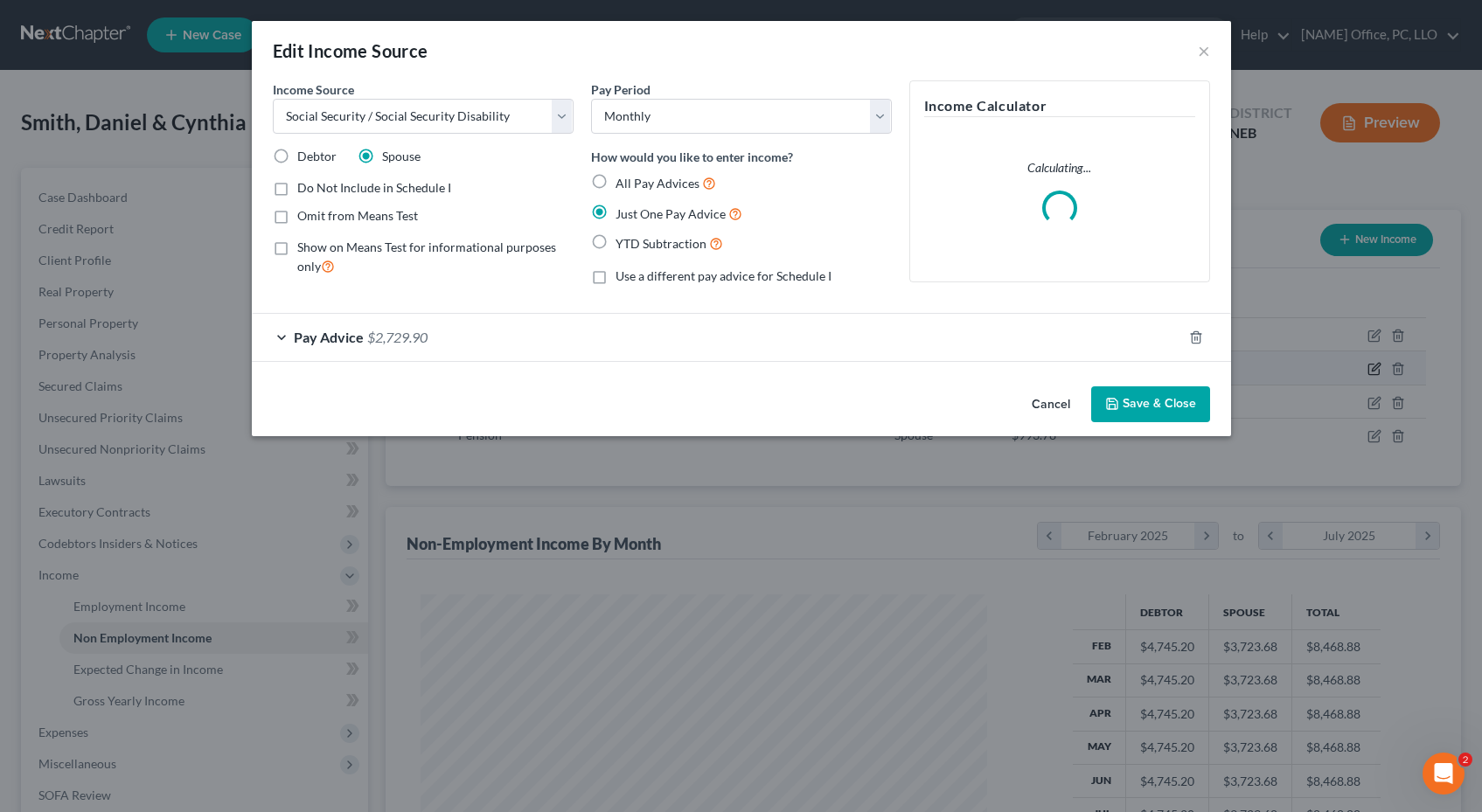scroll, scrollTop: 873744, scrollLeft: 873729, axis: both 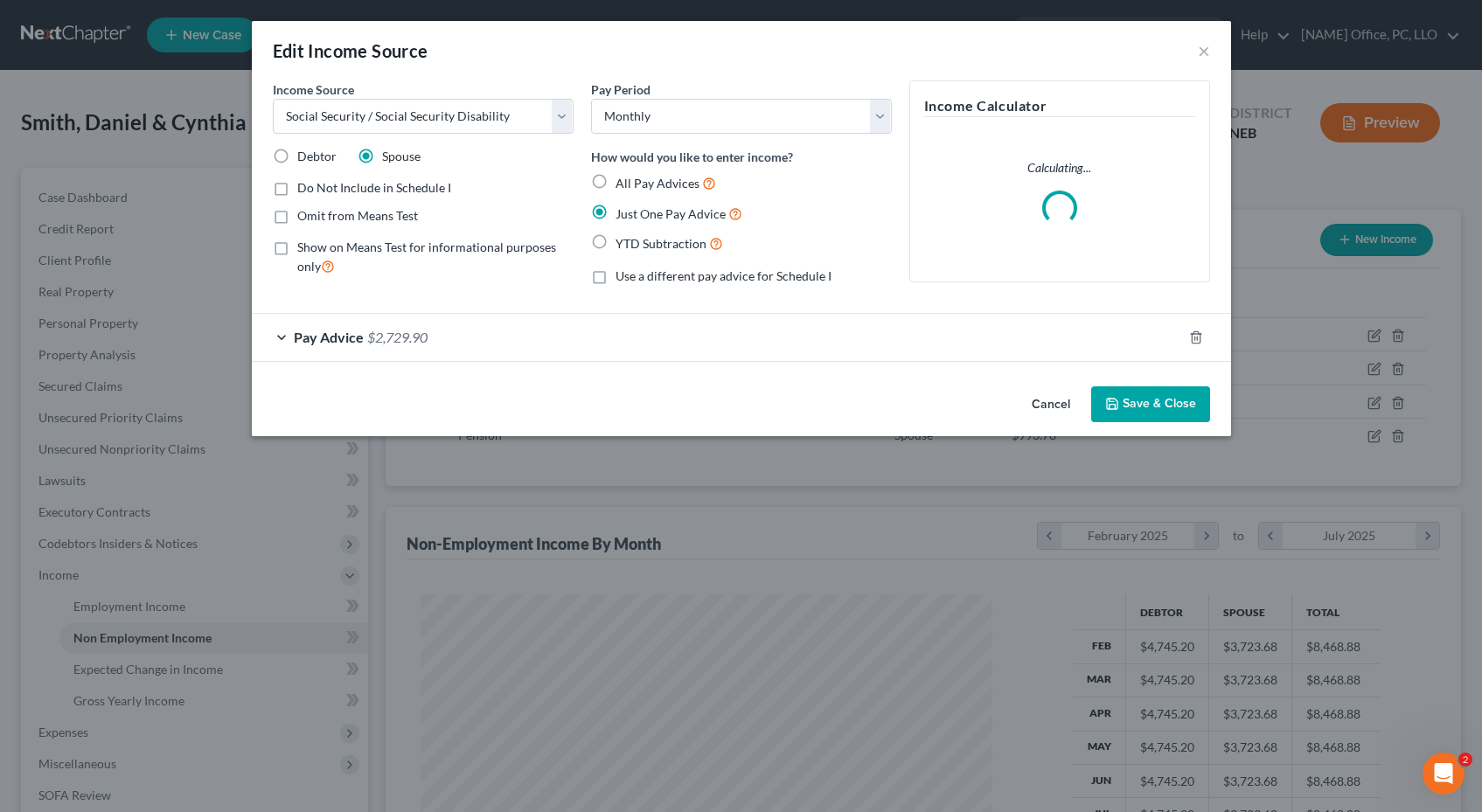 click on "Pay Advice $2,729.90" at bounding box center (717, 337) 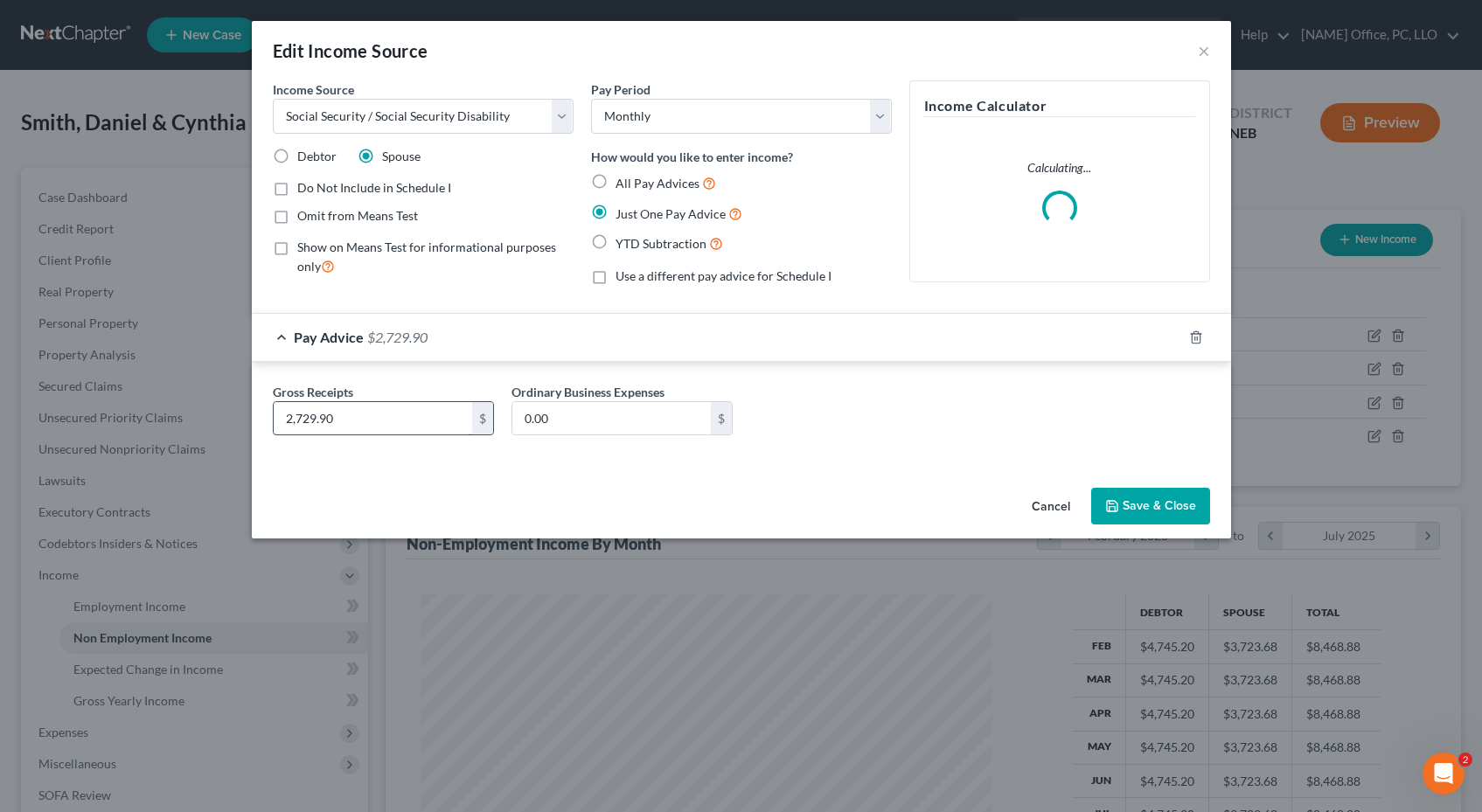click on "2,729.90" at bounding box center (372, 419) 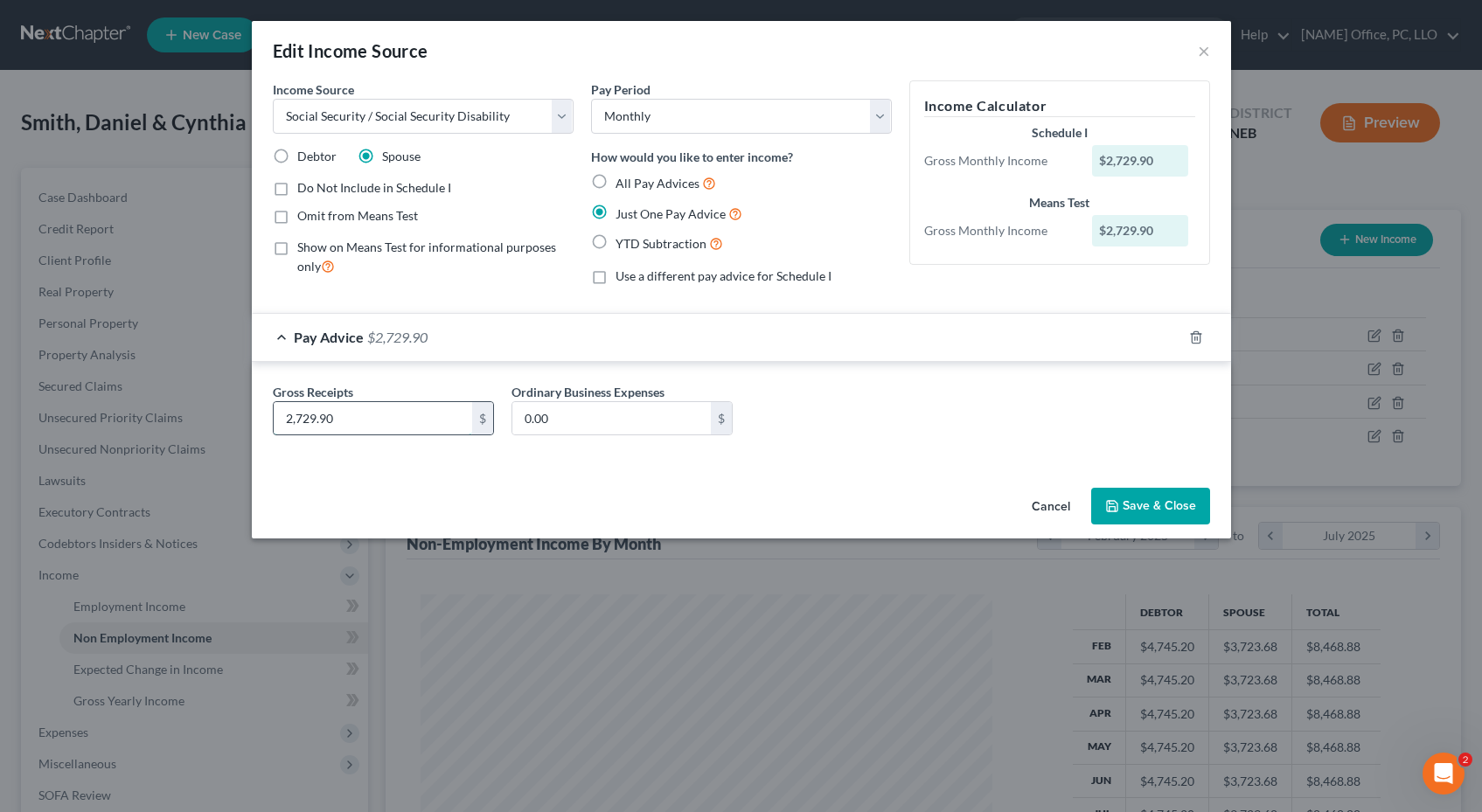 click on "2,729.90" at bounding box center [372, 419] 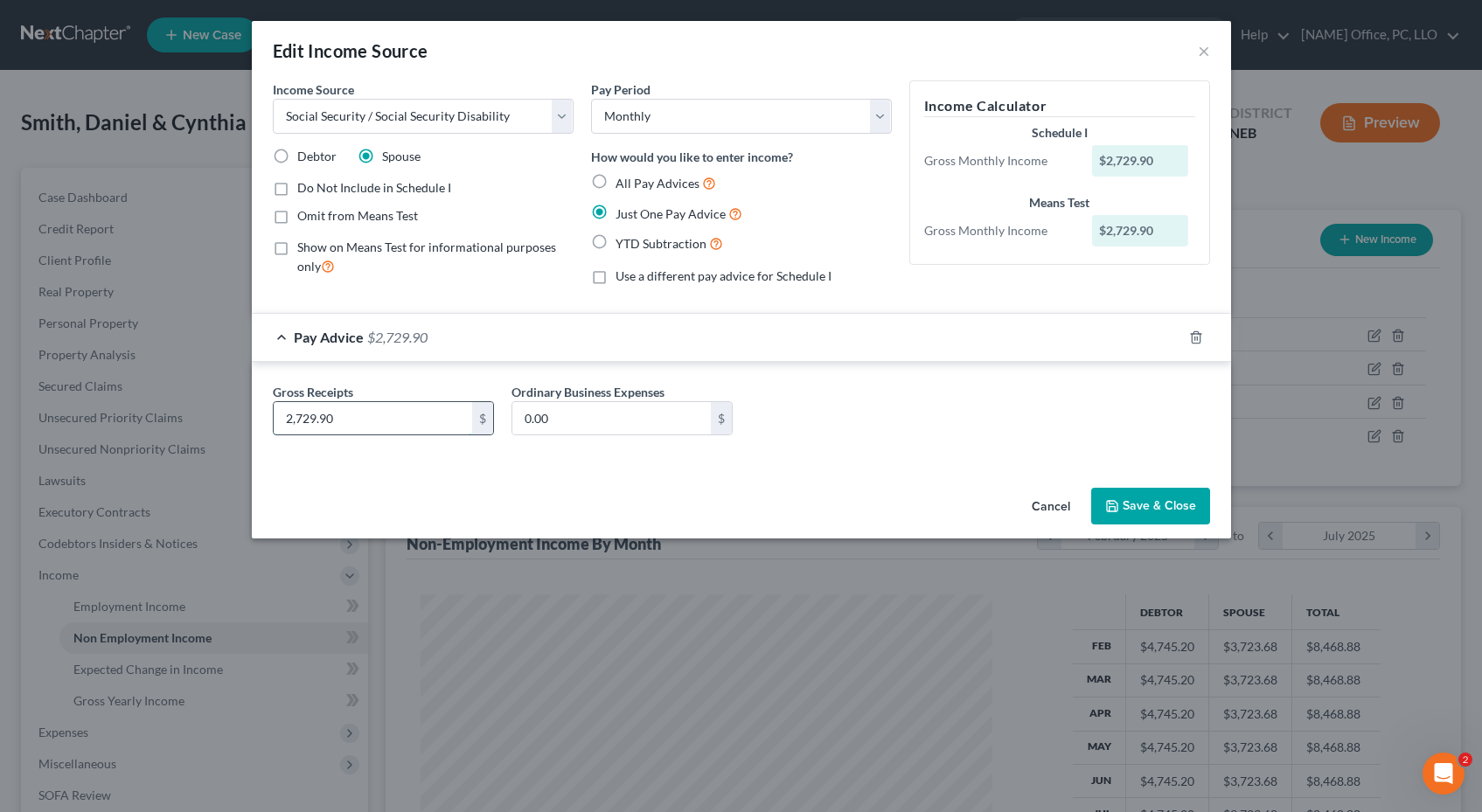 click on "2,729.90" at bounding box center (372, 419) 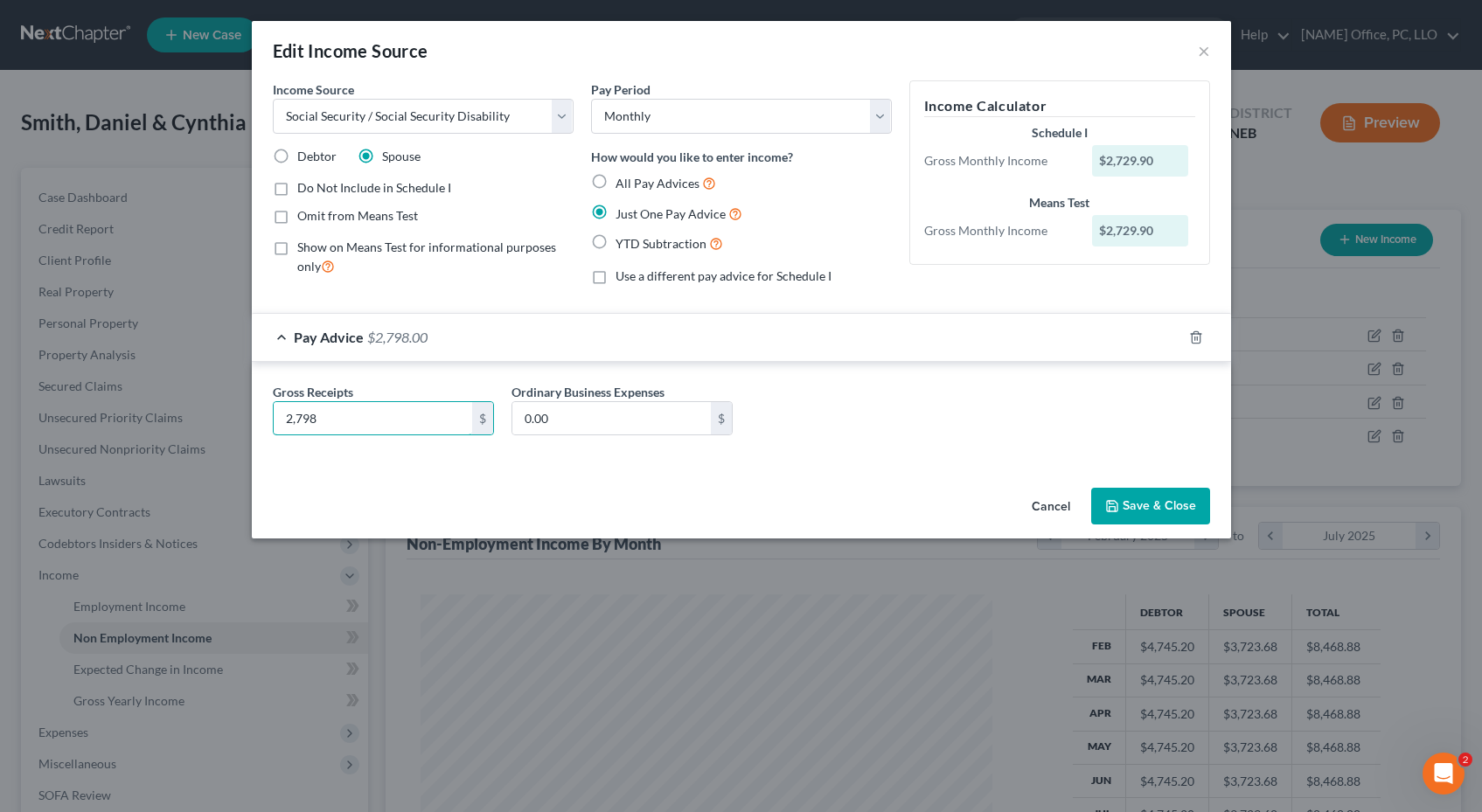 type on "2,798" 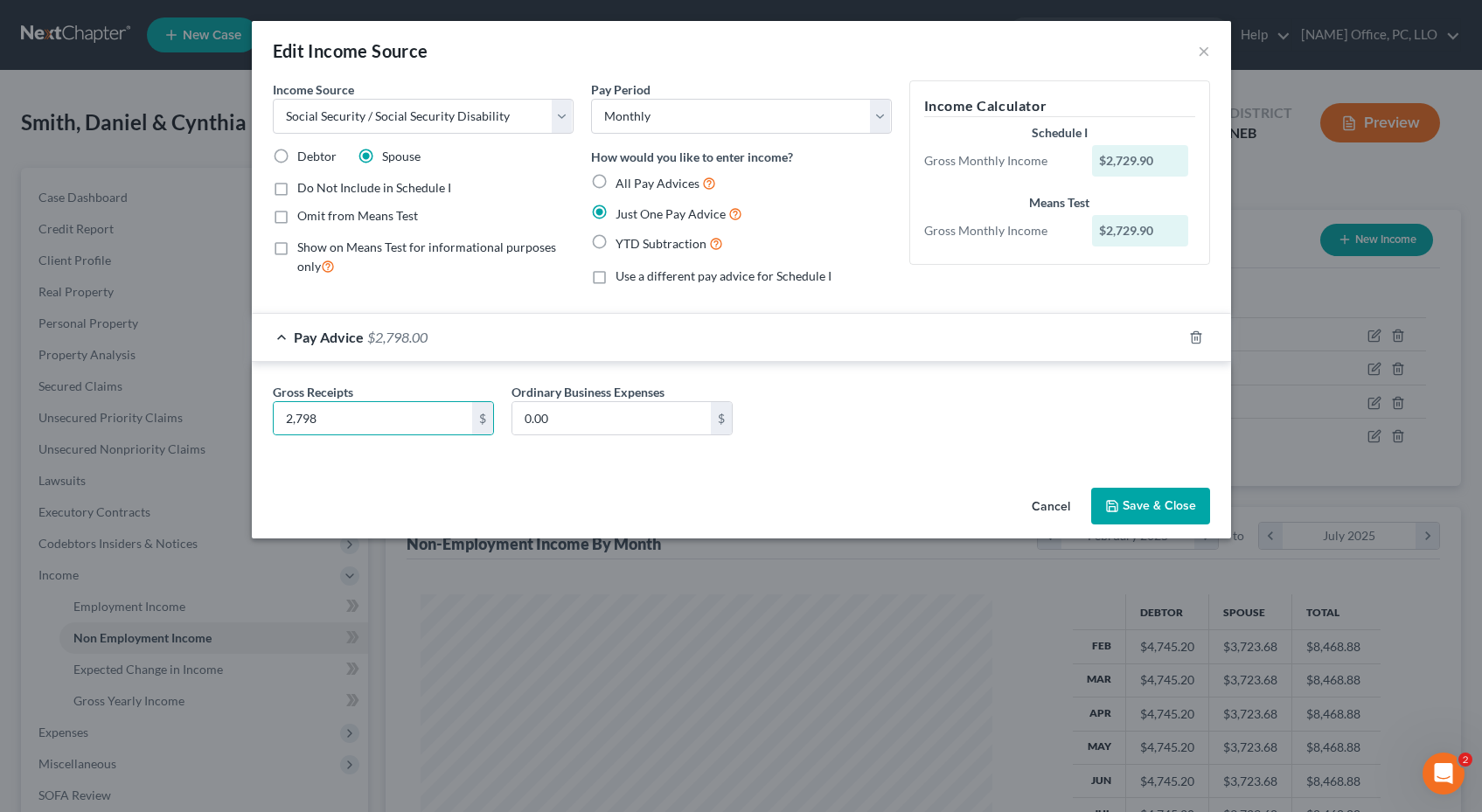 click on "Income Source
*
Select Unemployment Disability (from employer) Pension Retirement Social Security / Social Security Disability Other Government Assistance Interests, Dividends or Royalties Child / Family Support Contributions to Household Property / Rental Business, Professional or Farm Alimony / Maintenance Payments Military Disability Benefits Other Monthly Income Debtor Spouse Do Not Include in Schedule I Omit from Means Test Show on Means Test for informational purposes only  Pay Period Select Monthly Twice Monthly Every Other Week Weekly How would you like to enter income?
All Pay Advices
Just One Pay Advice
YTD Subtraction
Use a different pay advice for Schedule I Income Calculator
Schedule I Gross Monthly Income $2,729.90 Means Test Gross Monthly Income $2,729.90
Pay Advice $2,798.00
Gross Receipts 2,798 $ Ordinary Business Expenses 0.00 $" at bounding box center [741, 281] 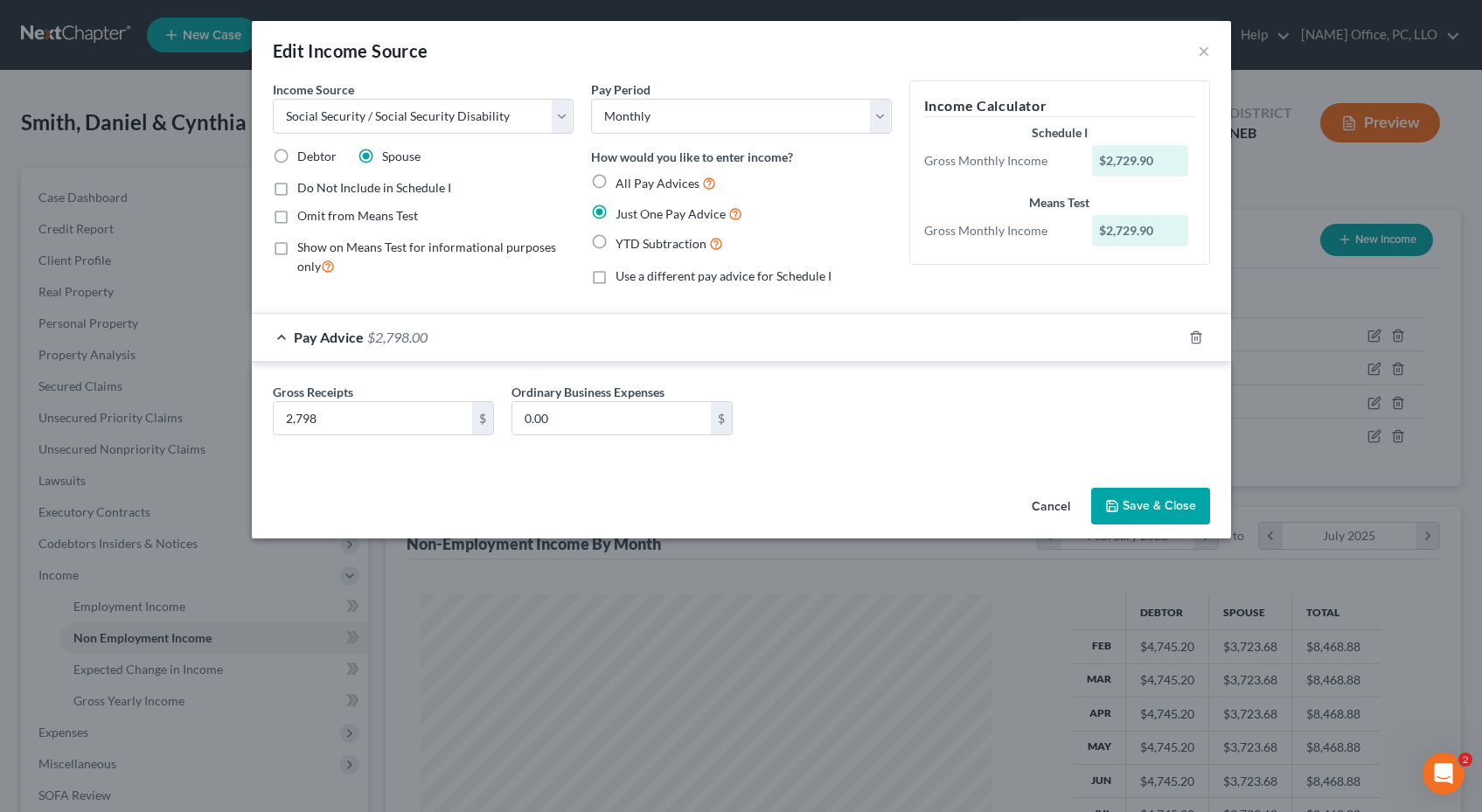 click on "Save & Close" at bounding box center [1151, 506] 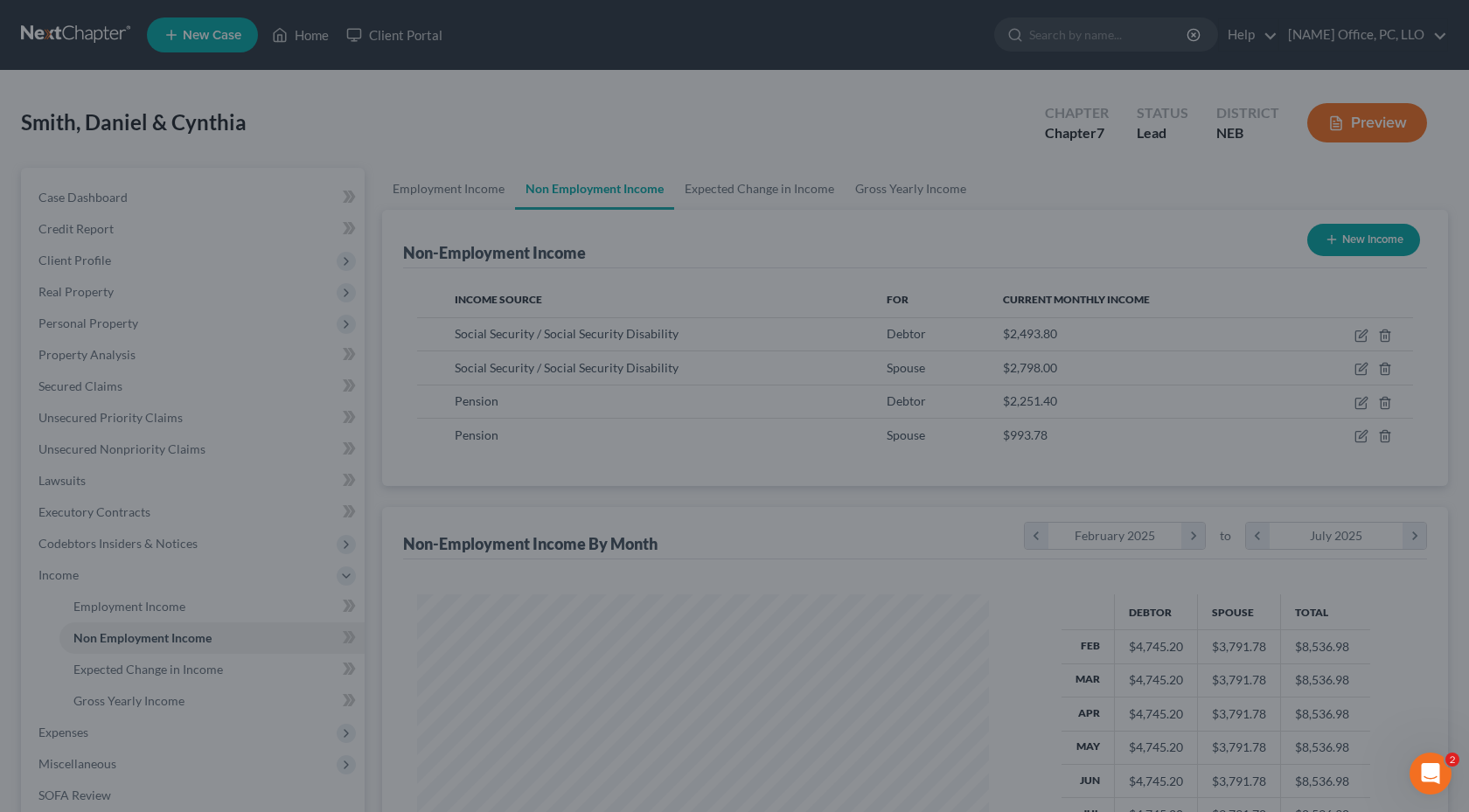 scroll, scrollTop: 313, scrollLeft: 601, axis: both 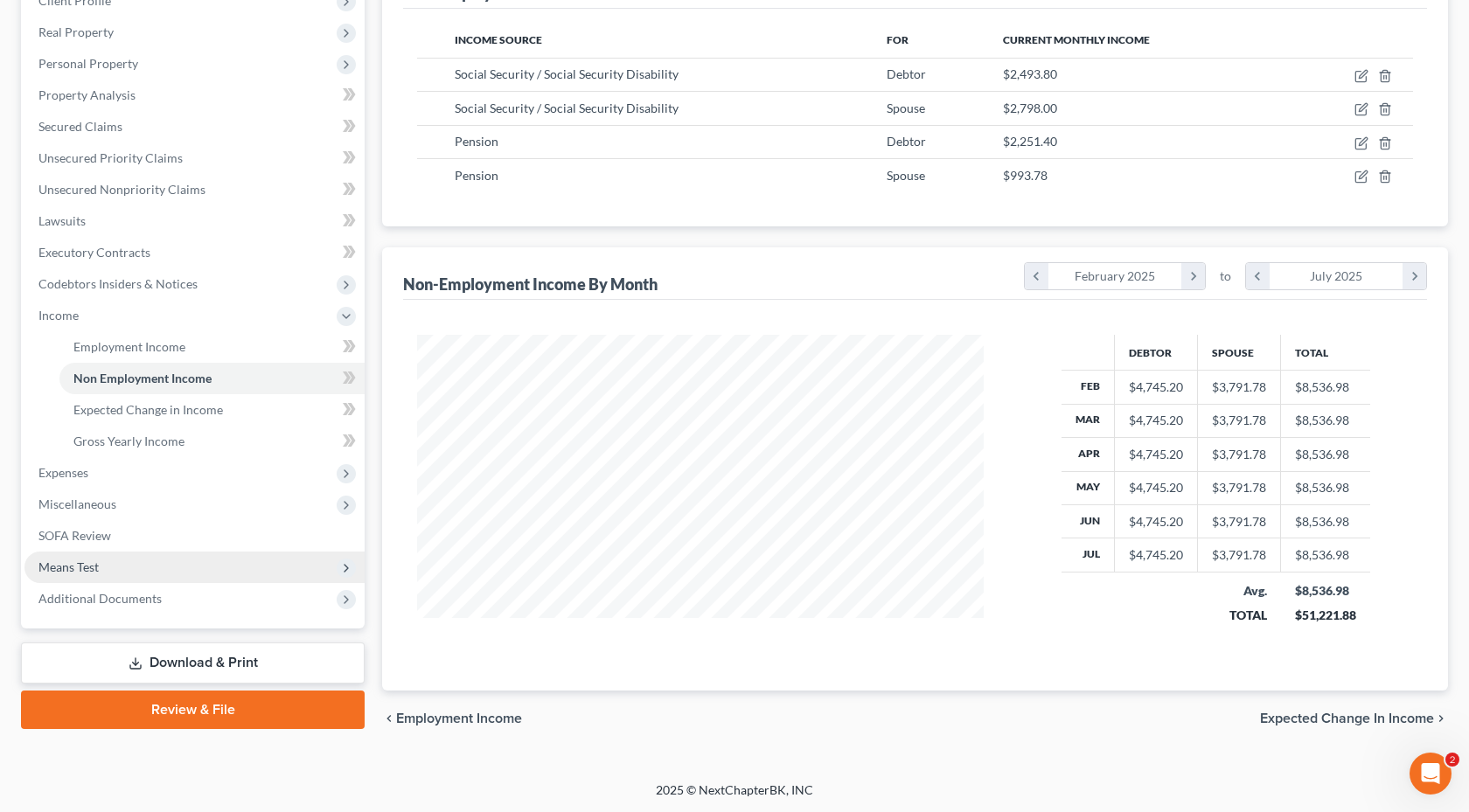click on "Means Test" at bounding box center (194, 567) 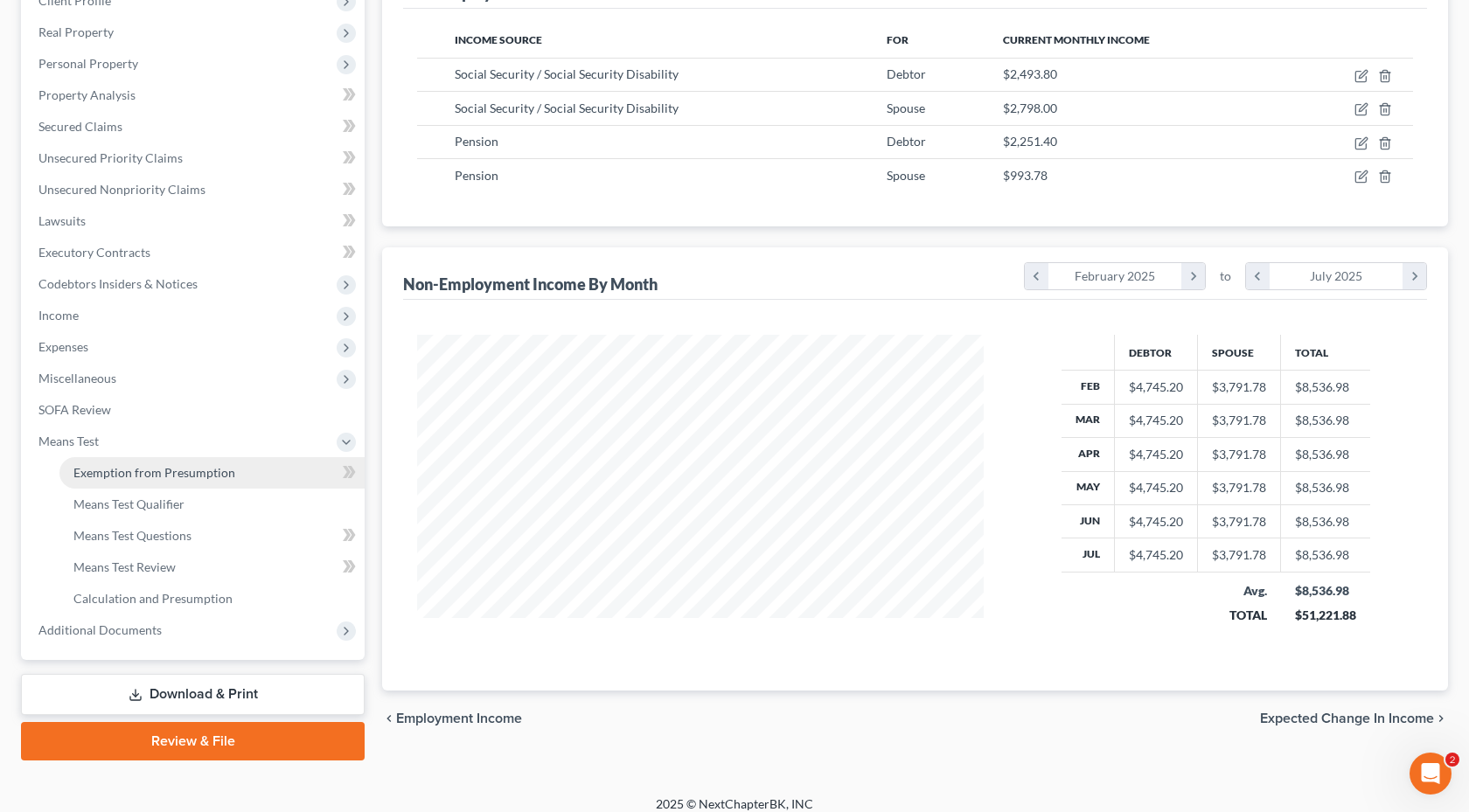 click on "Exemption from Presumption" at bounding box center (154, 472) 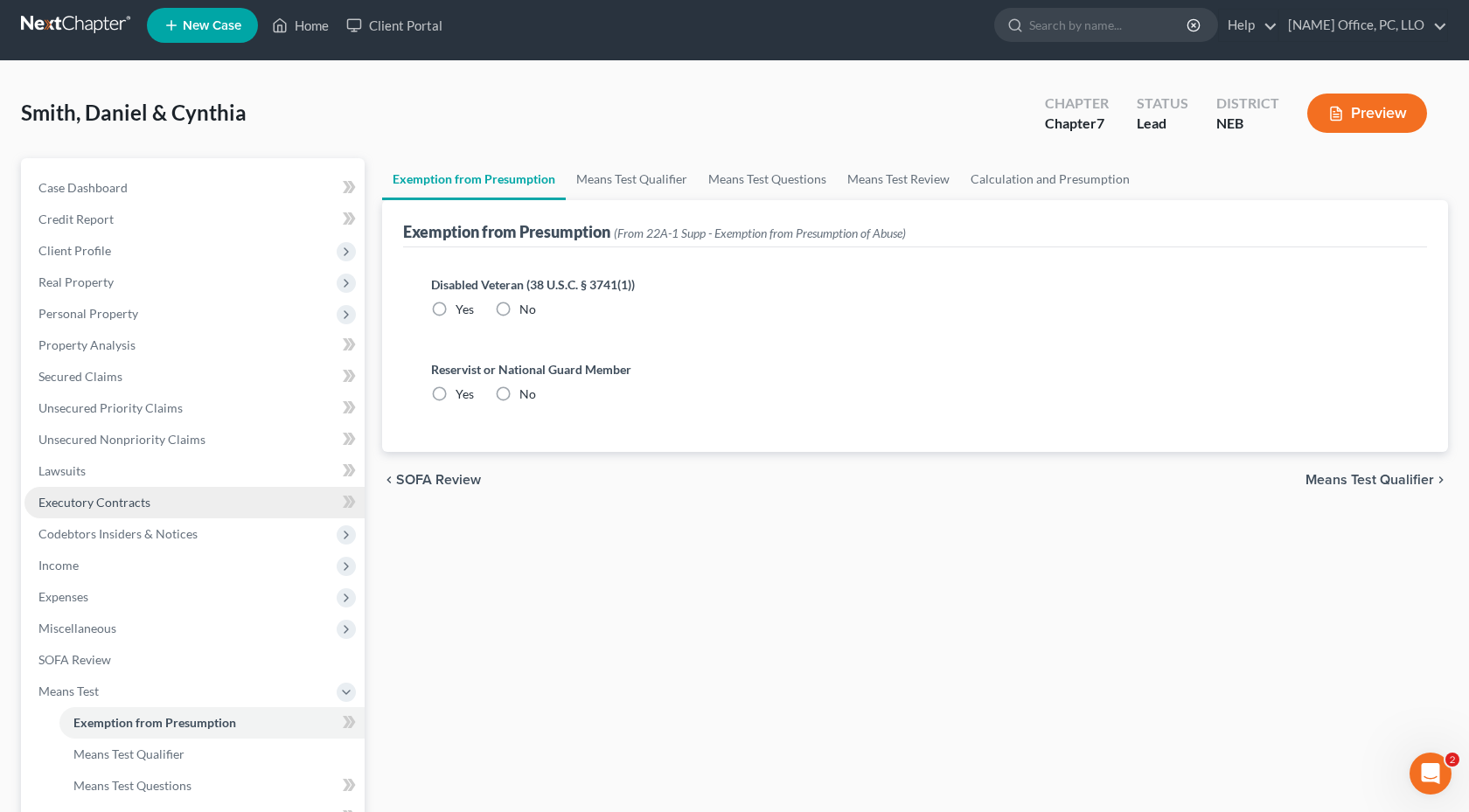 scroll, scrollTop: 0, scrollLeft: 0, axis: both 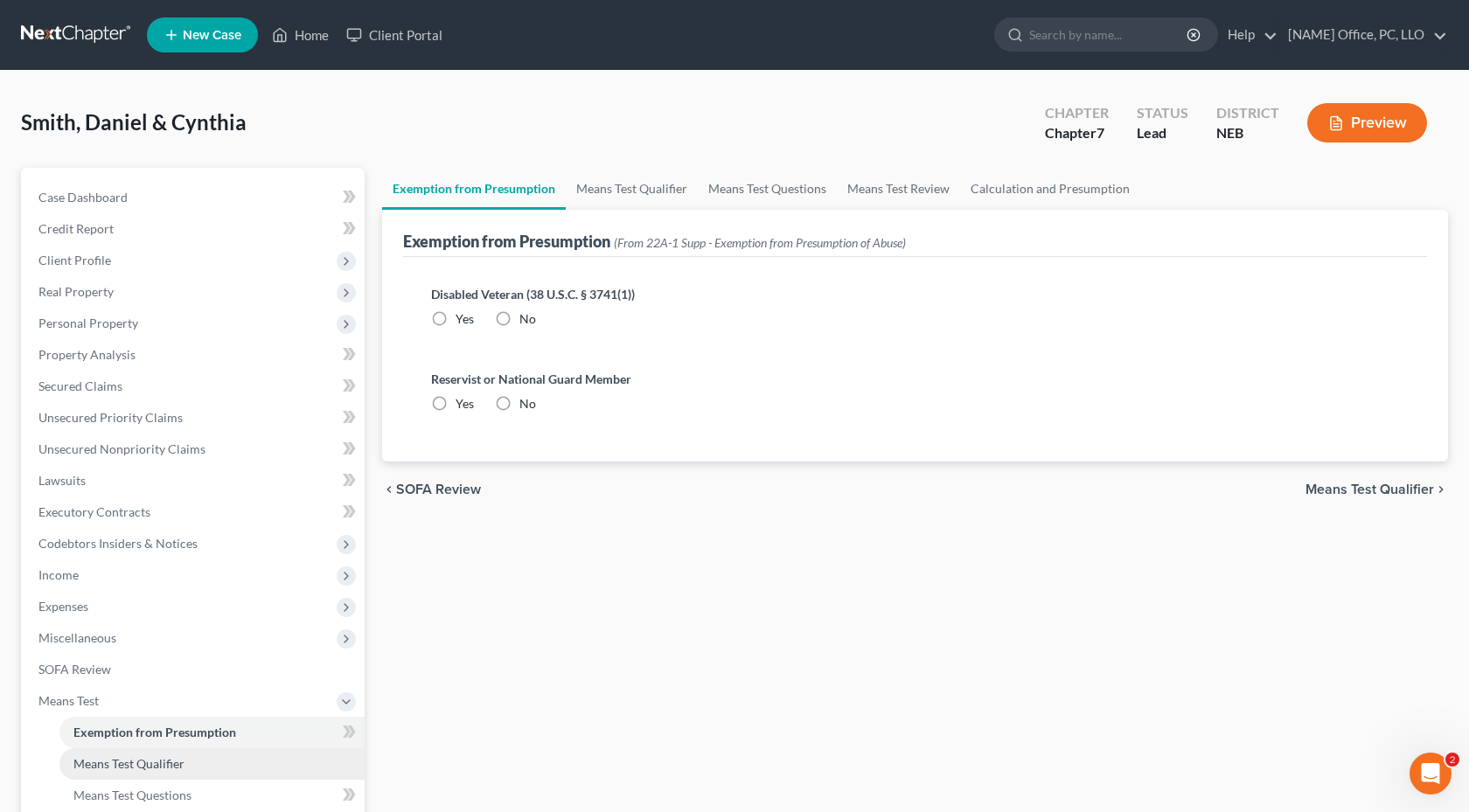 click on "Means Test Qualifier" at bounding box center (212, 764) 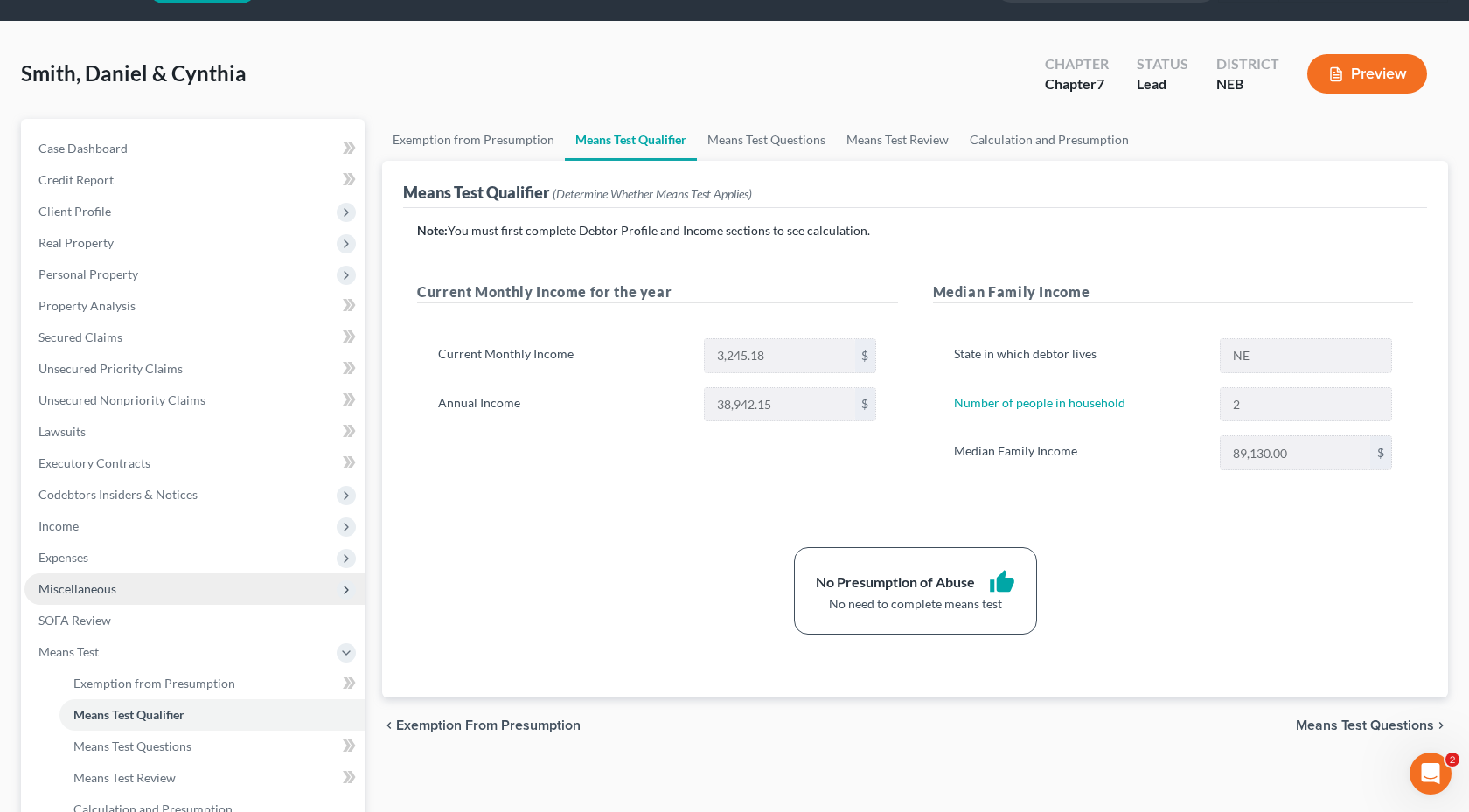 scroll, scrollTop: 0, scrollLeft: 0, axis: both 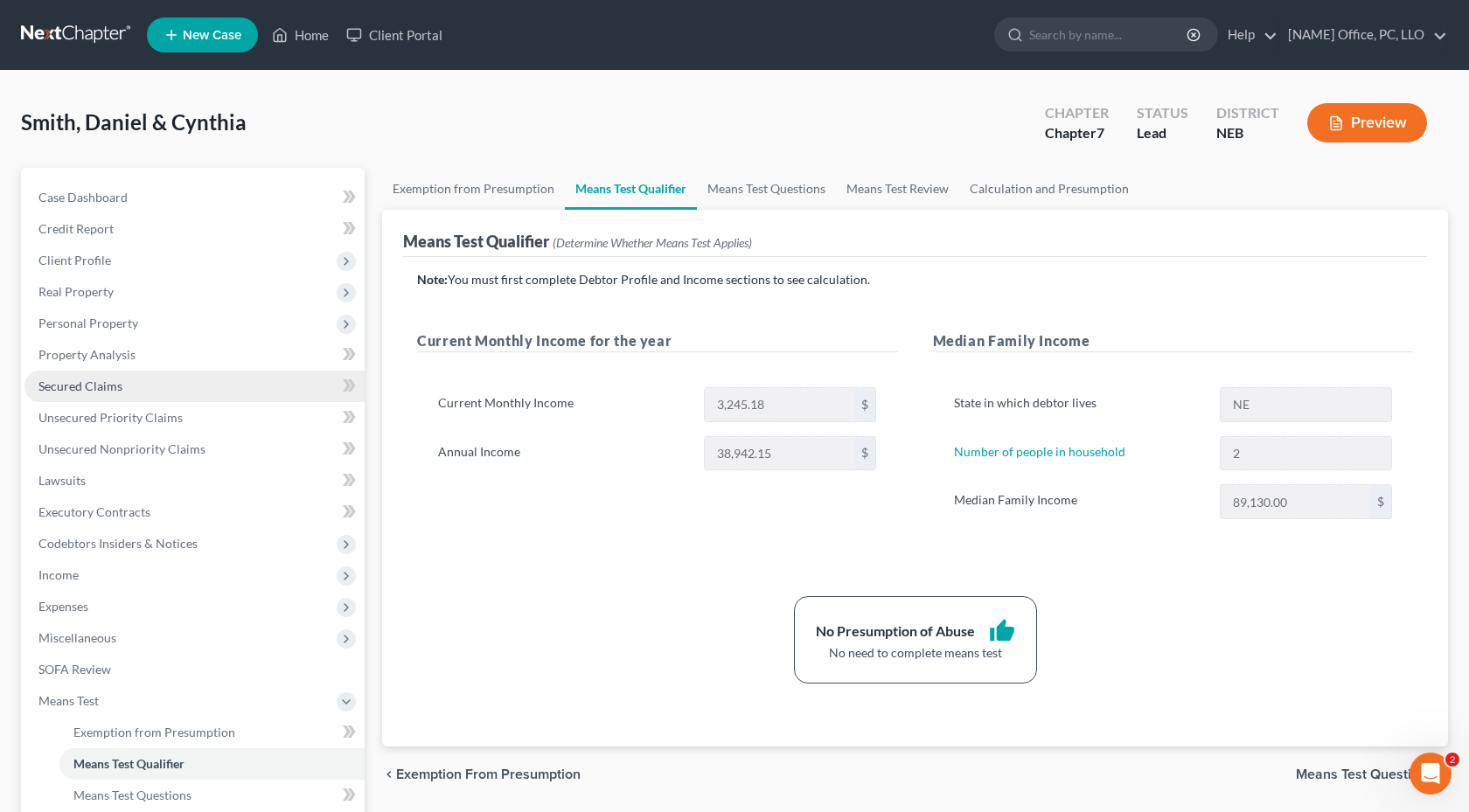 click on "Secured Claims" at bounding box center [194, 386] 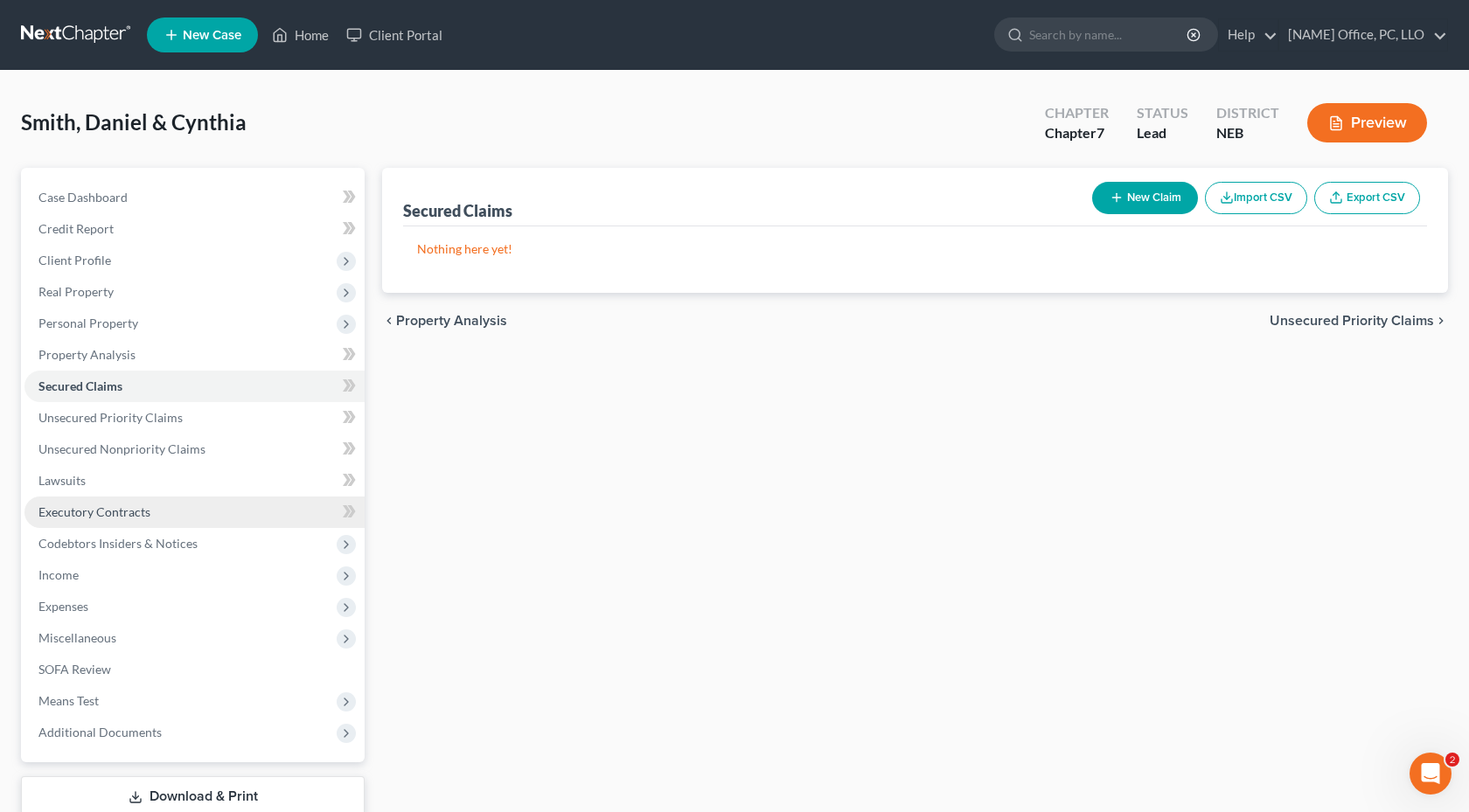 scroll, scrollTop: 115, scrollLeft: 0, axis: vertical 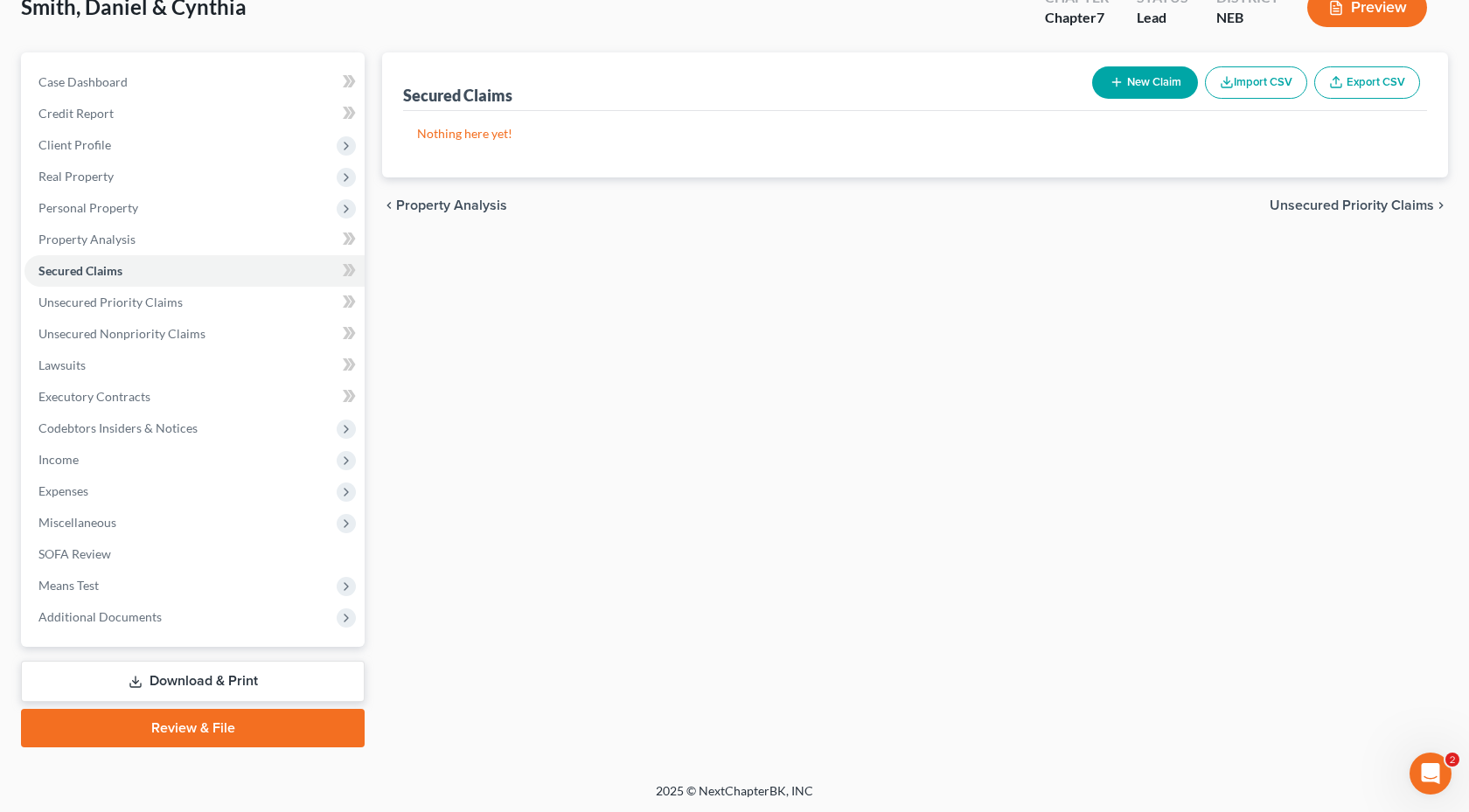 click on "Review & File" at bounding box center (192, 728) 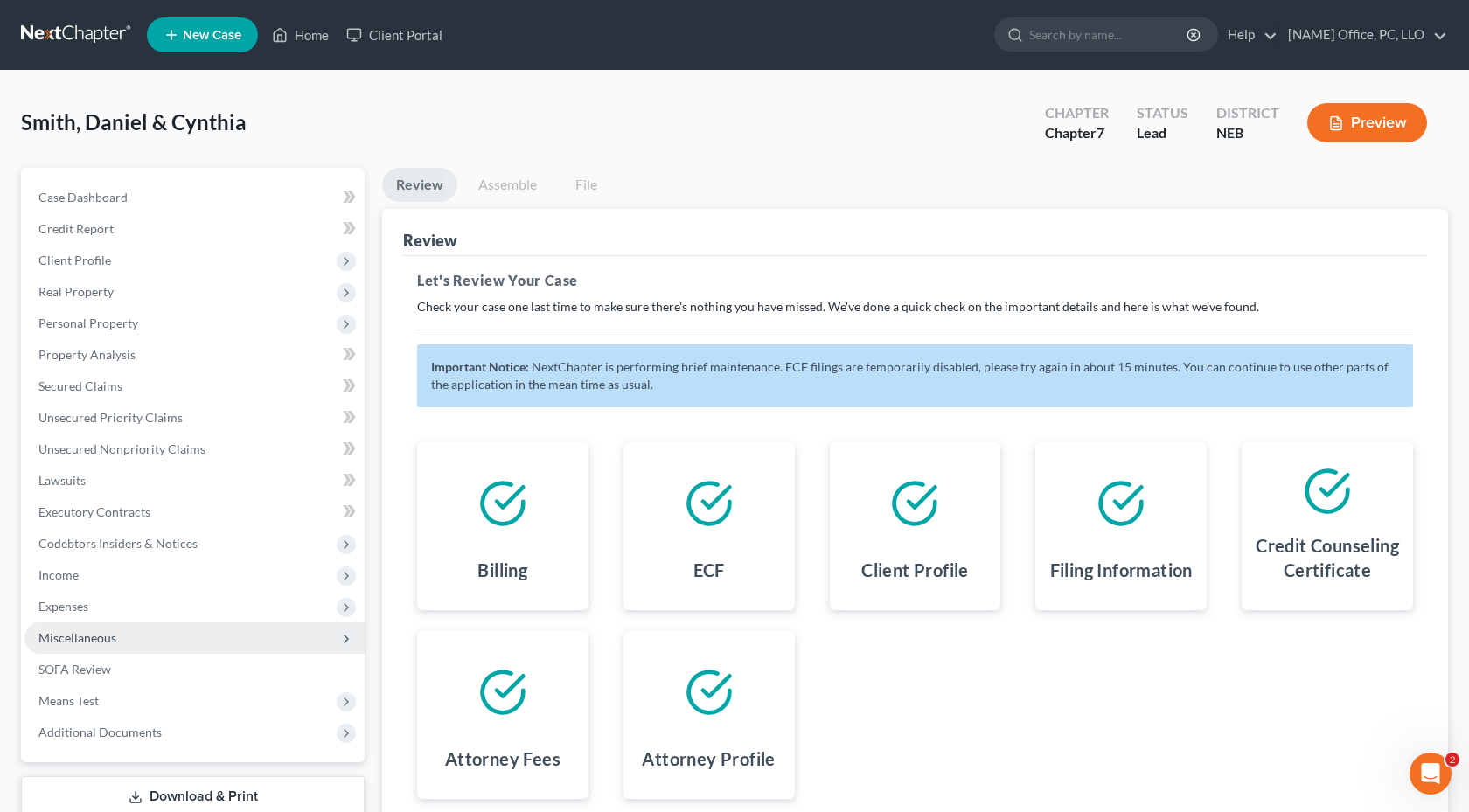 scroll, scrollTop: 89, scrollLeft: 0, axis: vertical 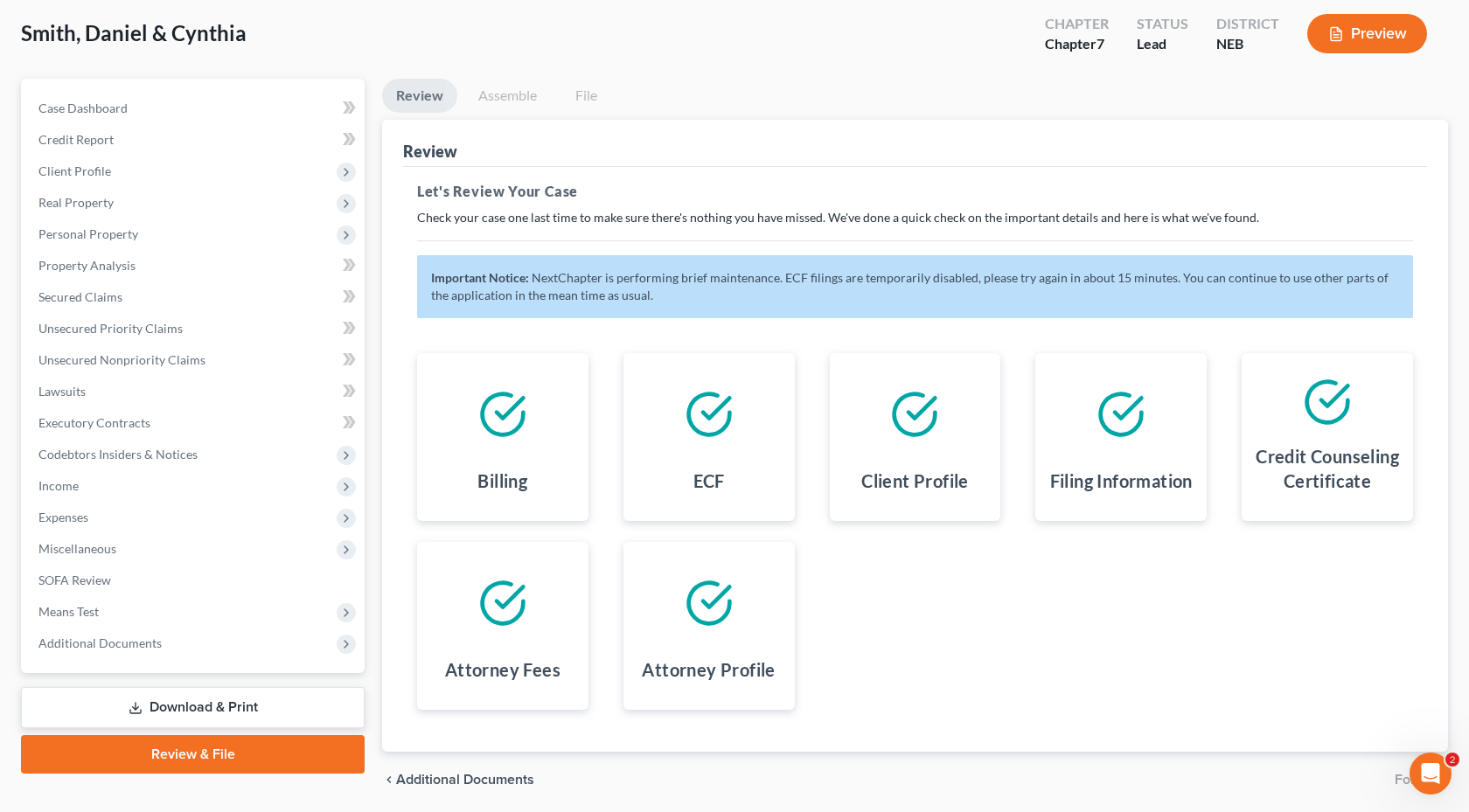 click on "Download & Print" at bounding box center [192, 707] 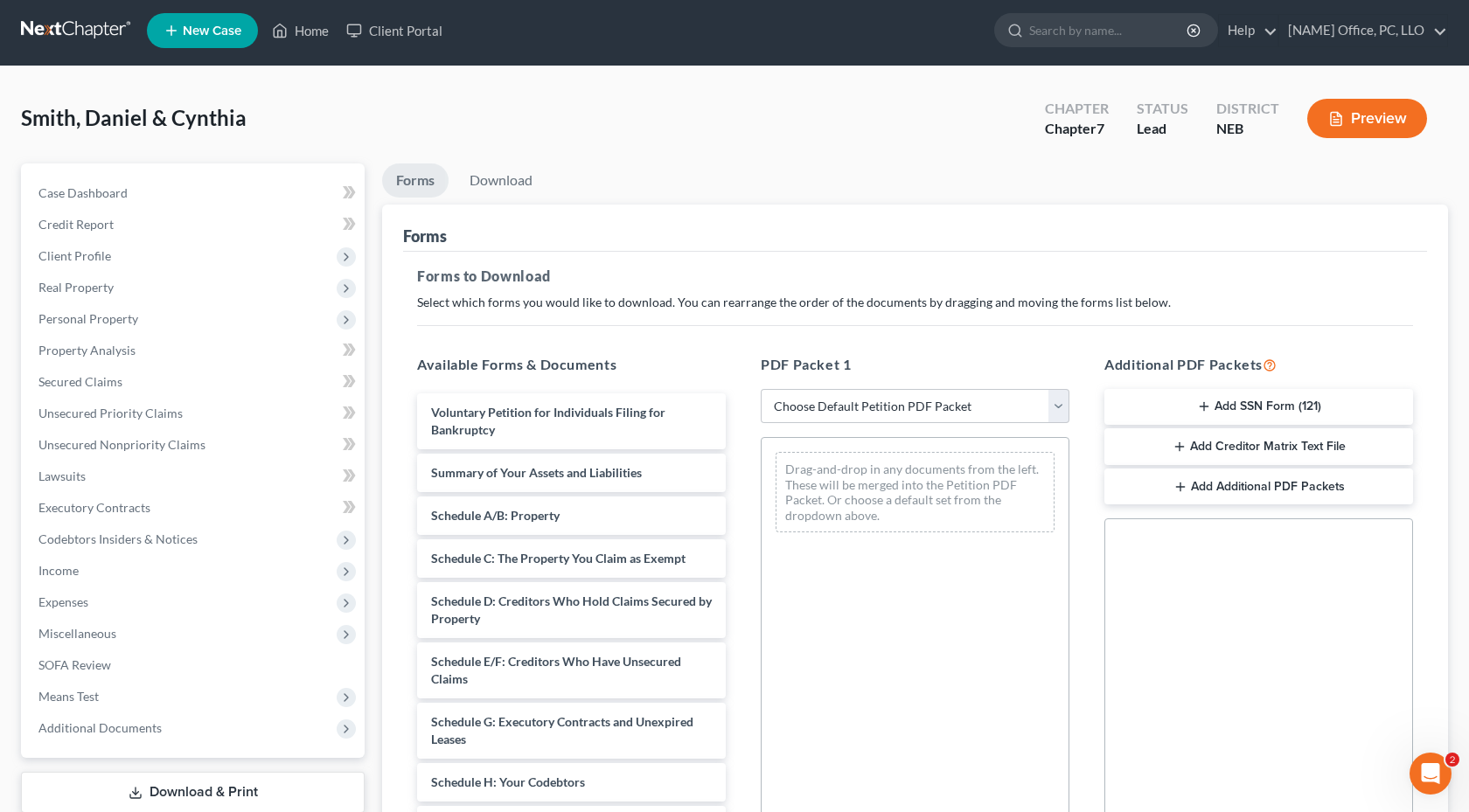 scroll, scrollTop: 0, scrollLeft: 0, axis: both 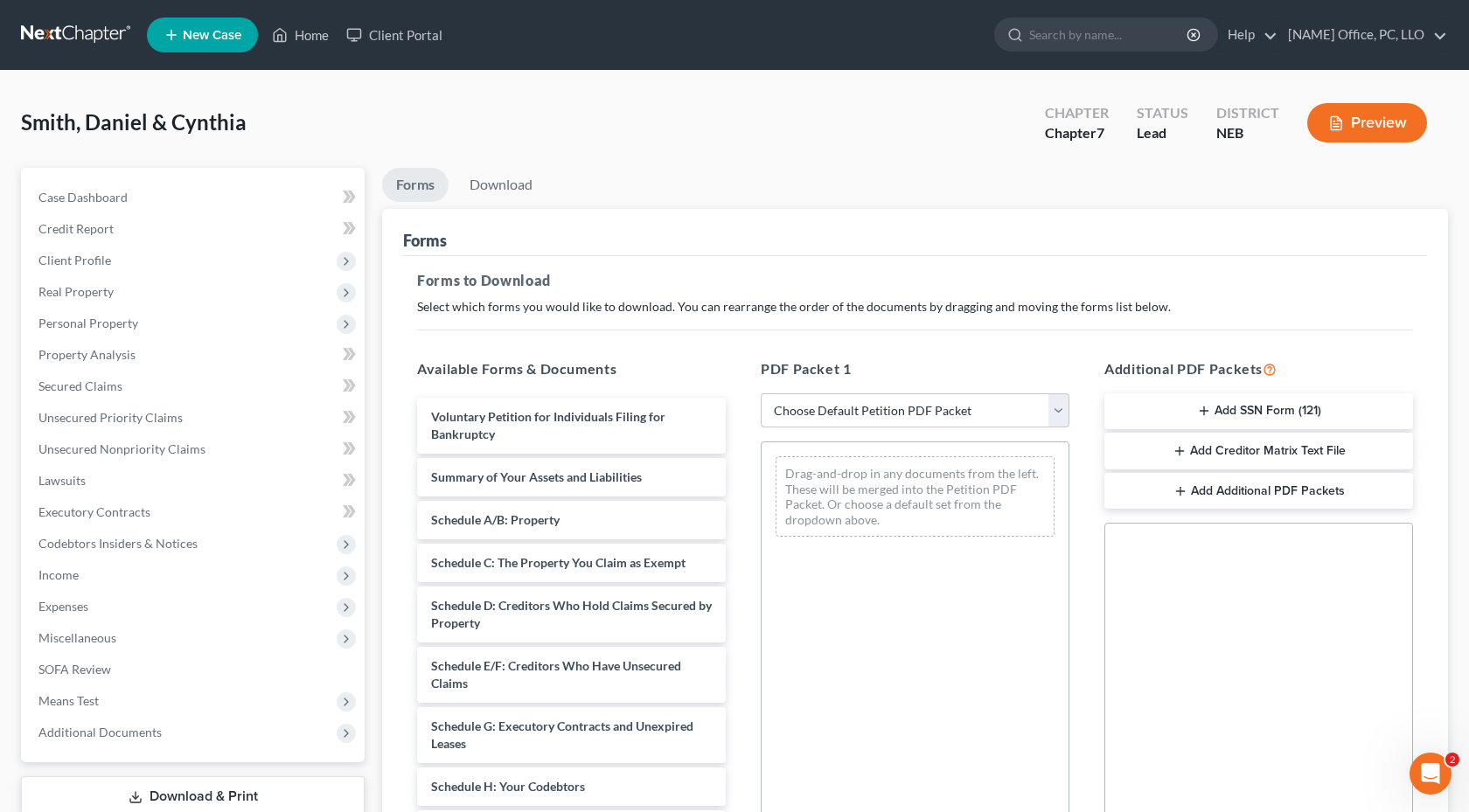 click on "Choose Default Petition PDF Packet Complete Bankruptcy Petition (all forms and schedules) Emergency Filing Forms (Petition and Creditor List Only) Amended Forms Signature Pages Only ER Ch 7 Sindorf Melissa Sindorf Mizell draft for approval Nolan 7.30.24 Nolan Nolan Nolan 7.30.2024" at bounding box center [915, 411] 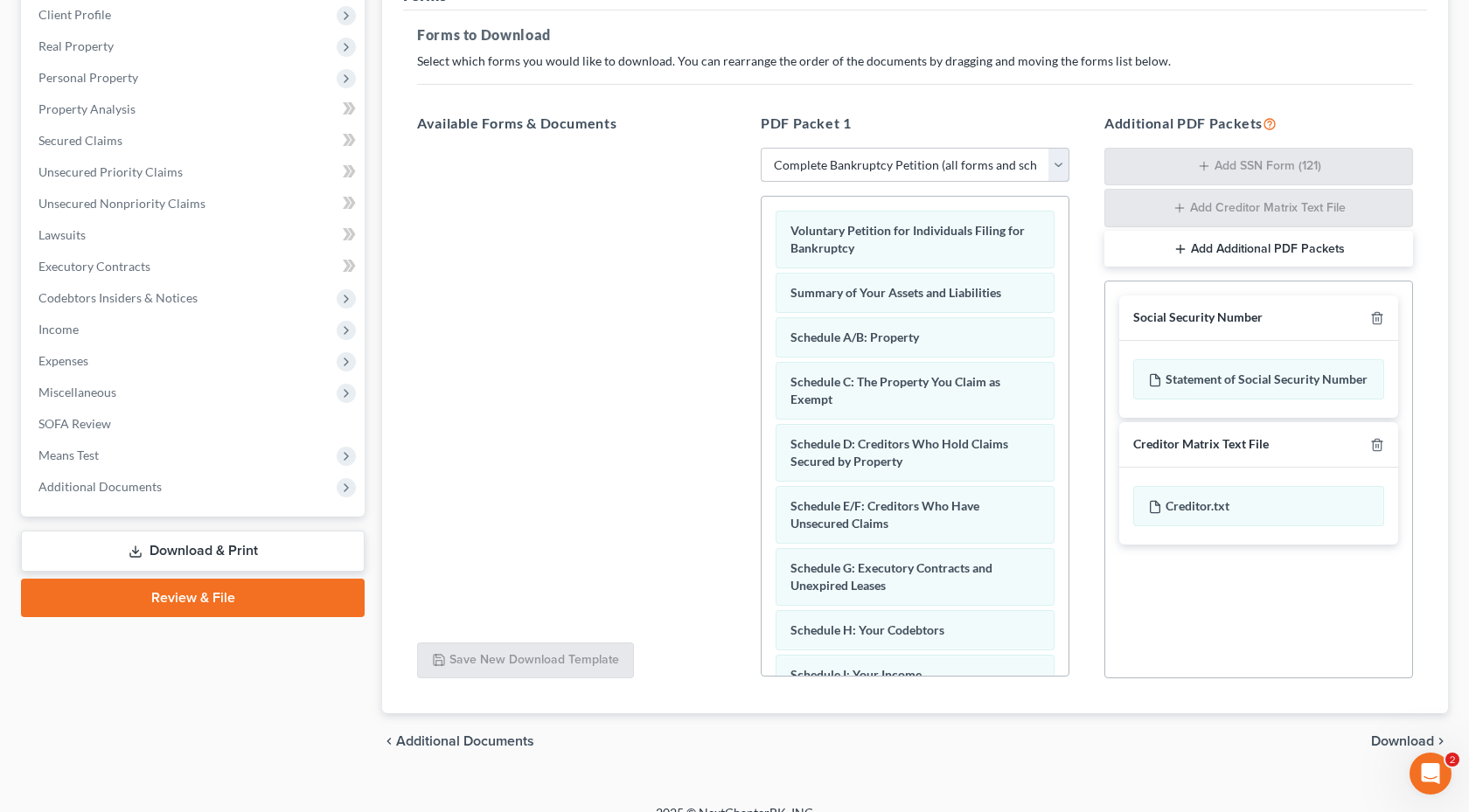 scroll, scrollTop: 253, scrollLeft: 0, axis: vertical 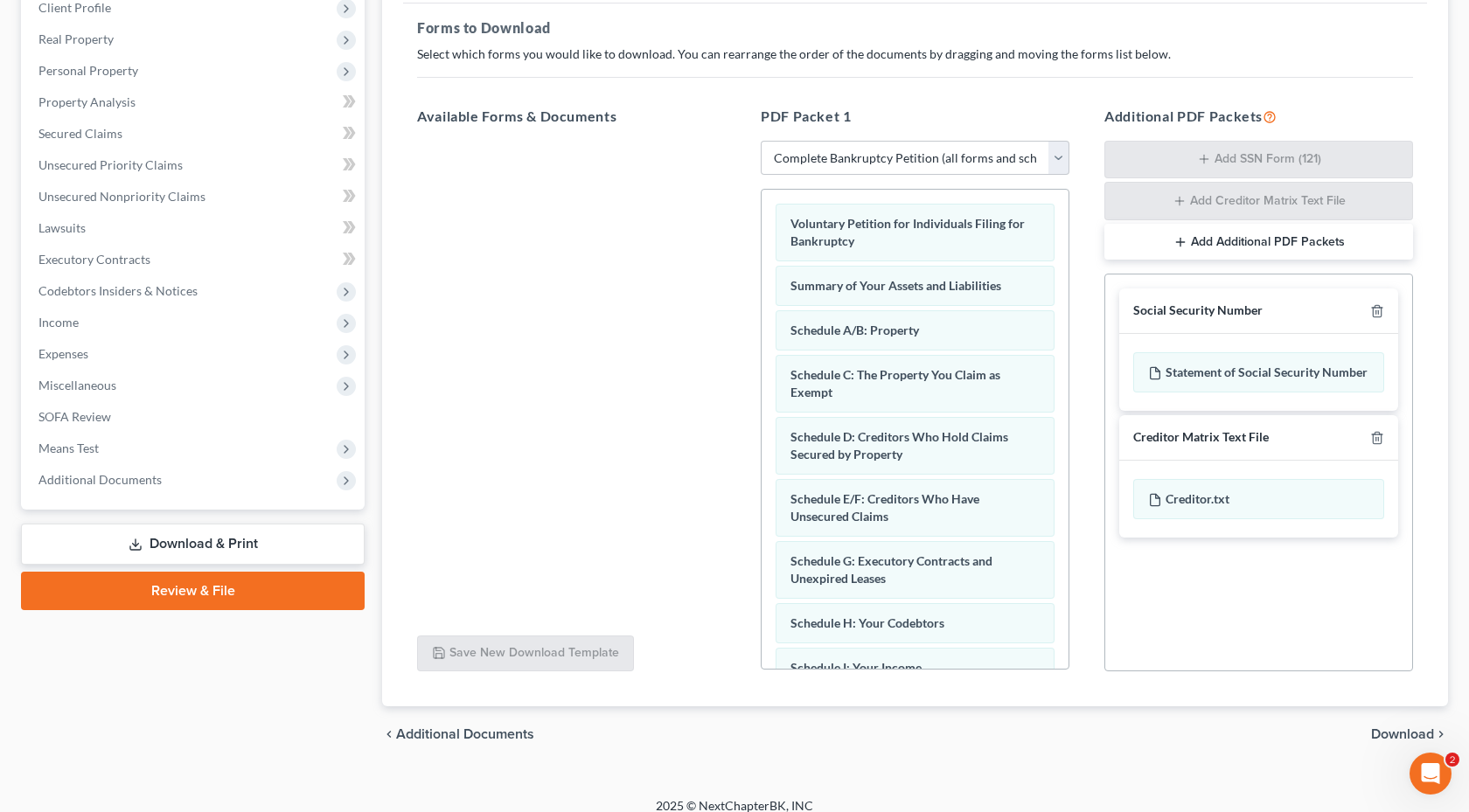 click on "Download" at bounding box center (1403, 734) 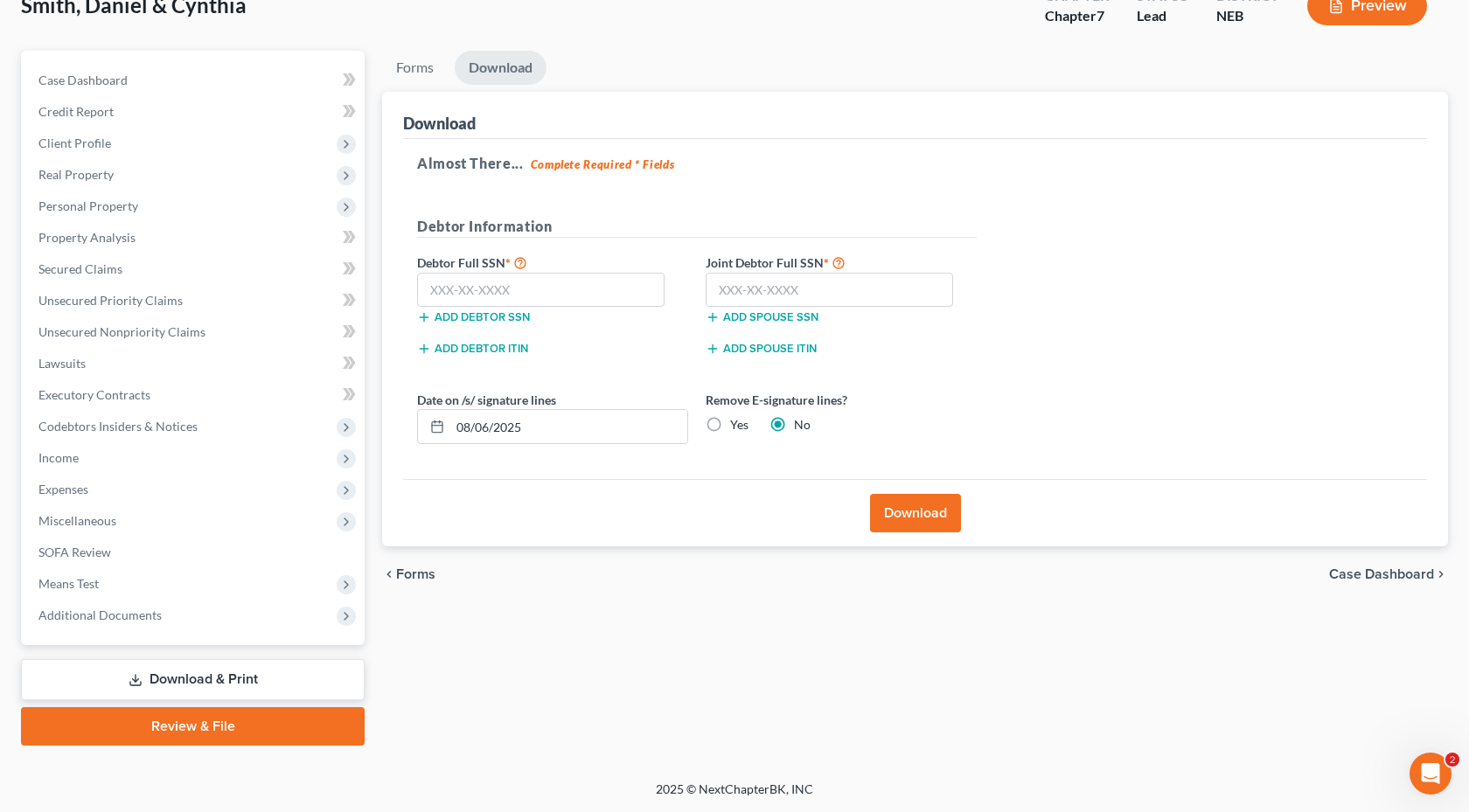 scroll, scrollTop: 115, scrollLeft: 0, axis: vertical 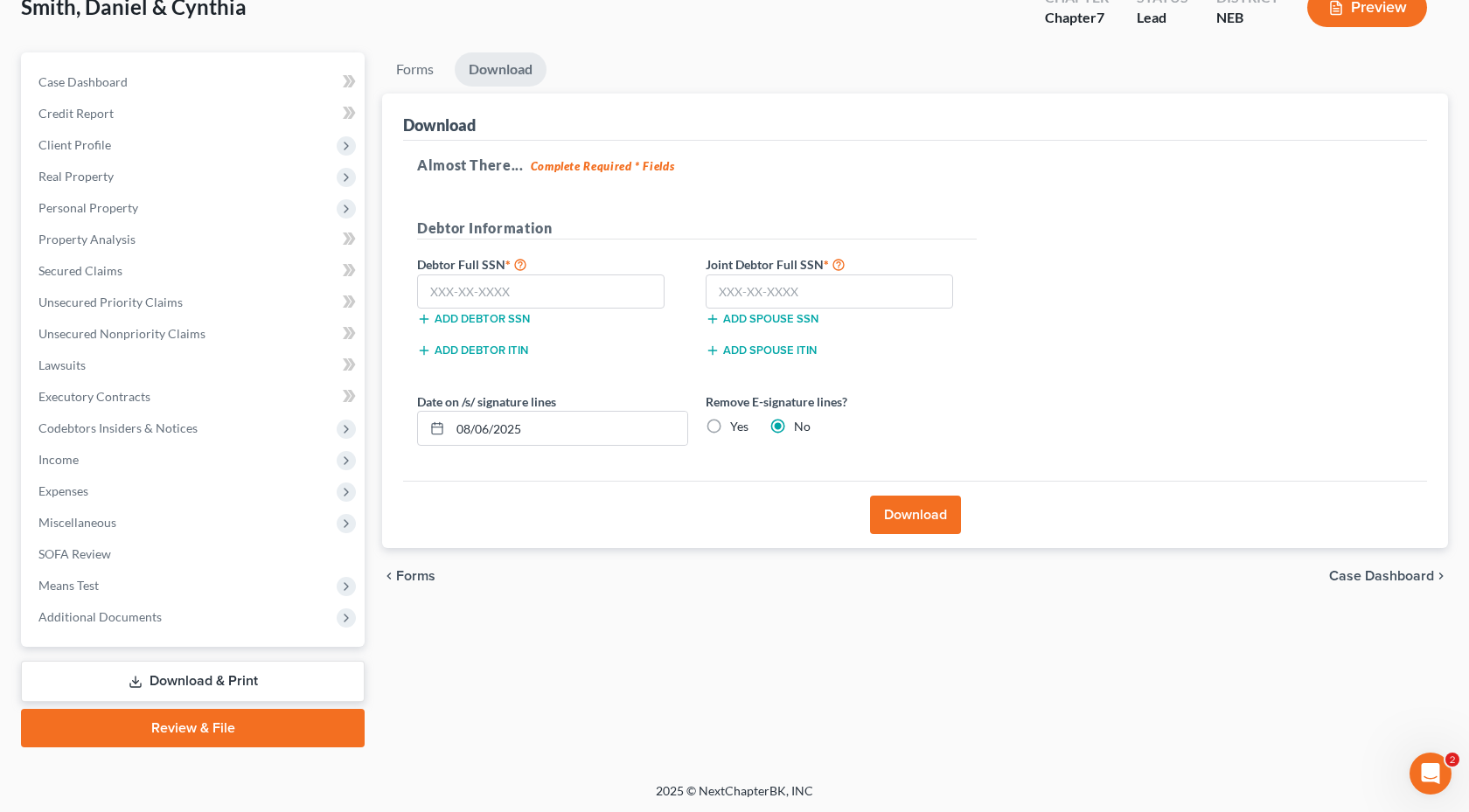 click on "Download" at bounding box center [916, 515] 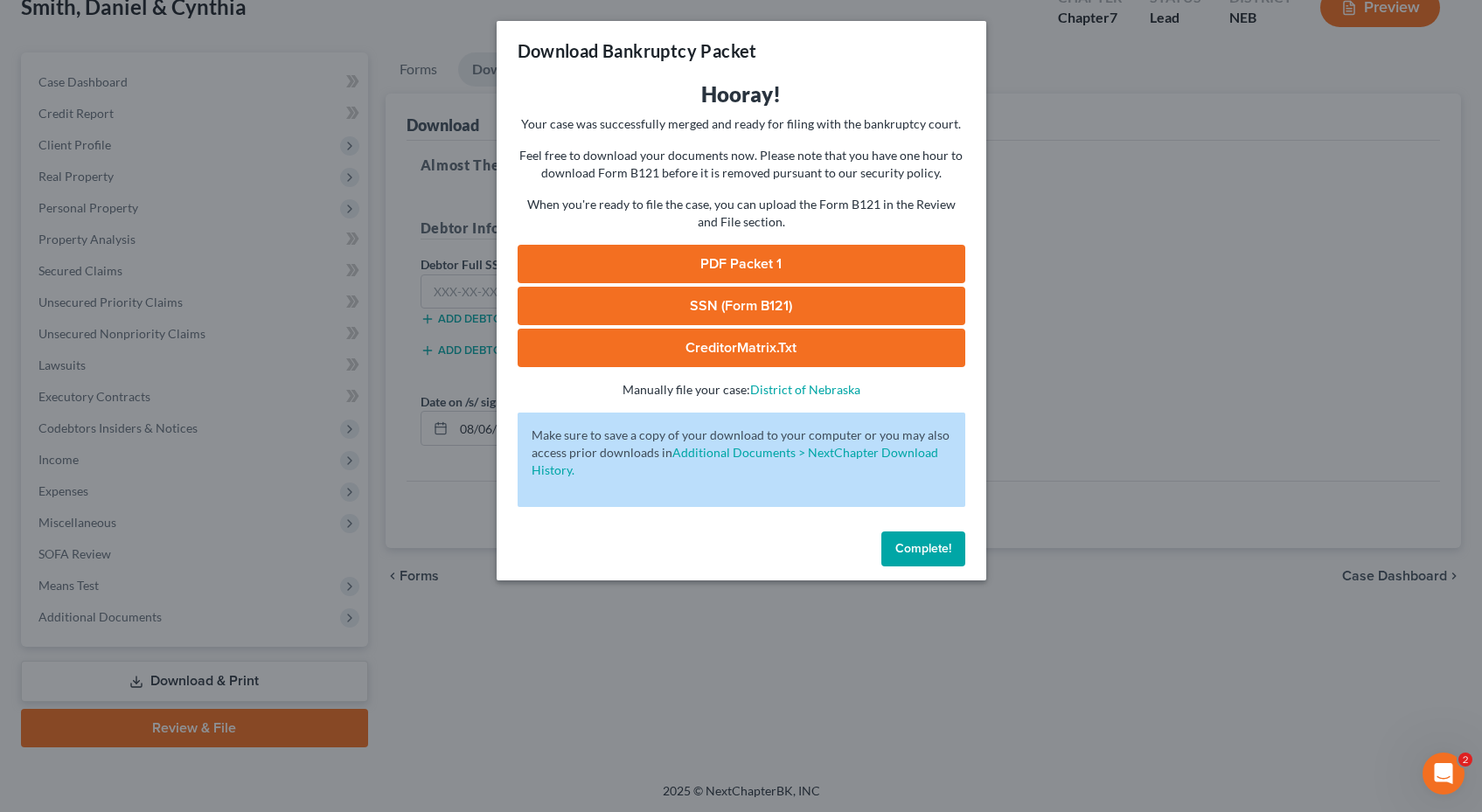 click on "PDF Packet 1" at bounding box center [741, 264] 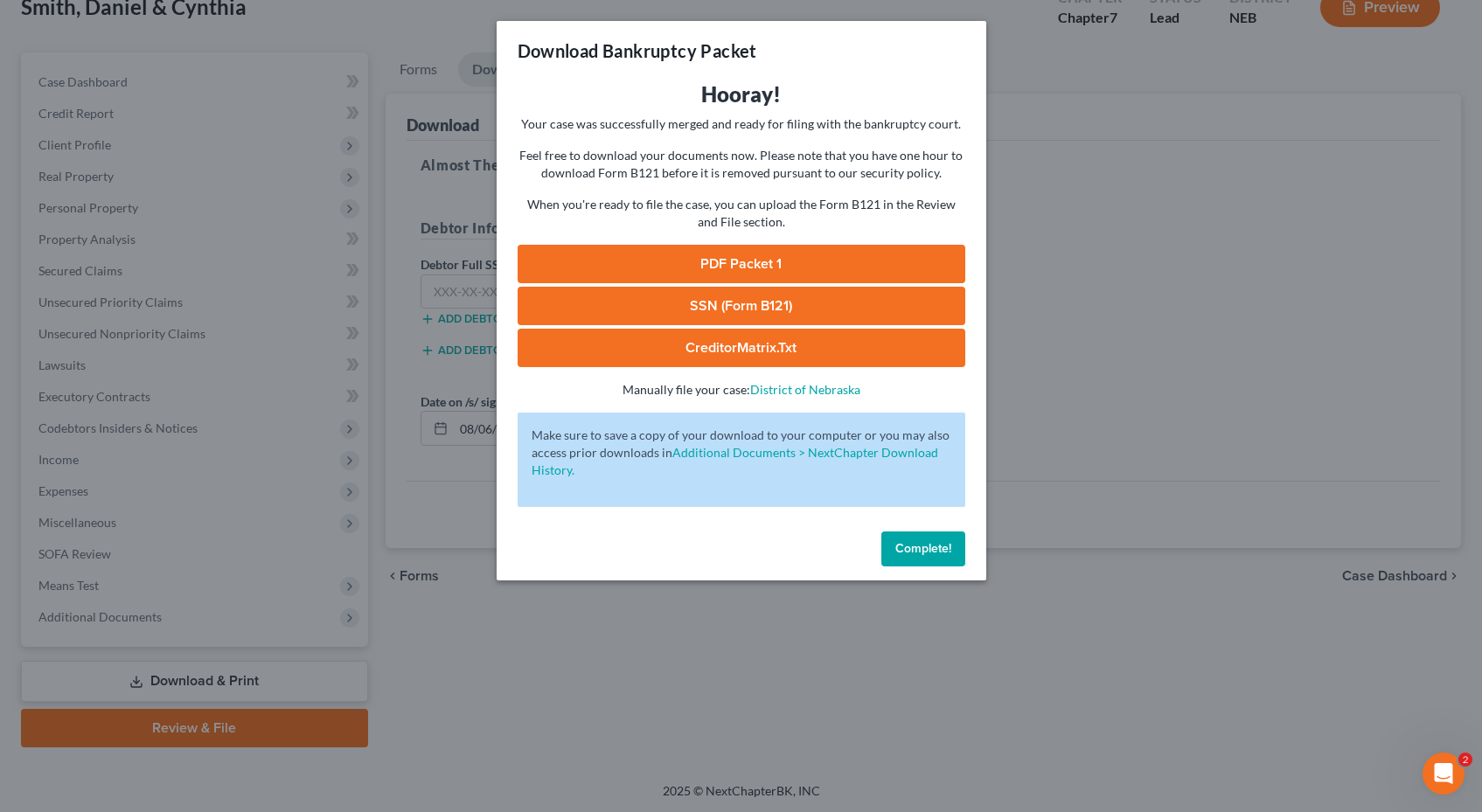 click on "Complete!" at bounding box center [923, 548] 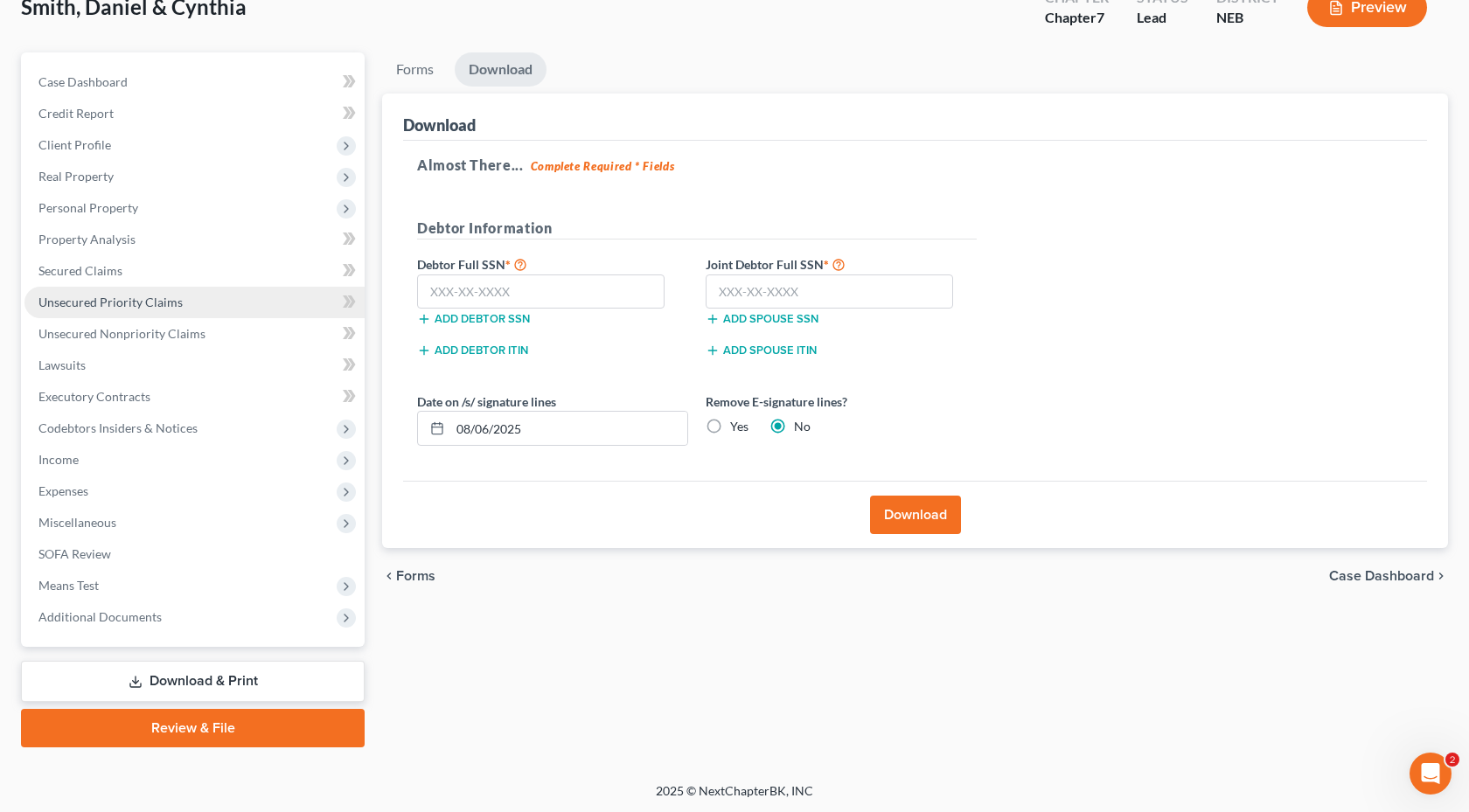 click on "Unsecured Priority Claims" at bounding box center (110, 302) 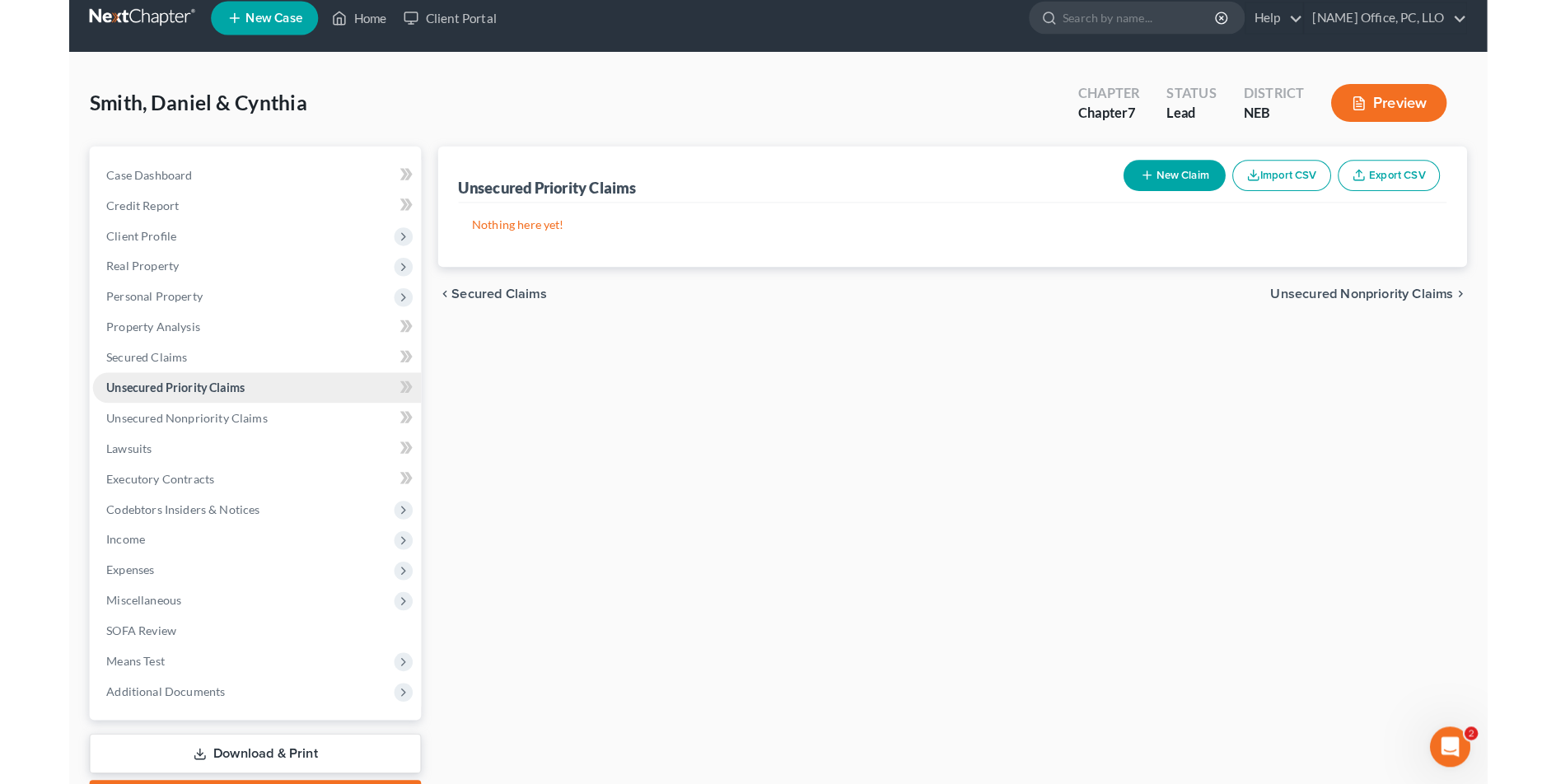 scroll, scrollTop: 0, scrollLeft: 0, axis: both 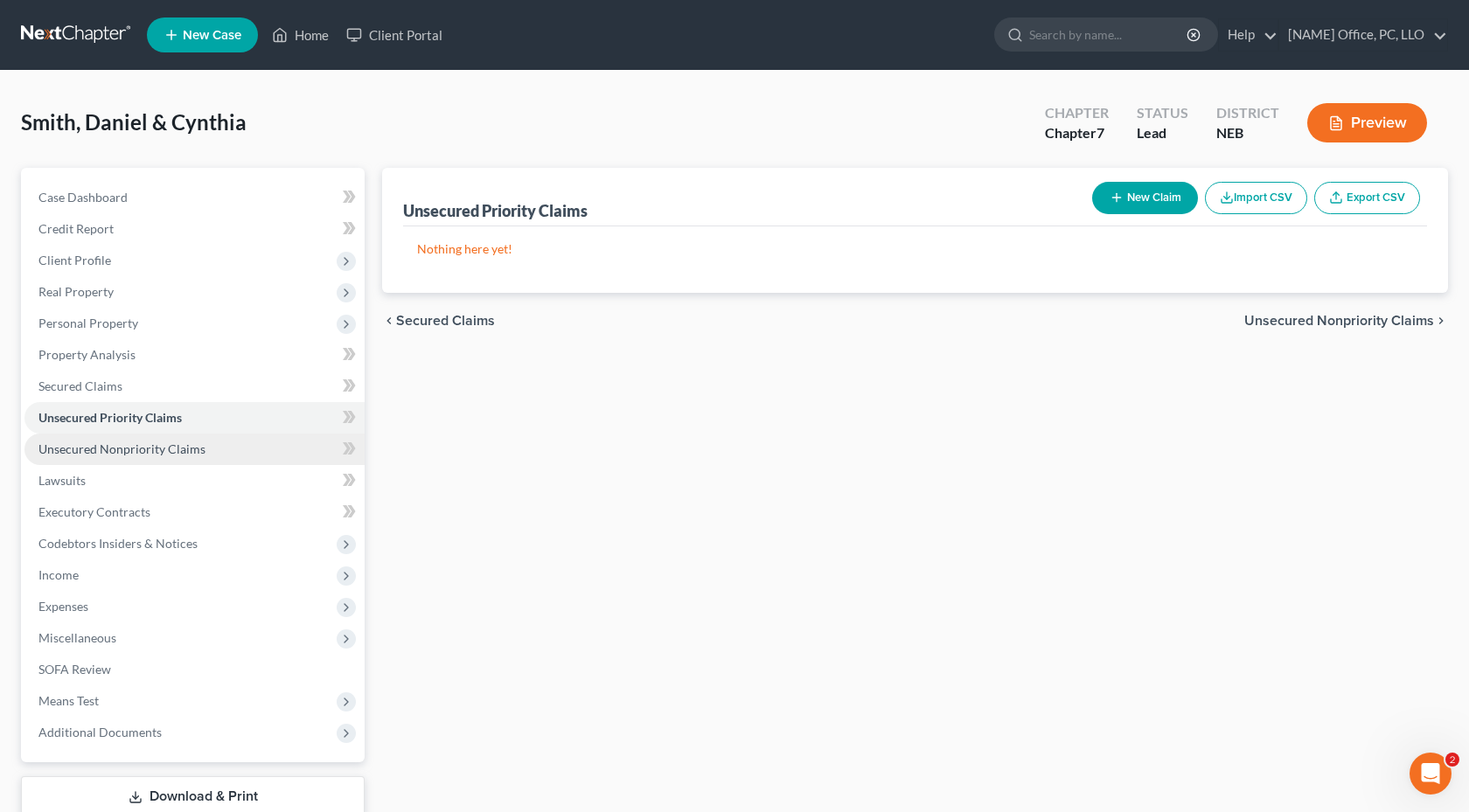 click on "Unsecured Nonpriority Claims" at bounding box center (122, 448) 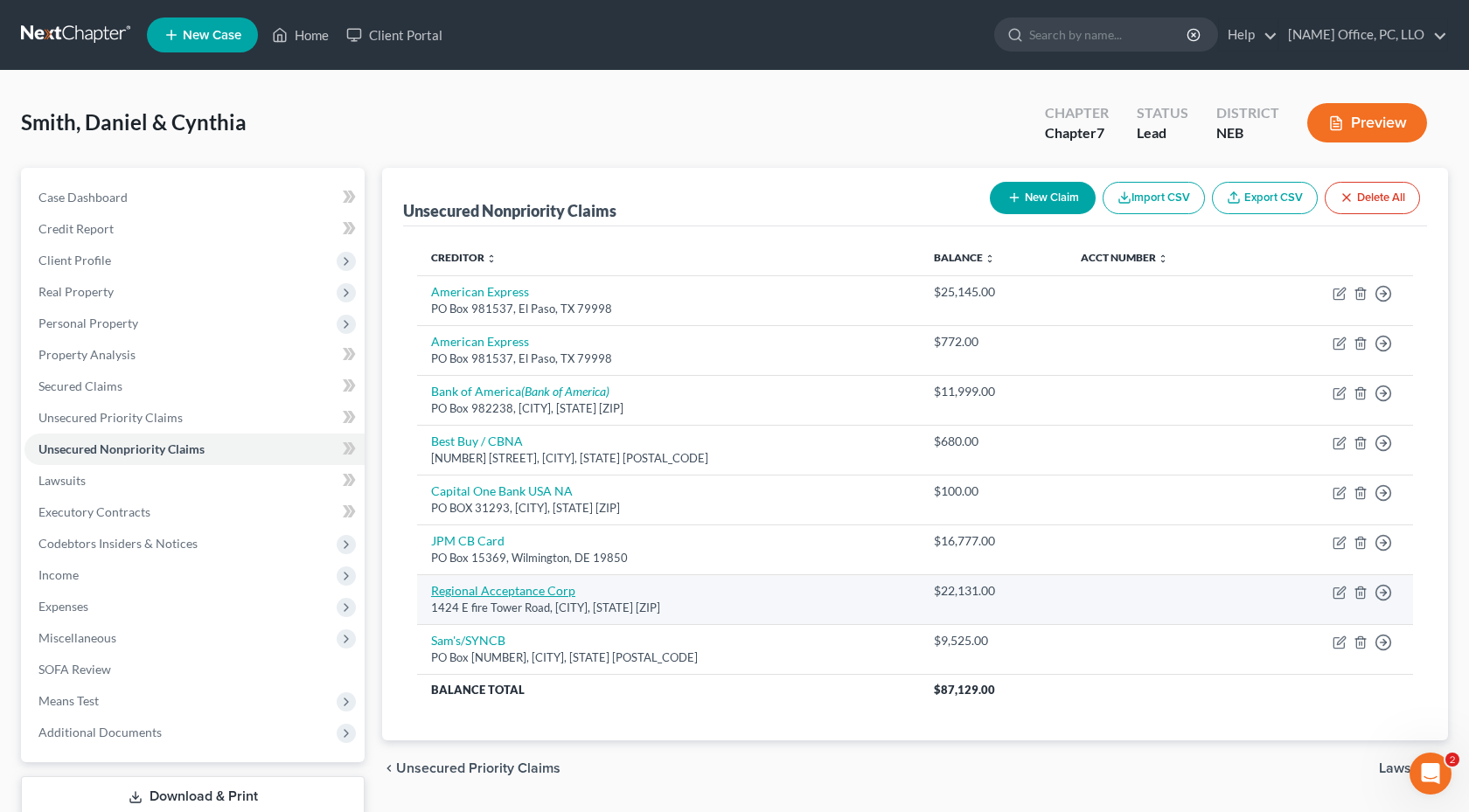 click on "Regional Acceptance Corp" at bounding box center [503, 590] 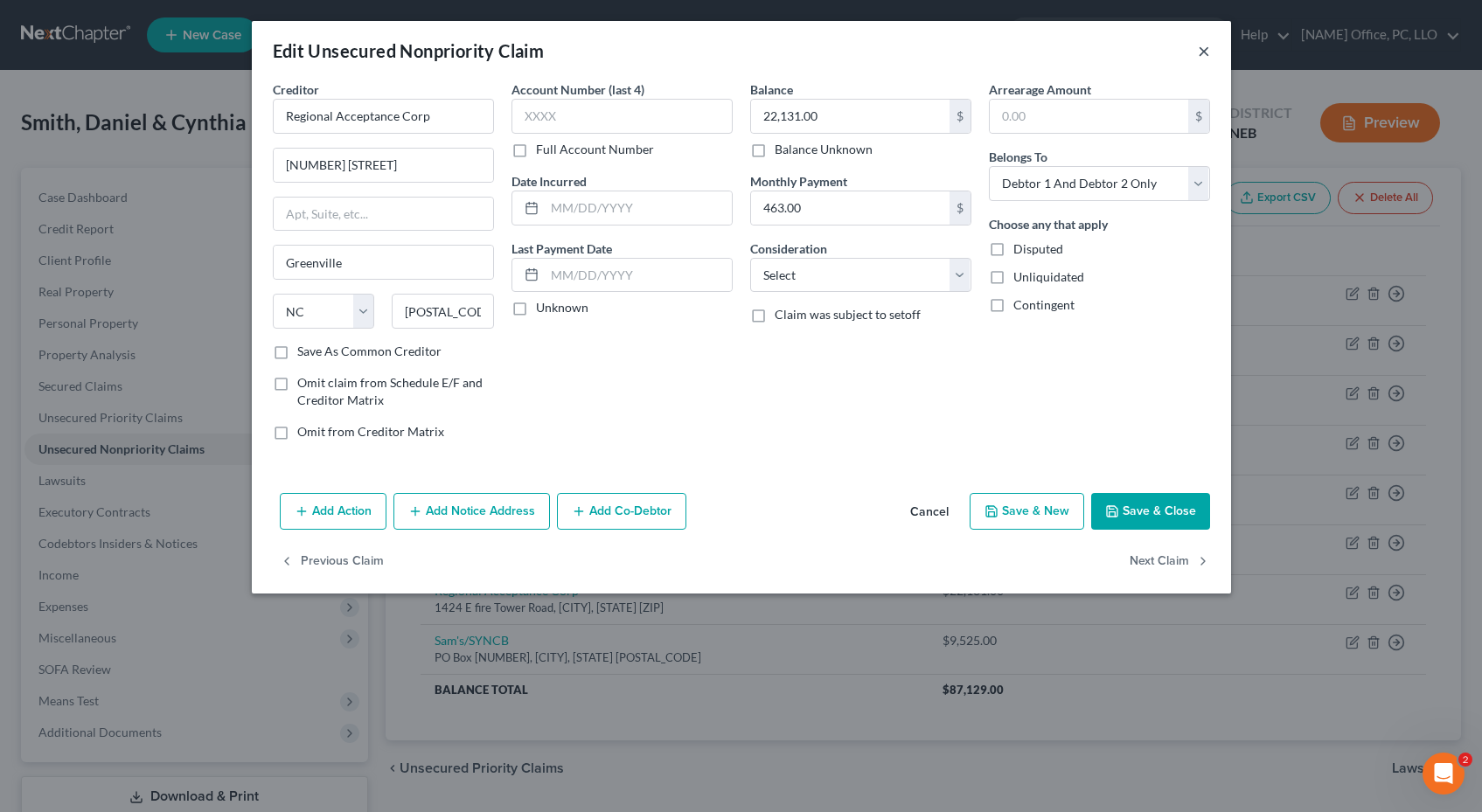 click on "×" at bounding box center (1204, 51) 